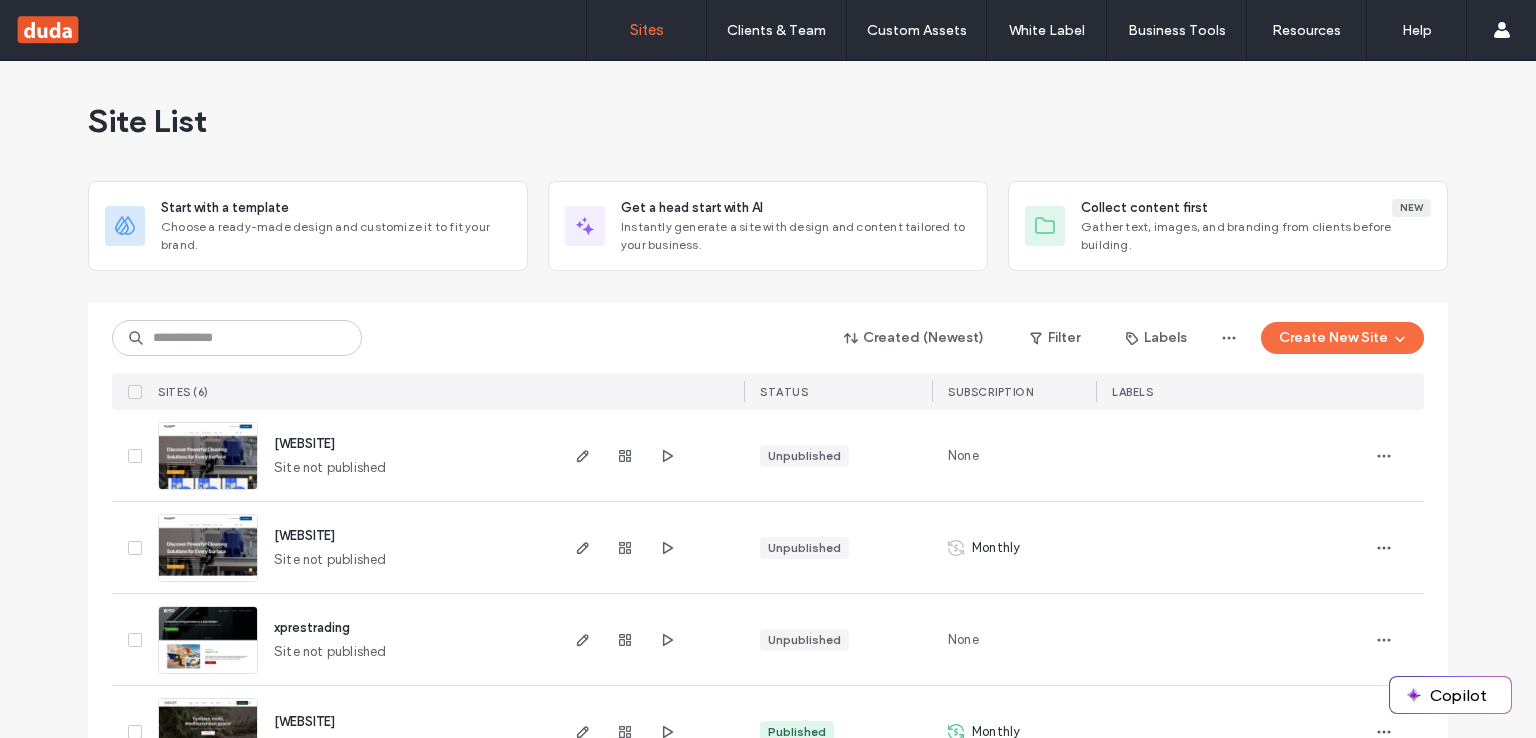 scroll, scrollTop: 0, scrollLeft: 0, axis: both 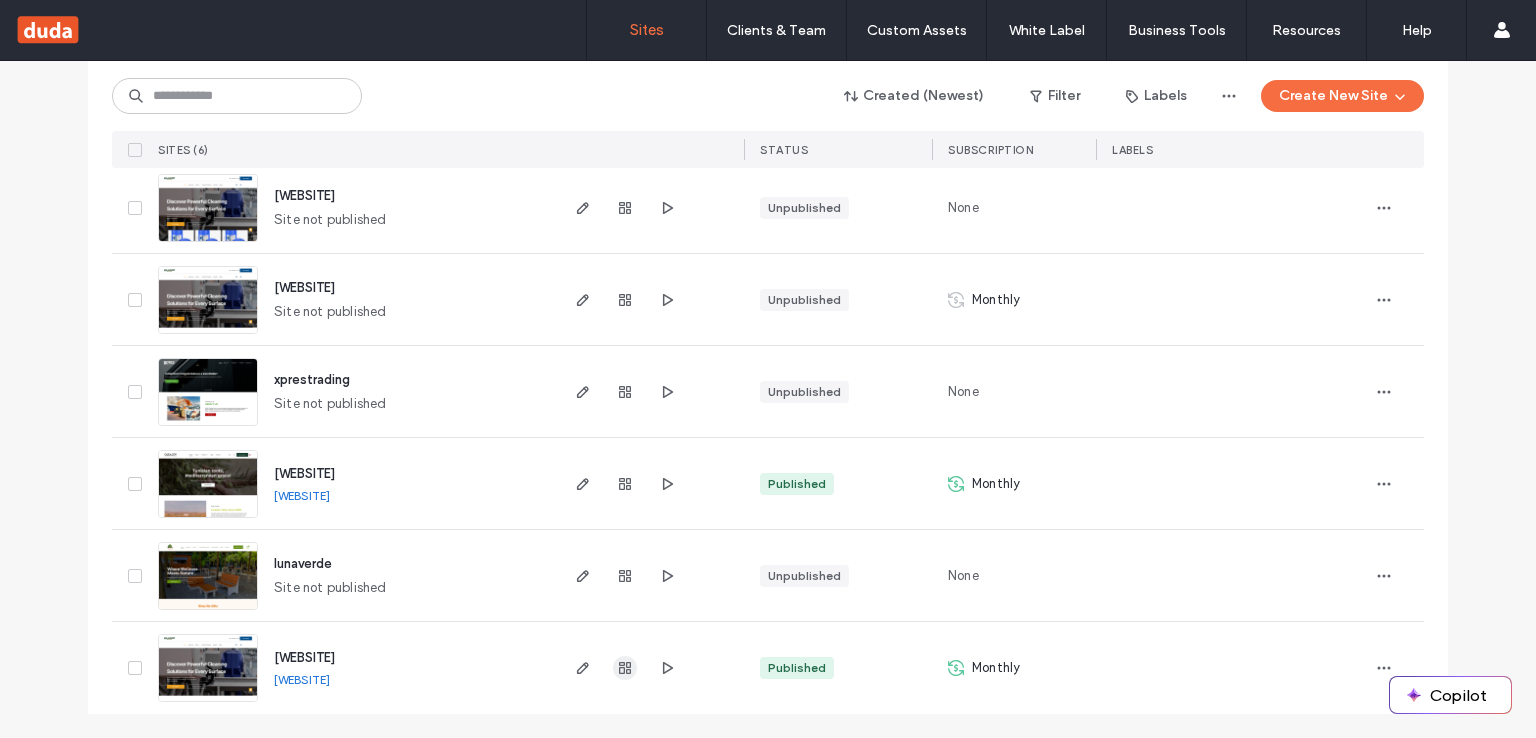drag, startPoint x: 600, startPoint y: 668, endPoint x: 616, endPoint y: 668, distance: 16 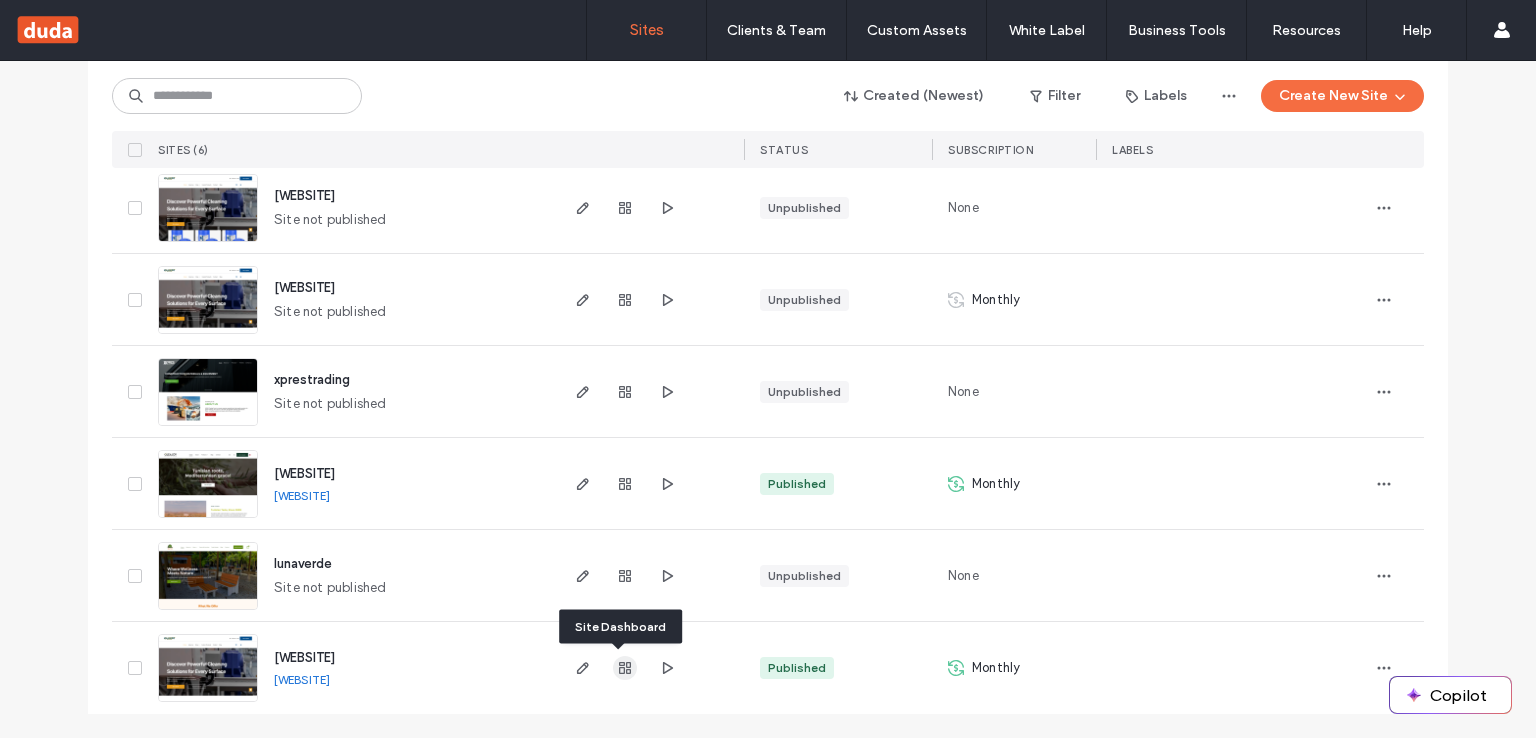 click 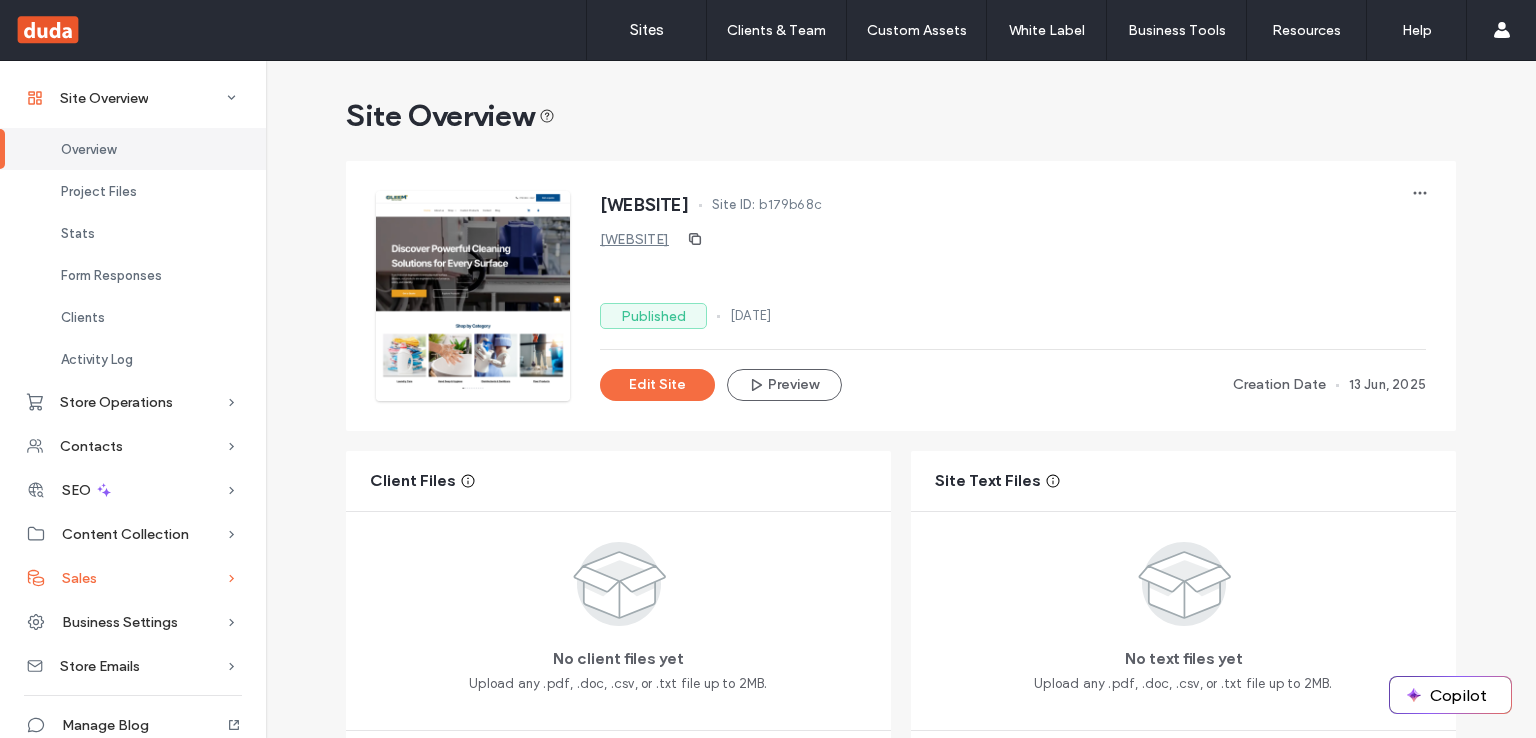scroll, scrollTop: 69, scrollLeft: 0, axis: vertical 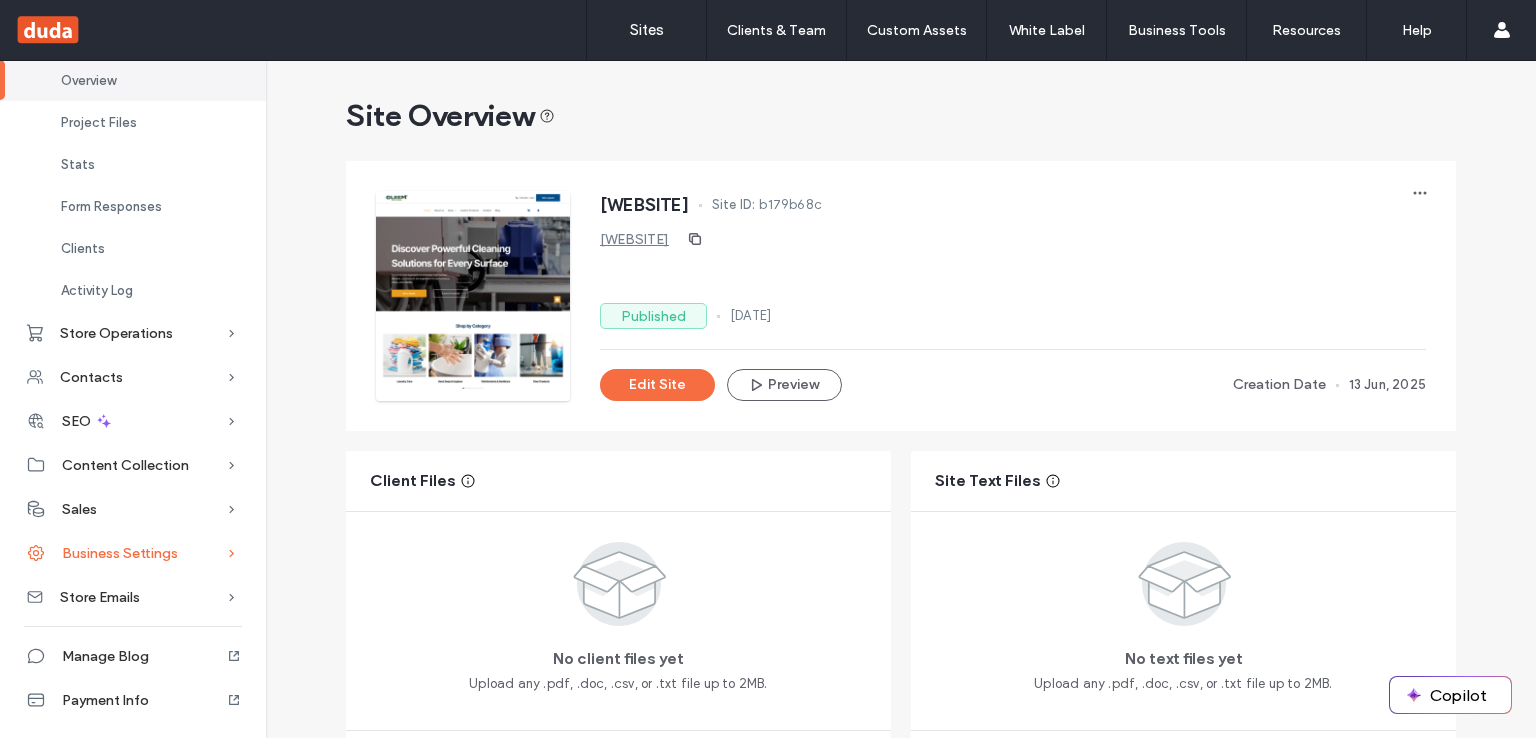 click on "Business Settings" at bounding box center (120, 553) 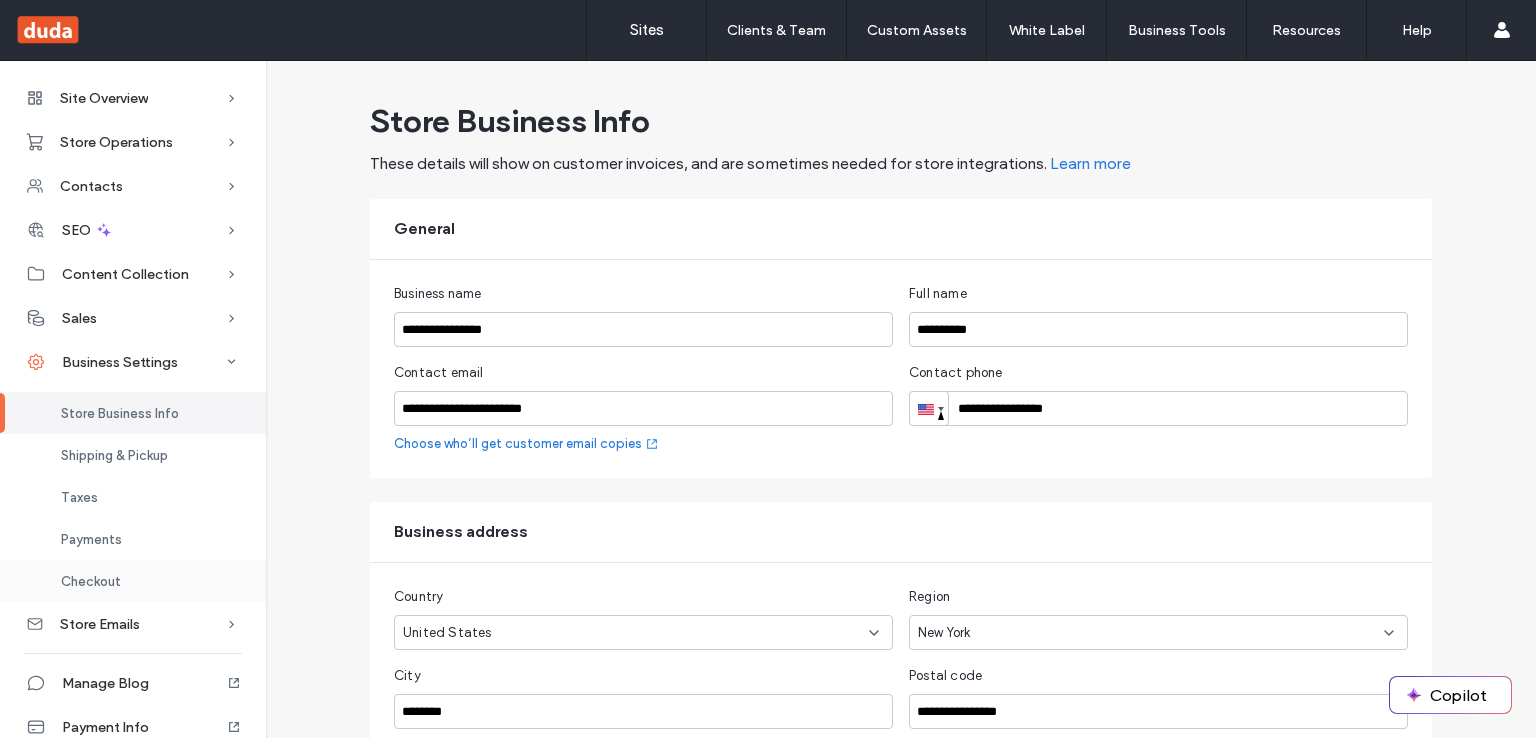 scroll, scrollTop: 27, scrollLeft: 0, axis: vertical 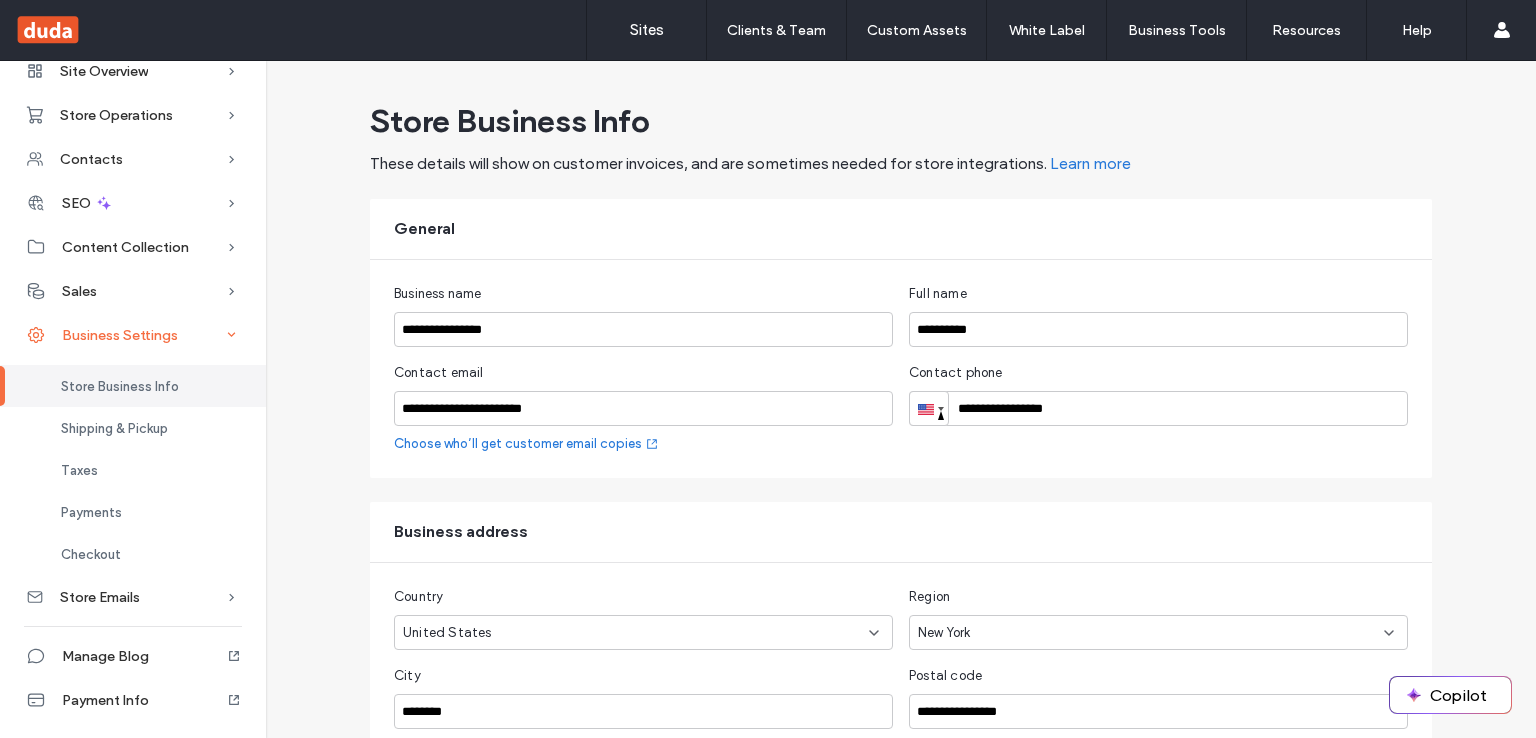 click 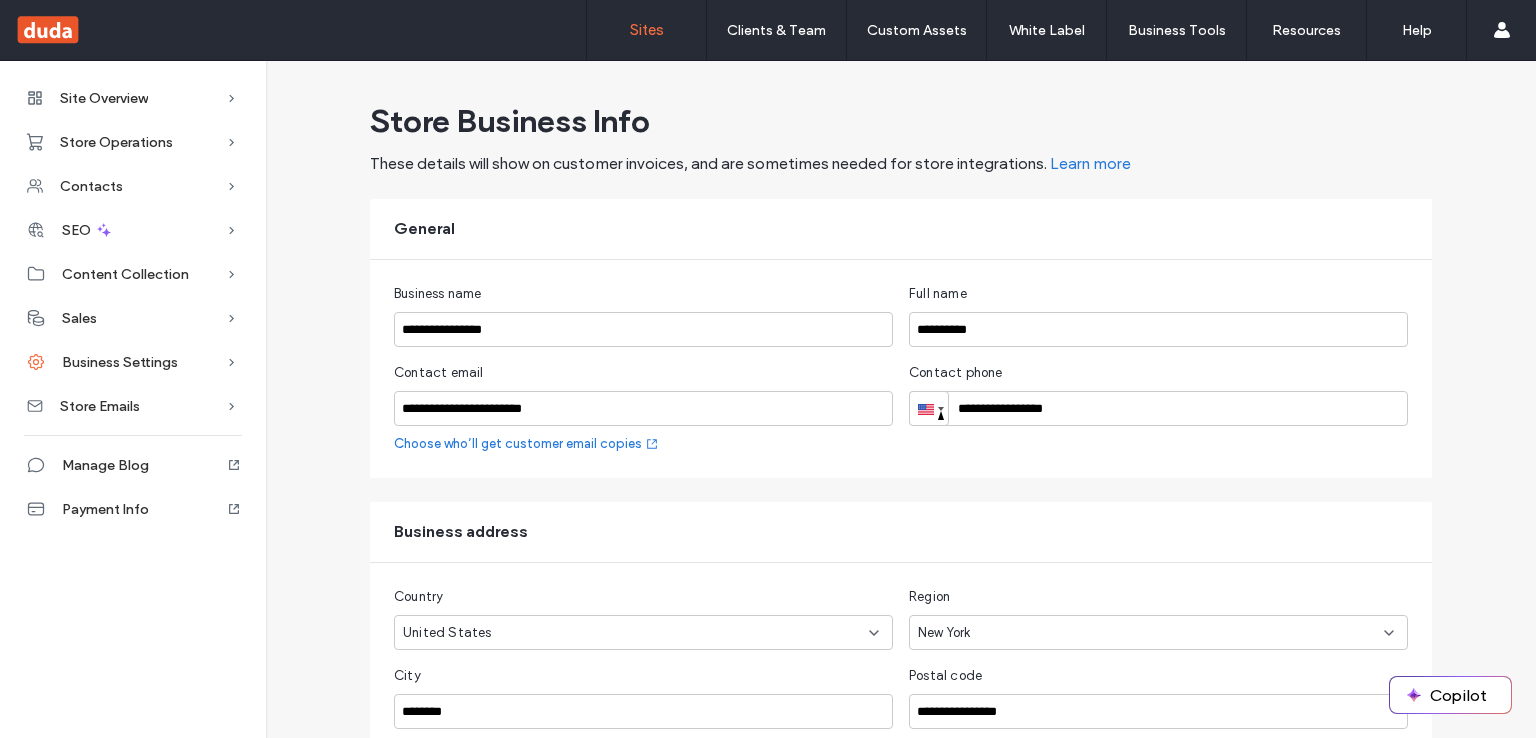 click on "Sites" at bounding box center (646, 30) 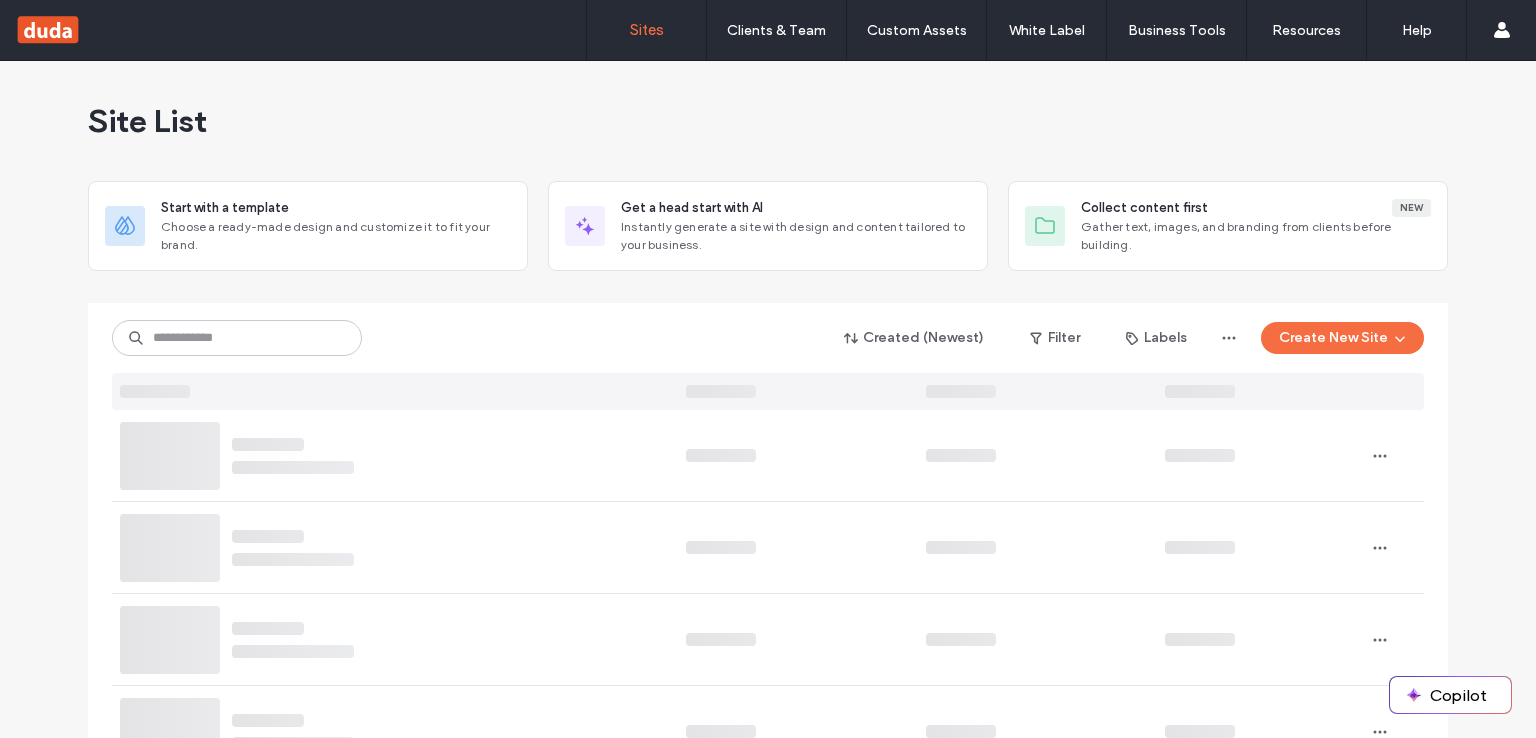 click on "Sites" at bounding box center (646, 30) 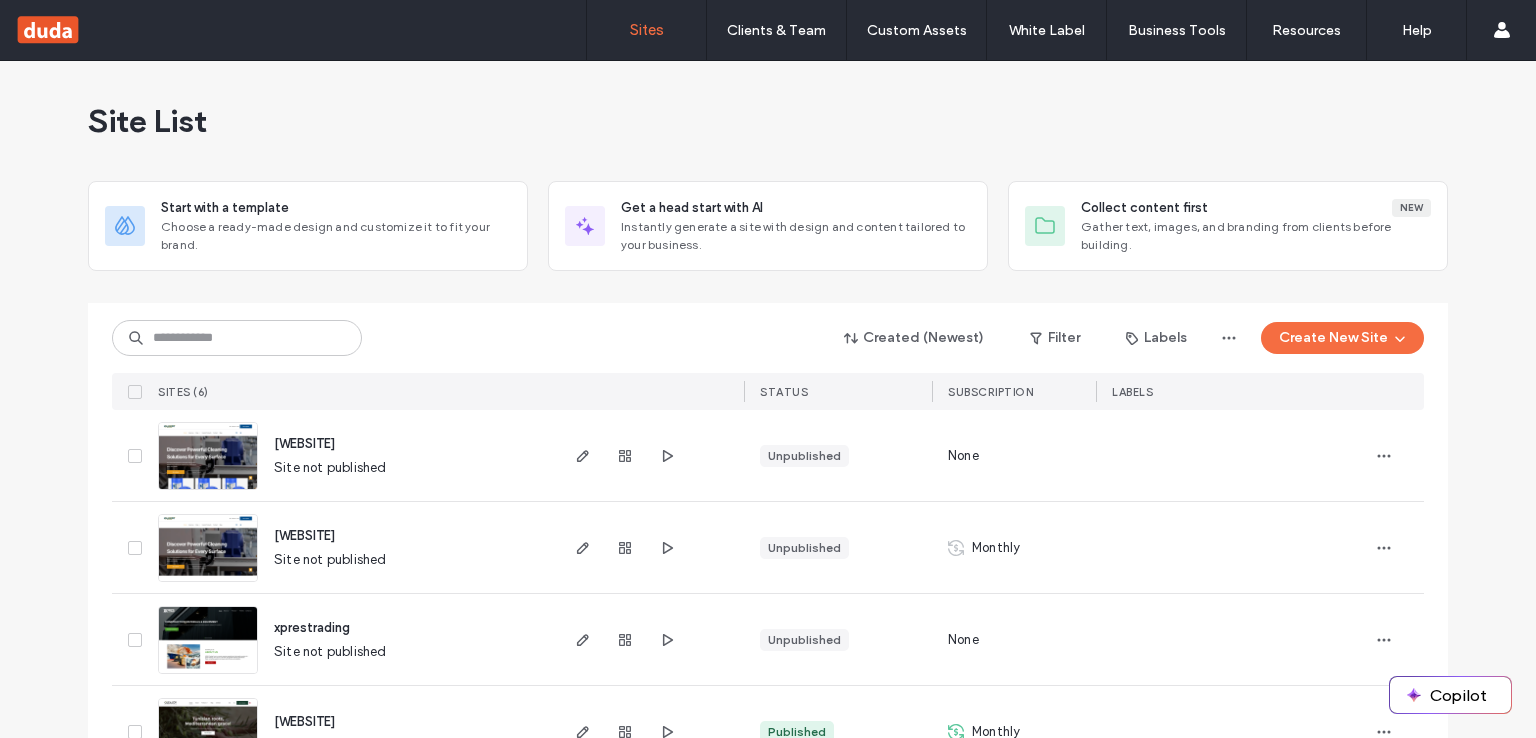 scroll, scrollTop: 248, scrollLeft: 0, axis: vertical 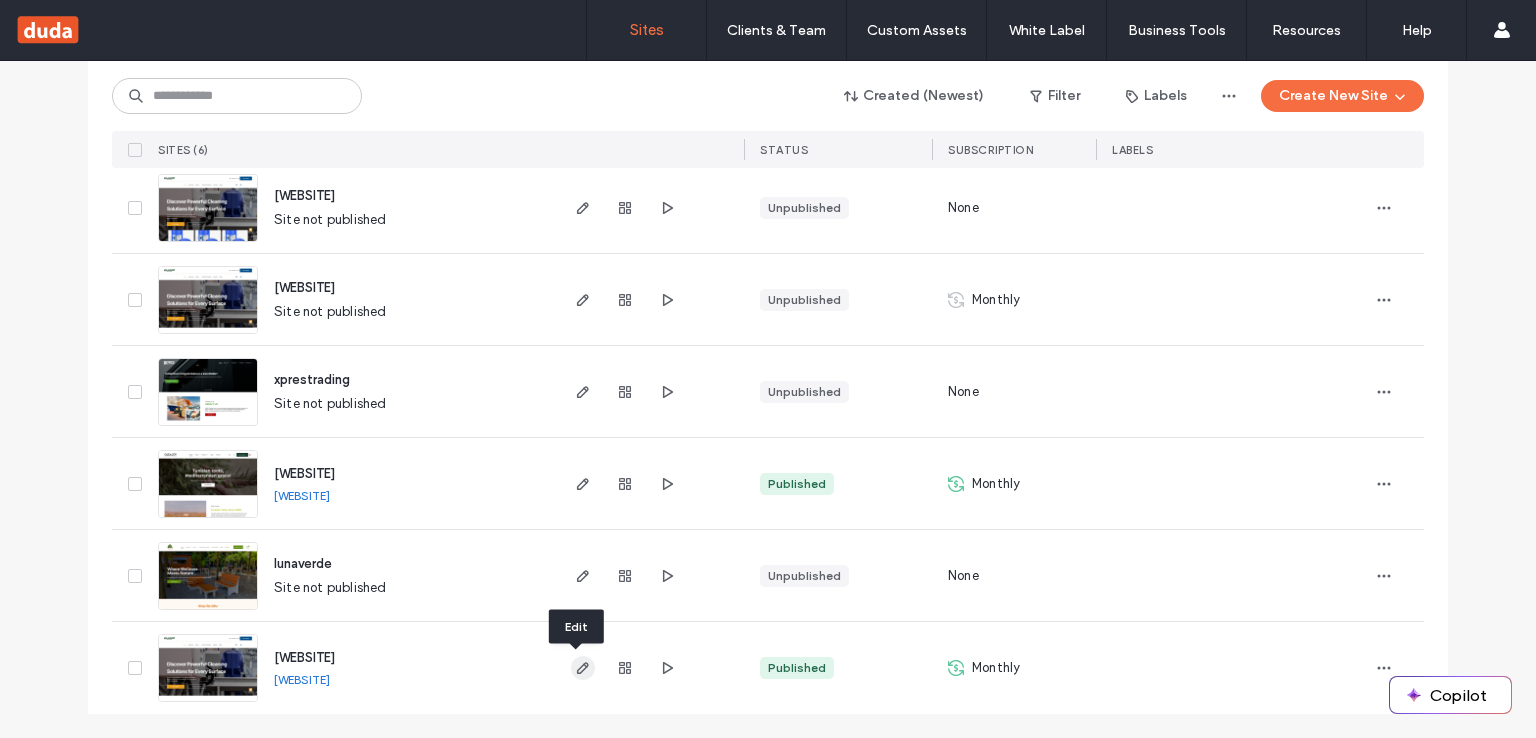 click 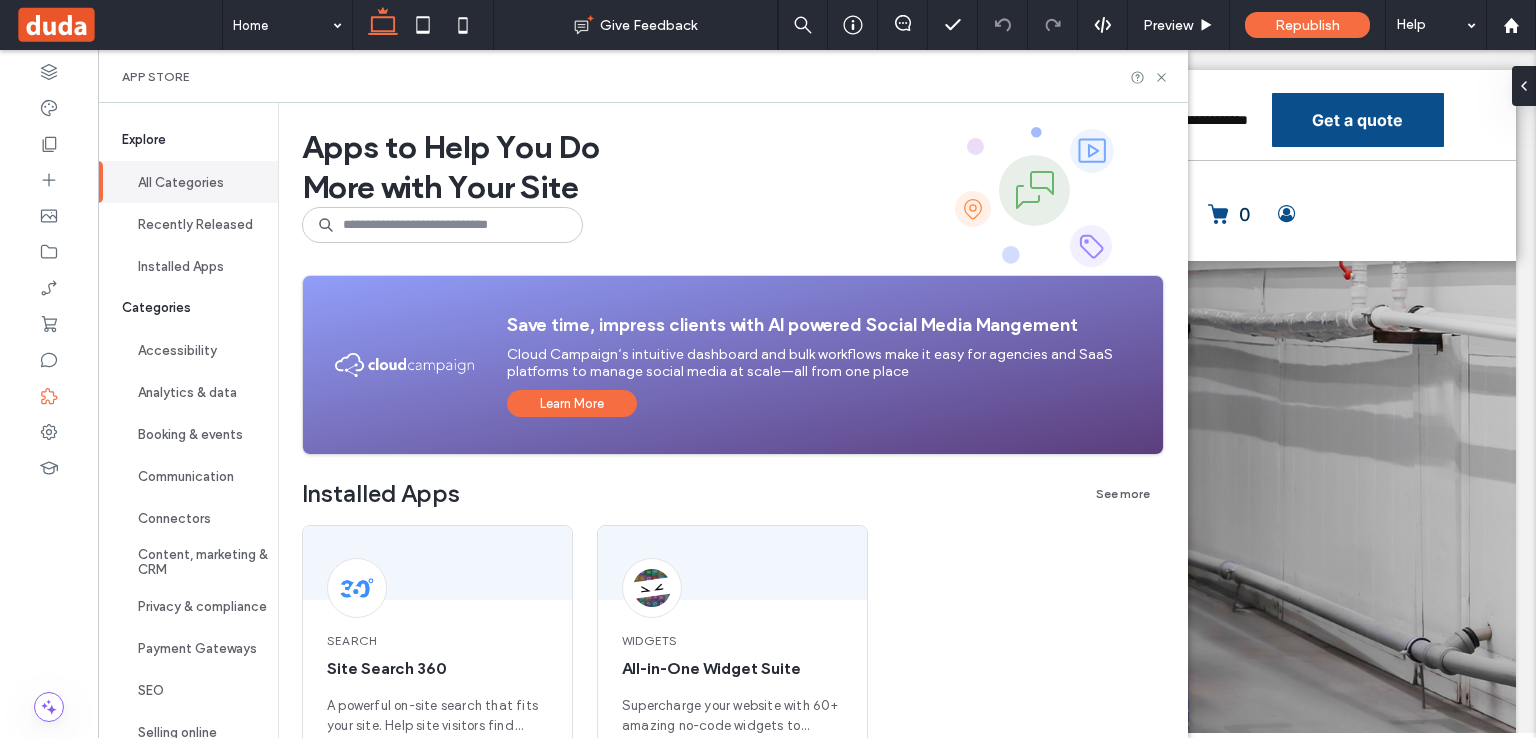 scroll, scrollTop: 0, scrollLeft: 0, axis: both 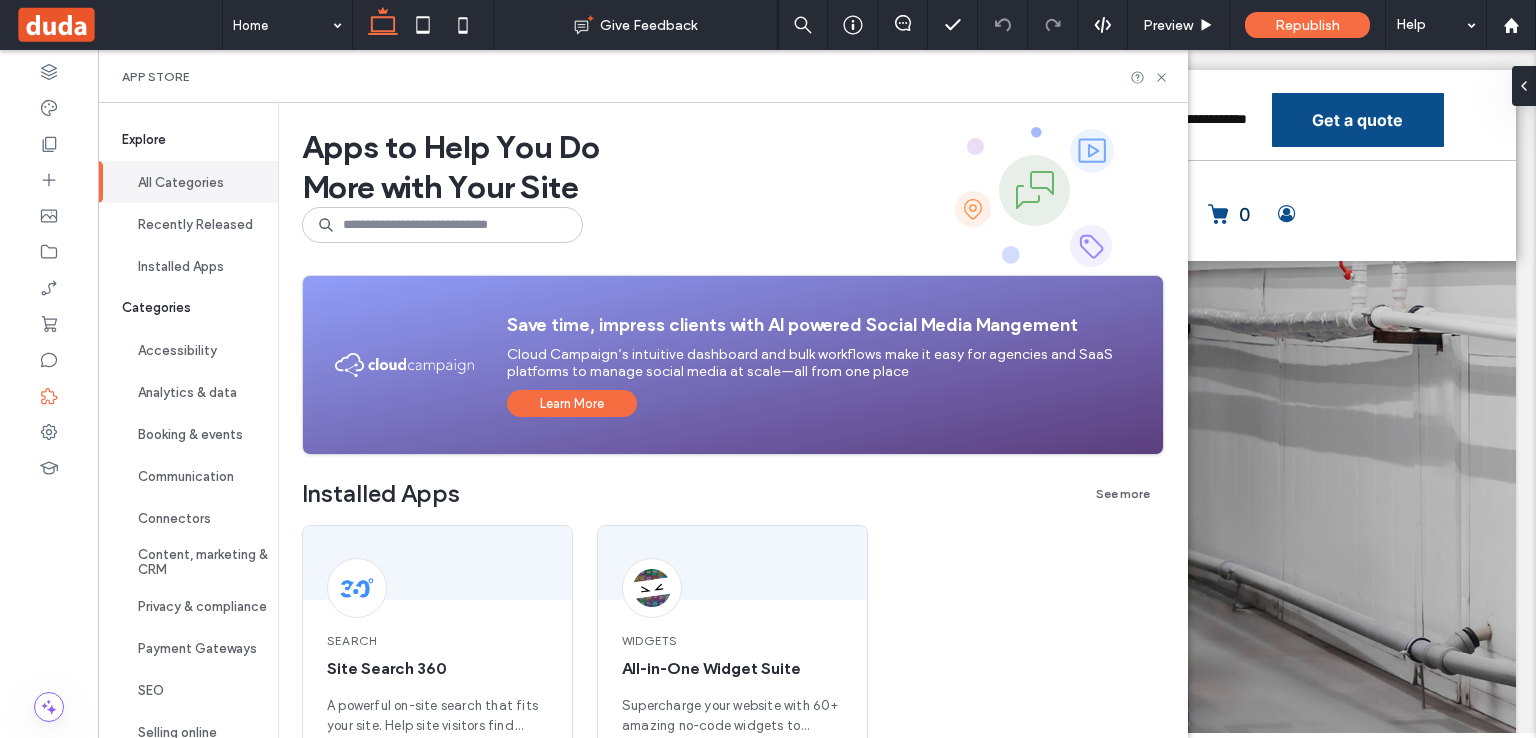 click on "App Store" at bounding box center (643, 76) 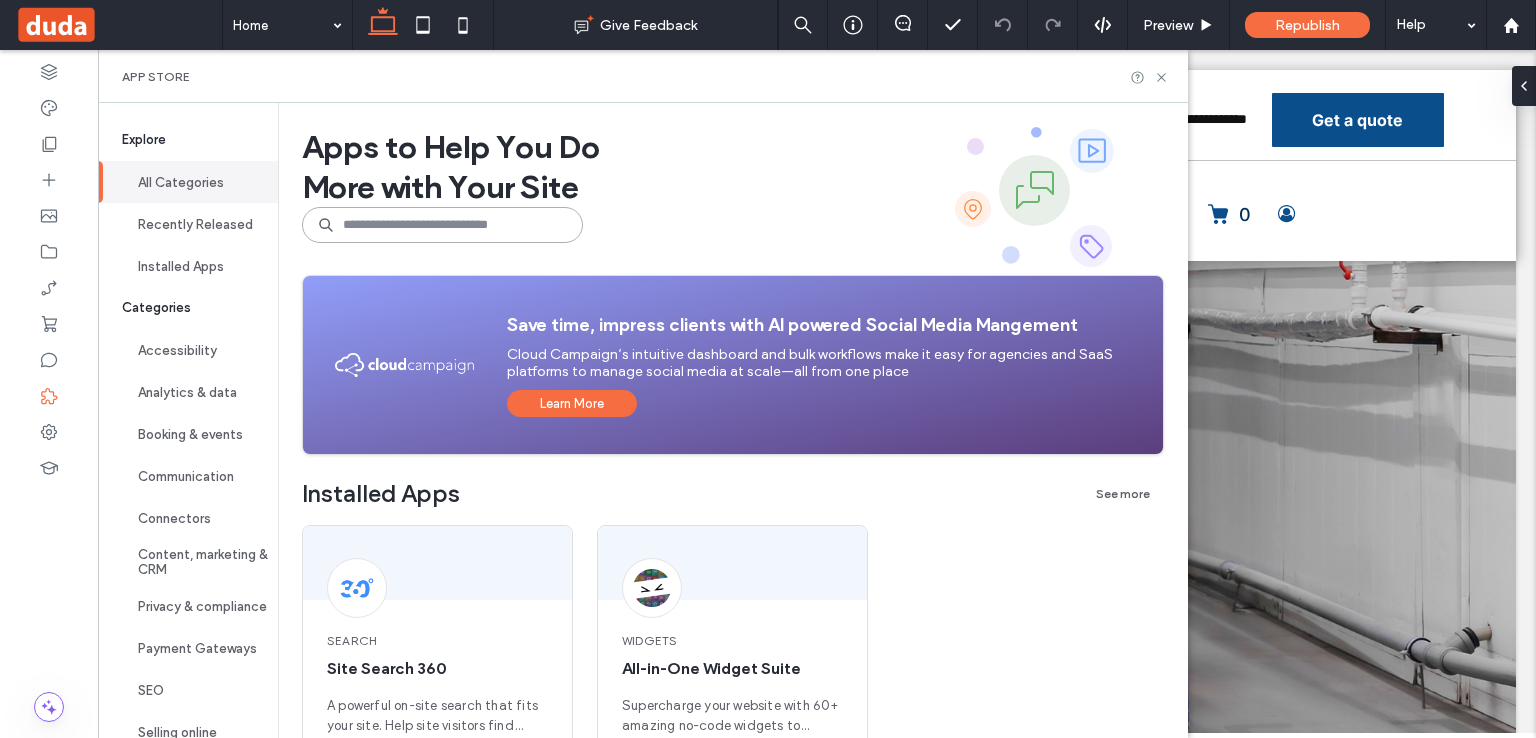 click at bounding box center [442, 225] 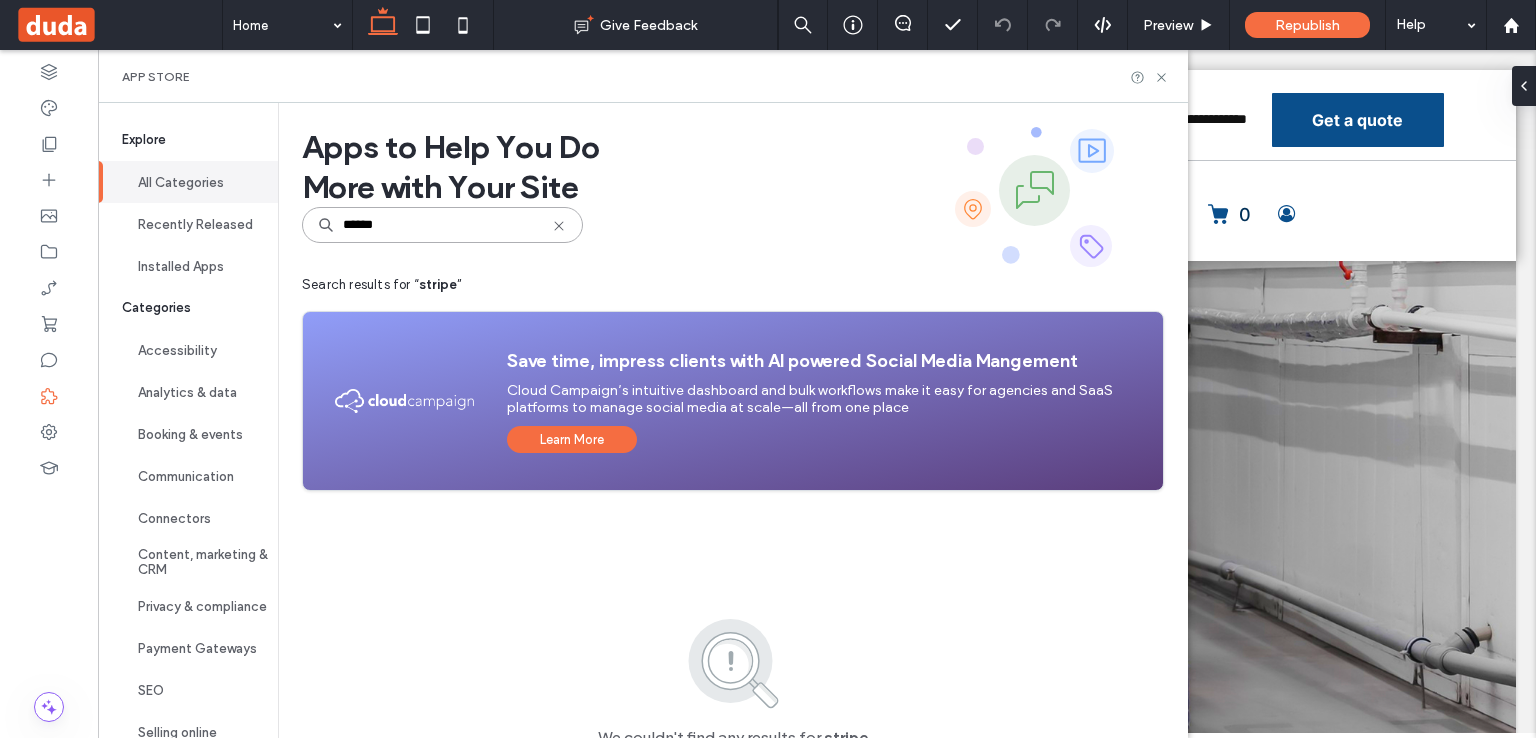 drag, startPoint x: 480, startPoint y: 237, endPoint x: 640, endPoint y: 237, distance: 160 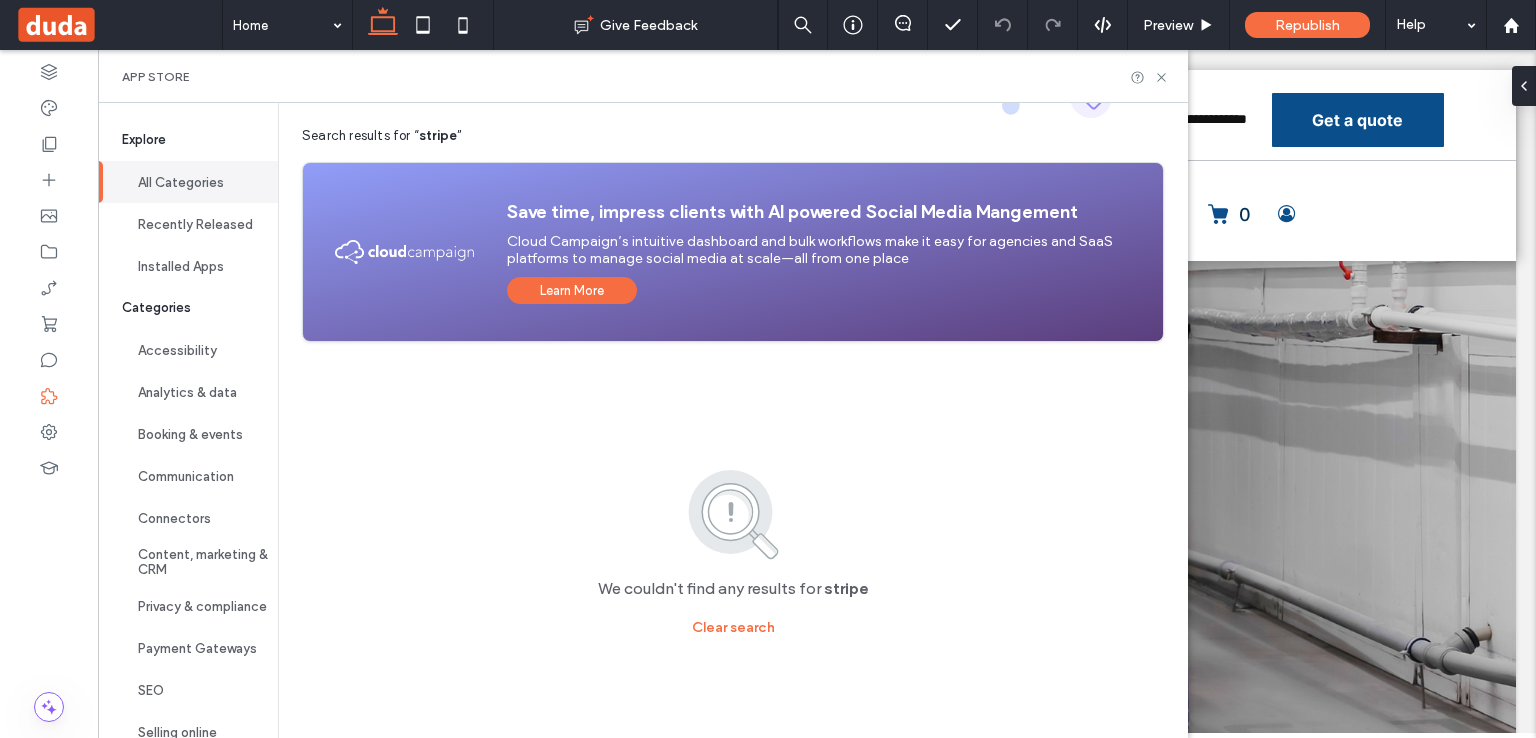 scroll, scrollTop: 0, scrollLeft: 0, axis: both 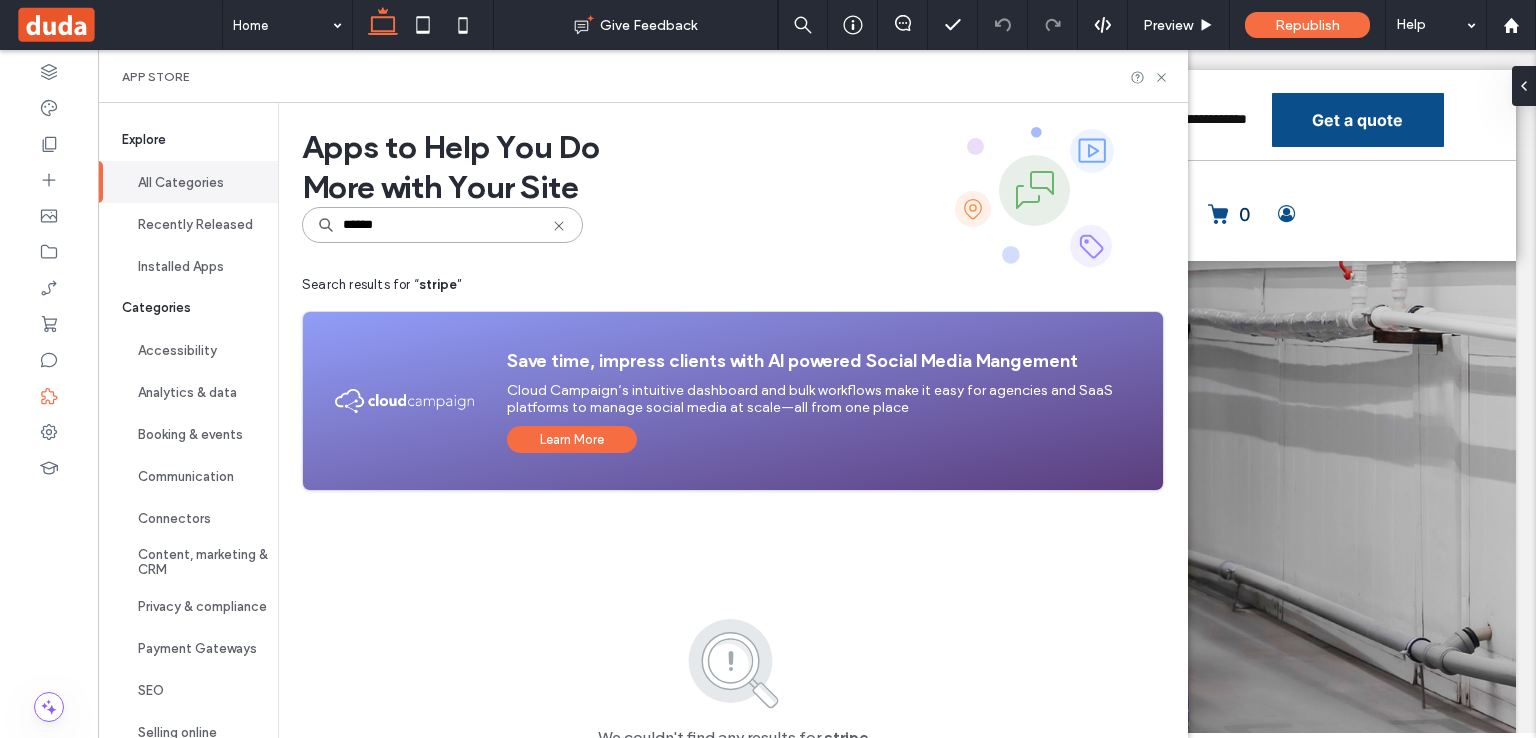 type on "******" 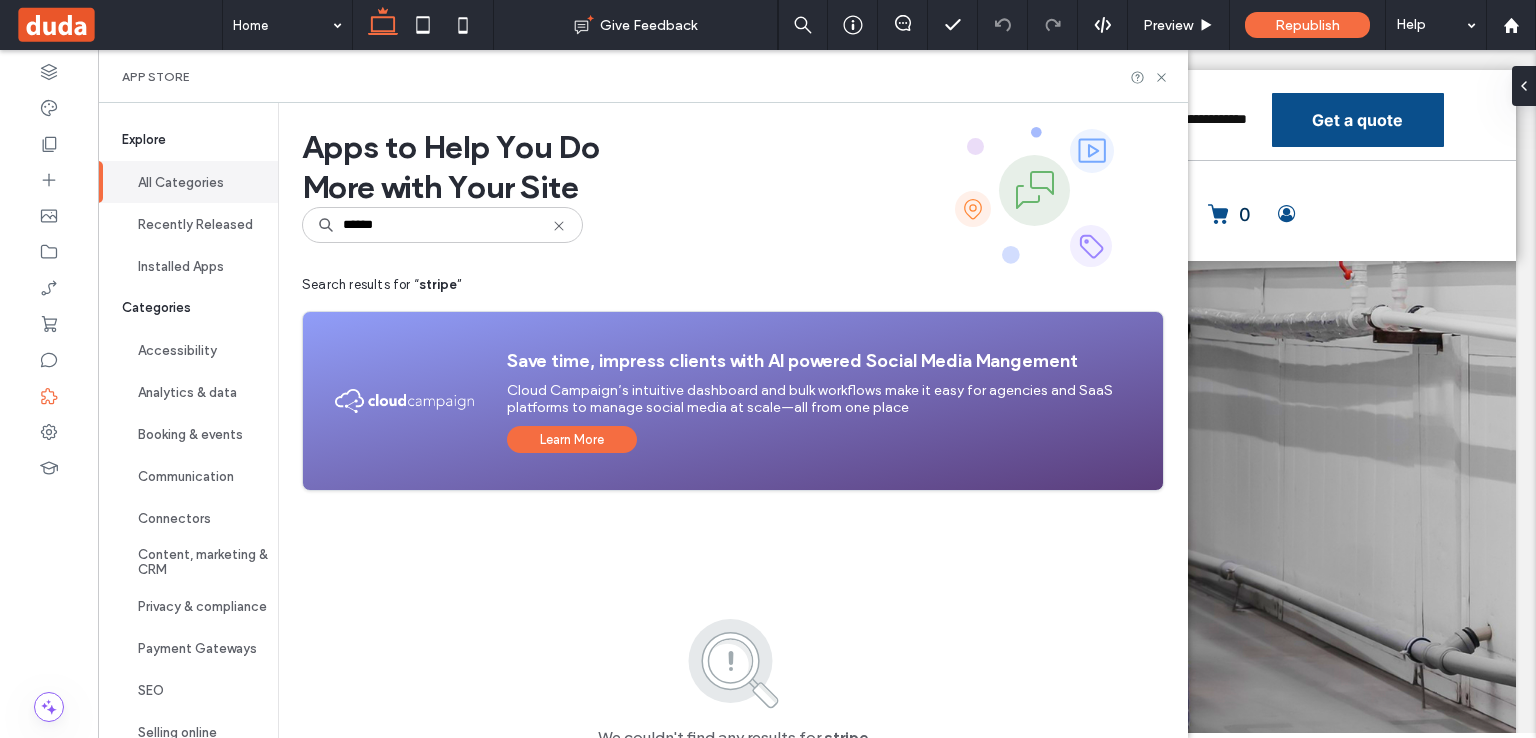 click 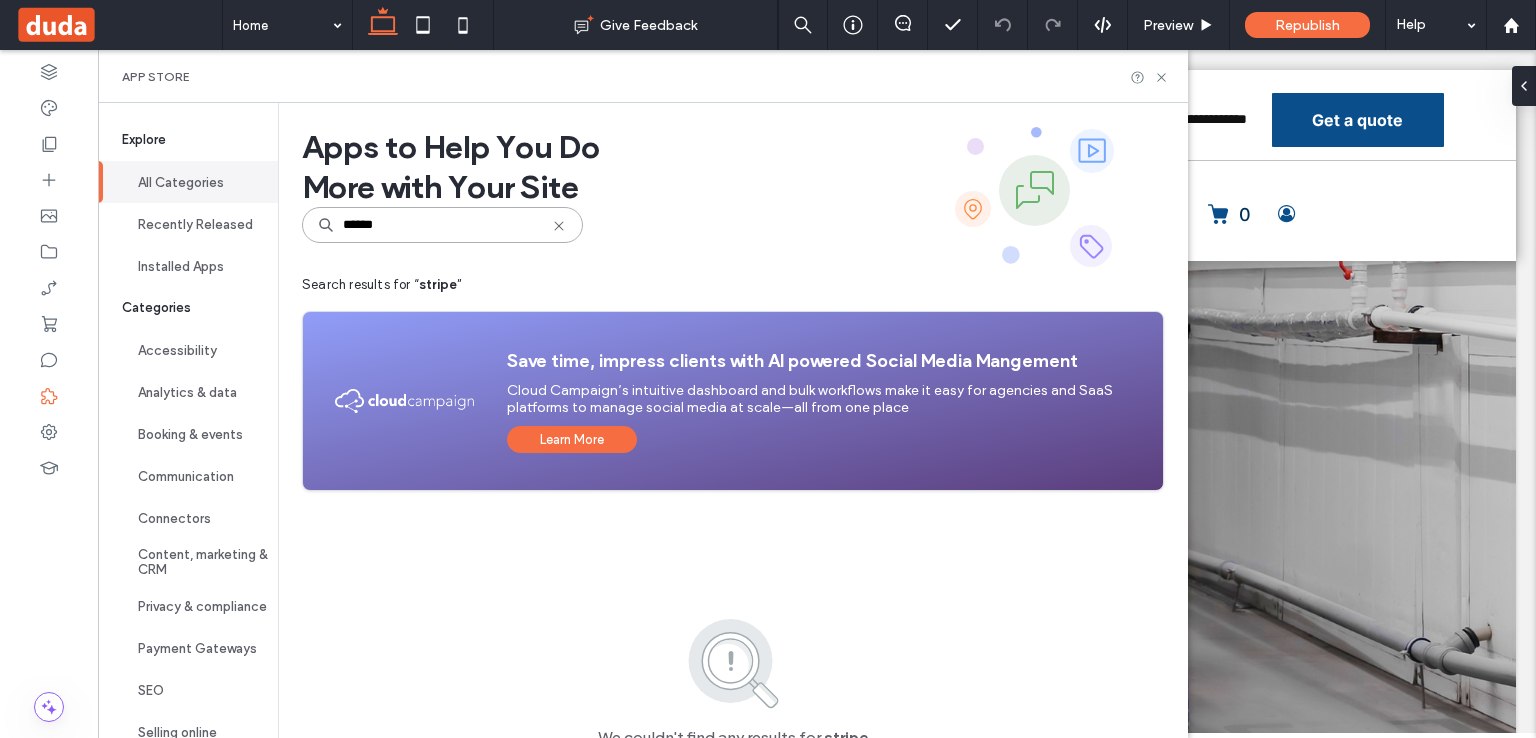 type 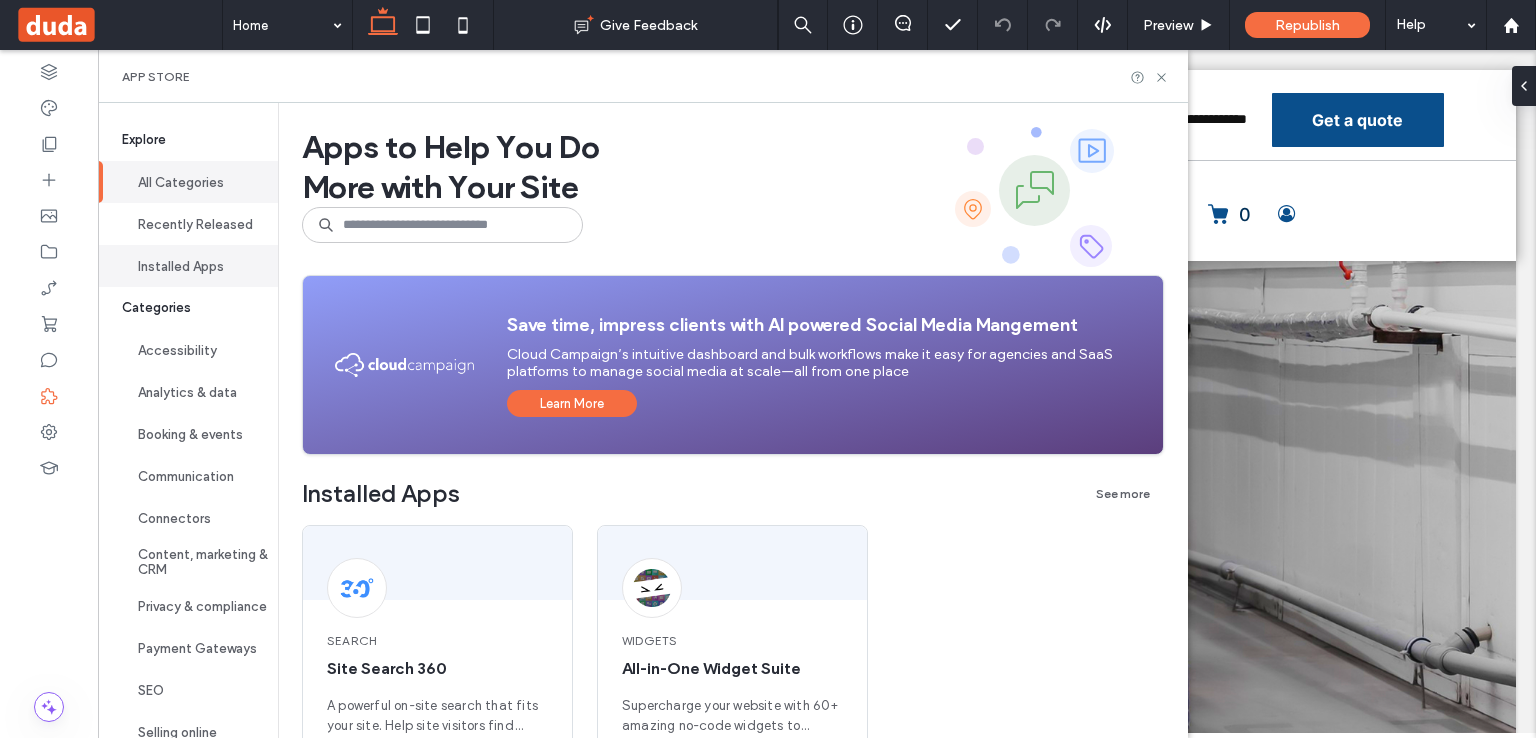click on "Installed Apps" at bounding box center [188, 266] 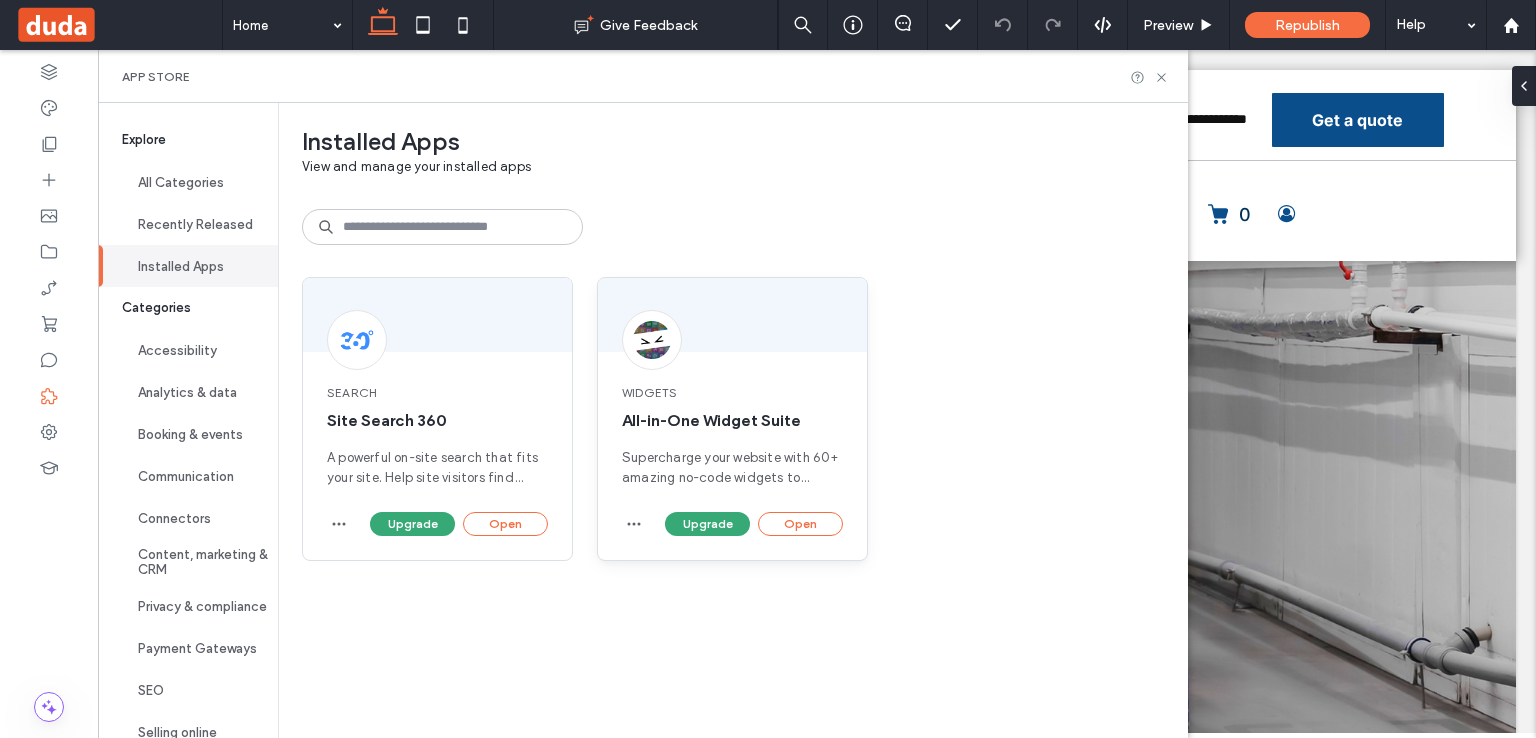 click on "All-in-One Widget Suite" at bounding box center [732, 421] 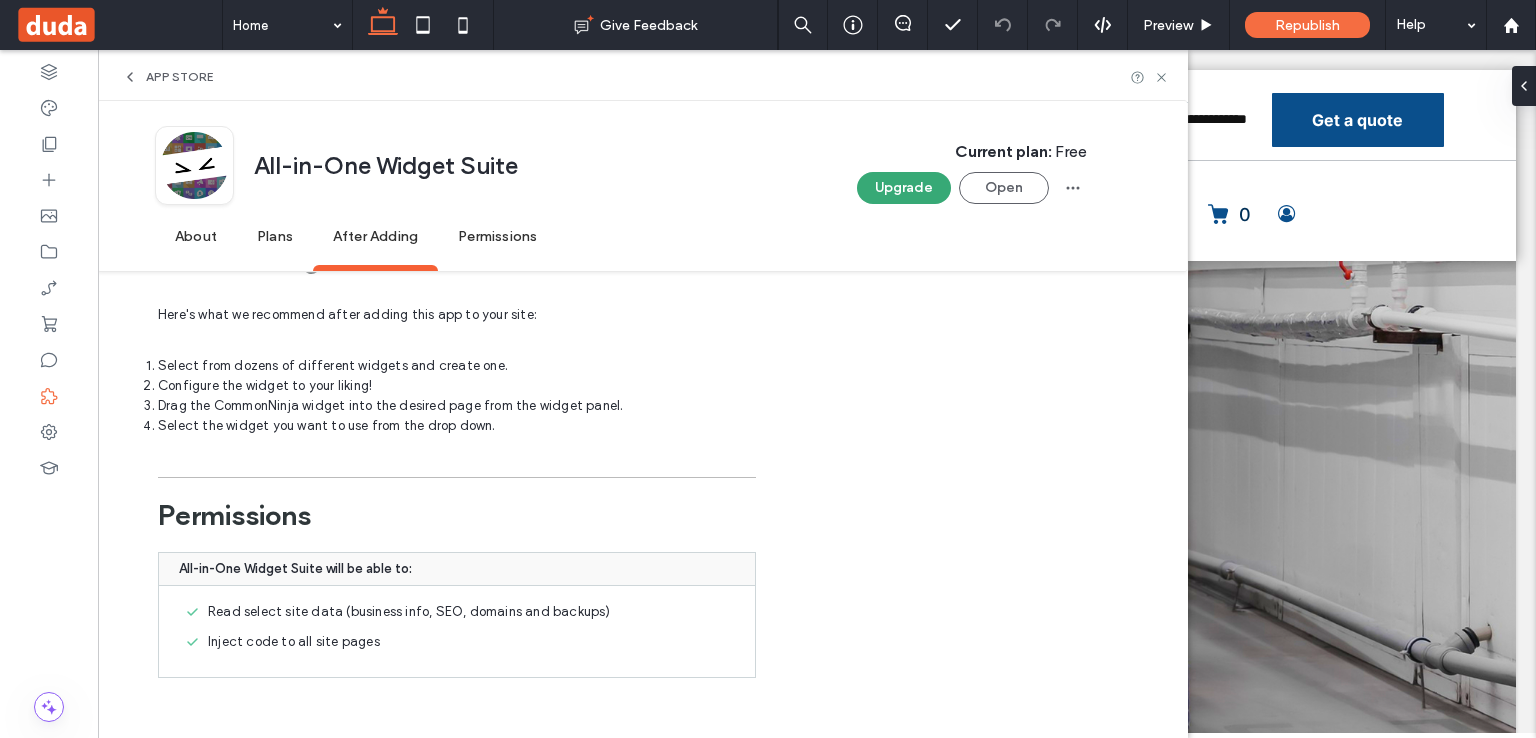 scroll, scrollTop: 3907, scrollLeft: 0, axis: vertical 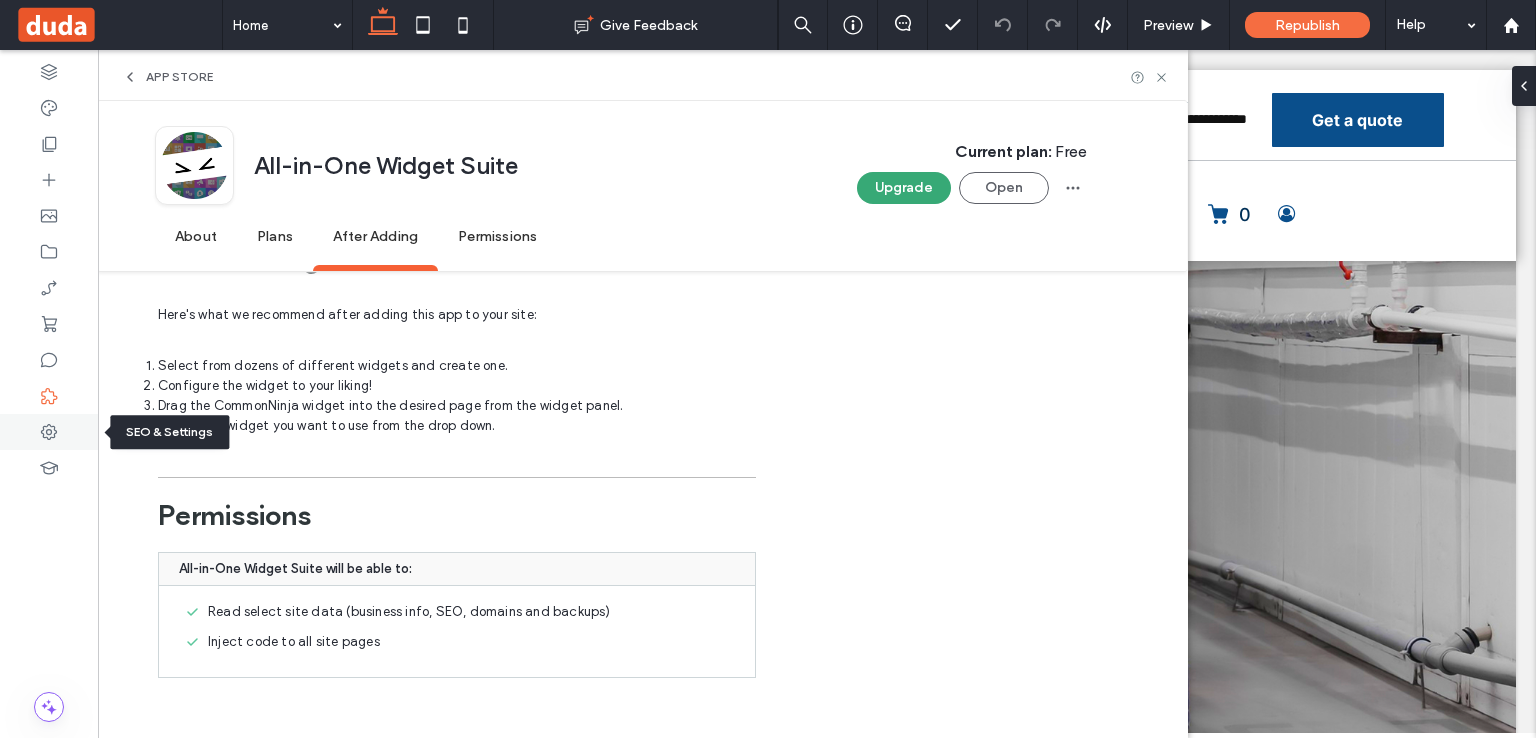 click 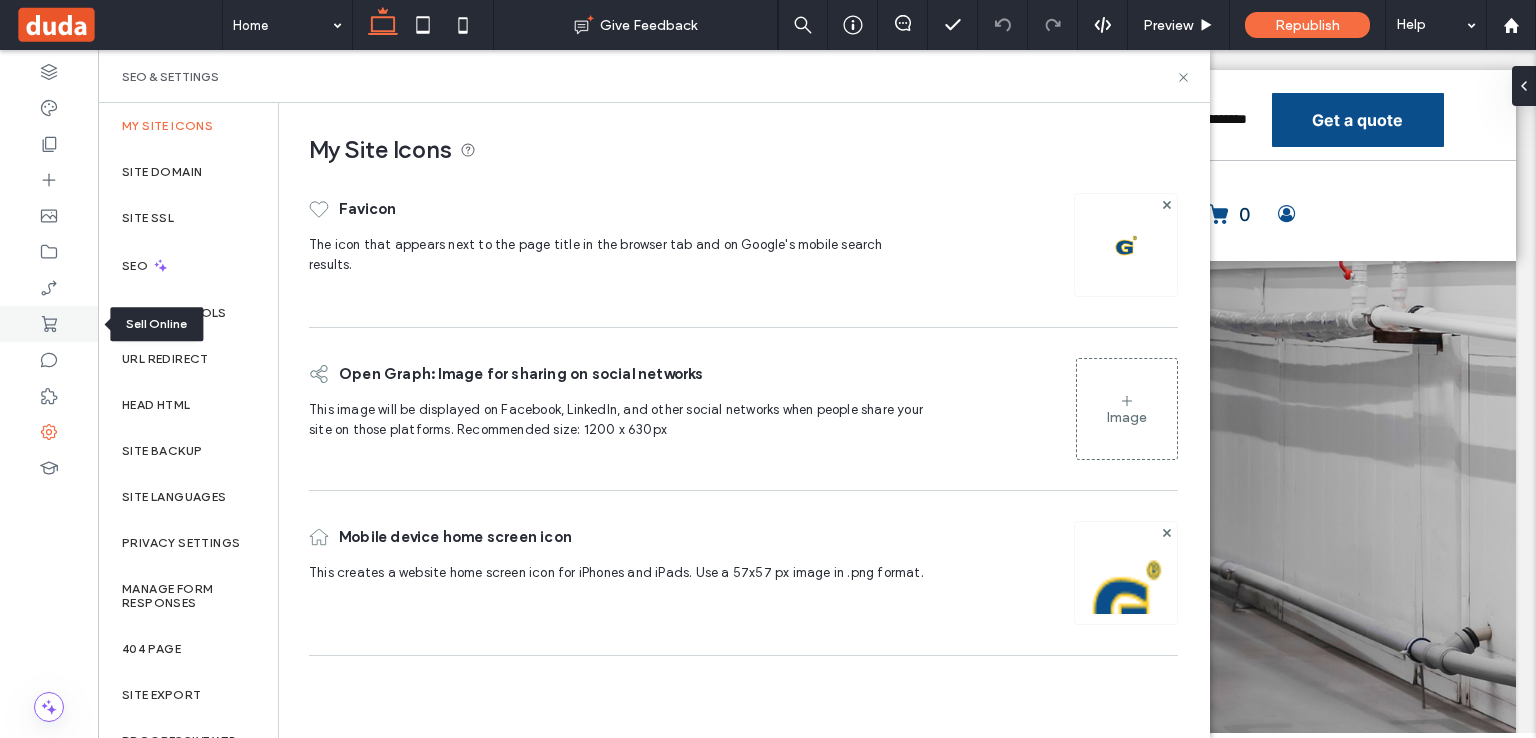 click at bounding box center [49, 324] 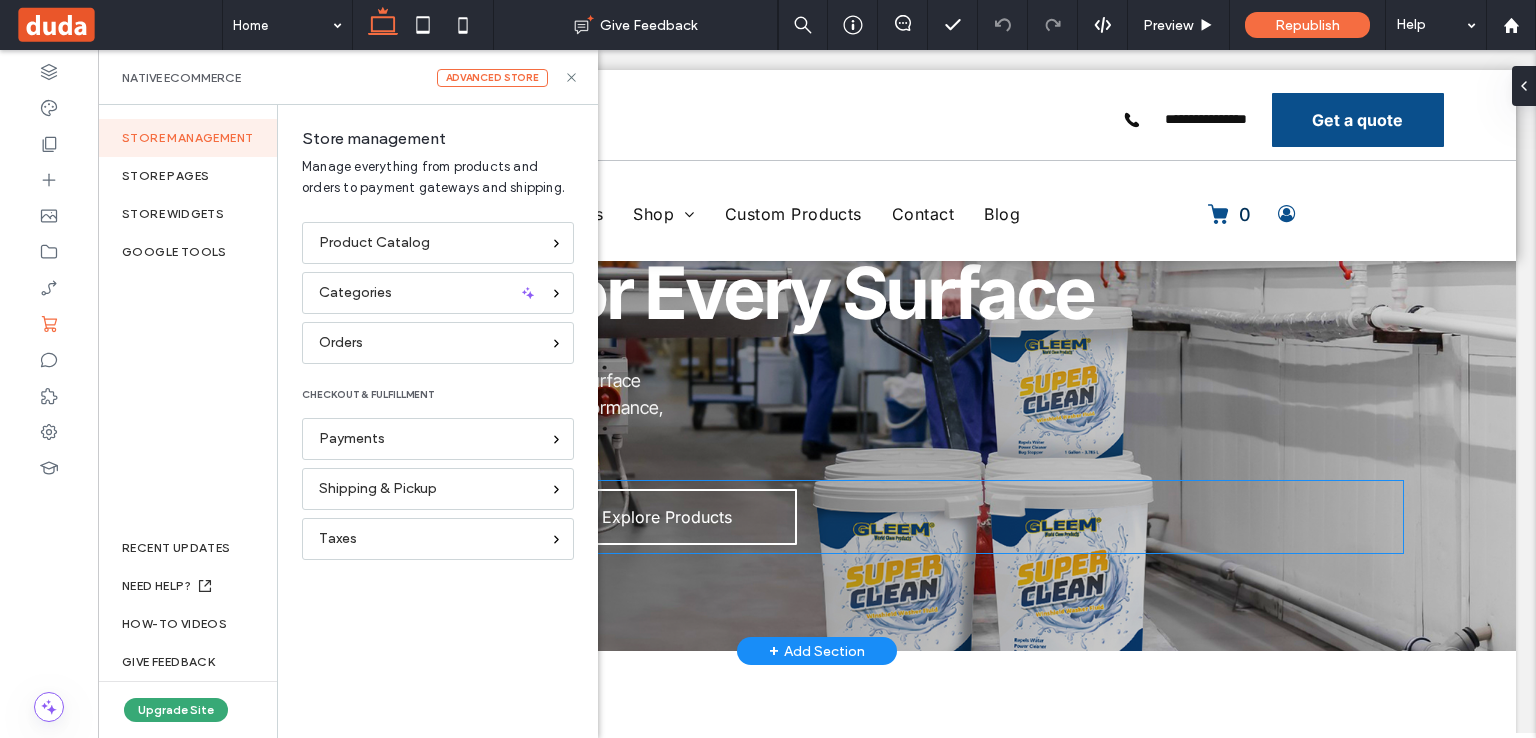 scroll, scrollTop: 312, scrollLeft: 0, axis: vertical 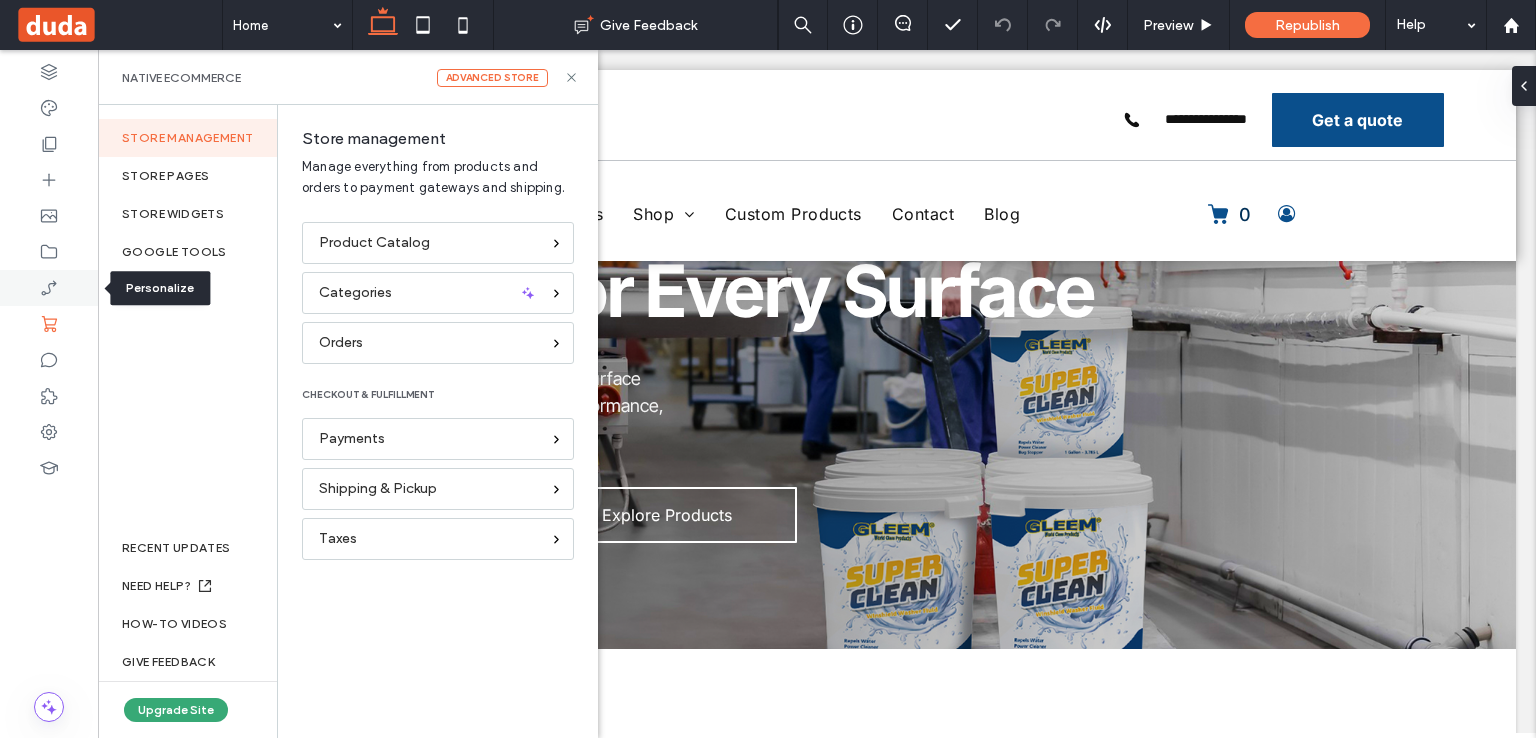click 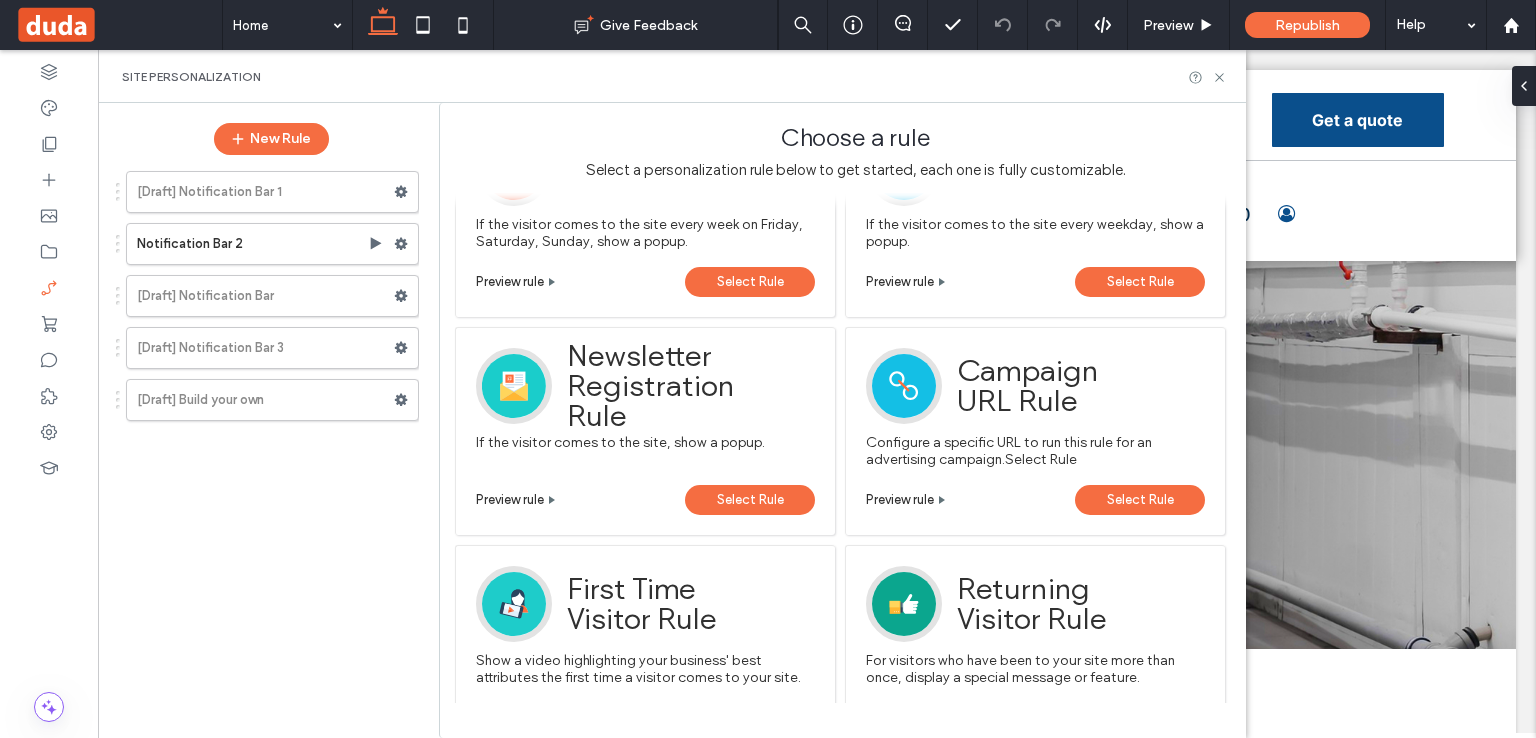 scroll, scrollTop: 818, scrollLeft: 0, axis: vertical 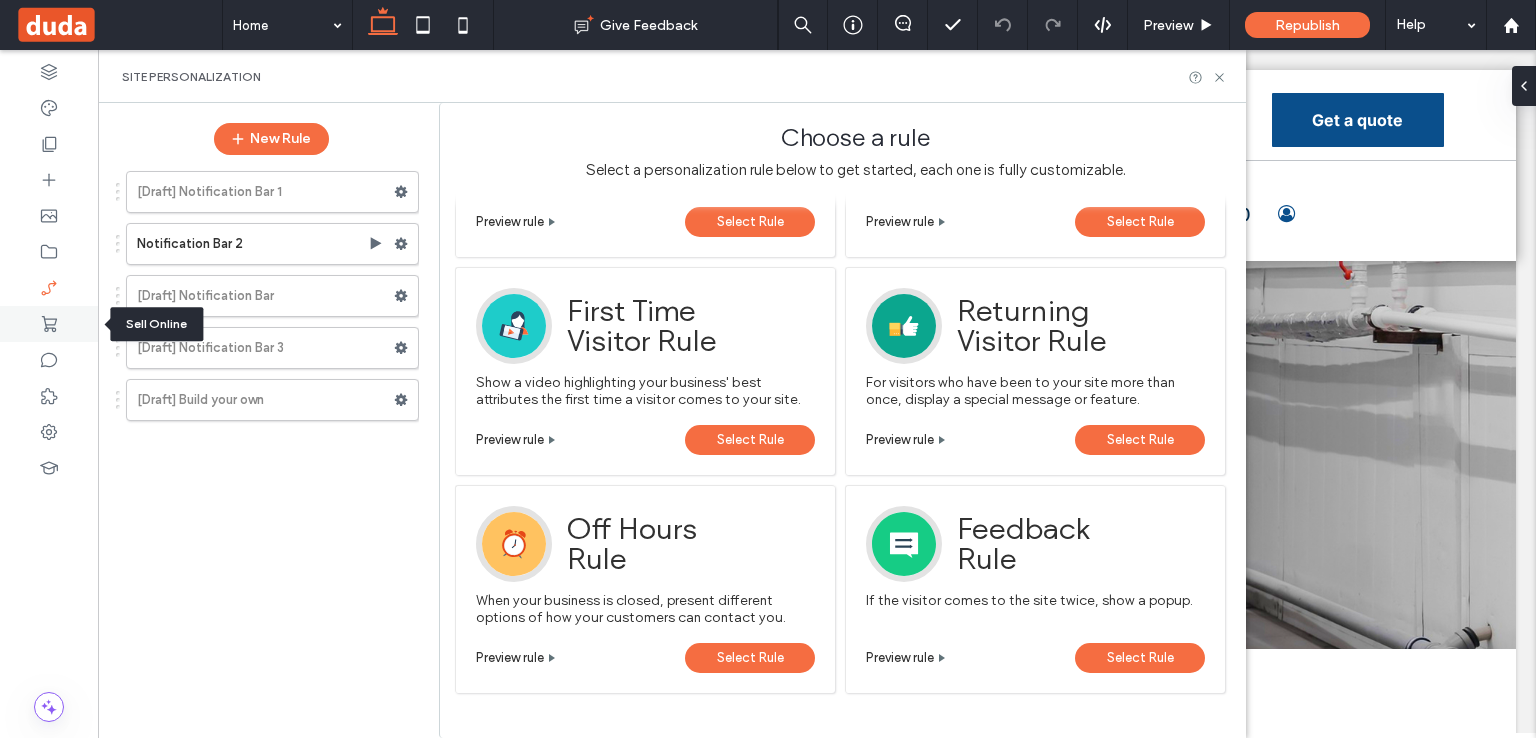 click 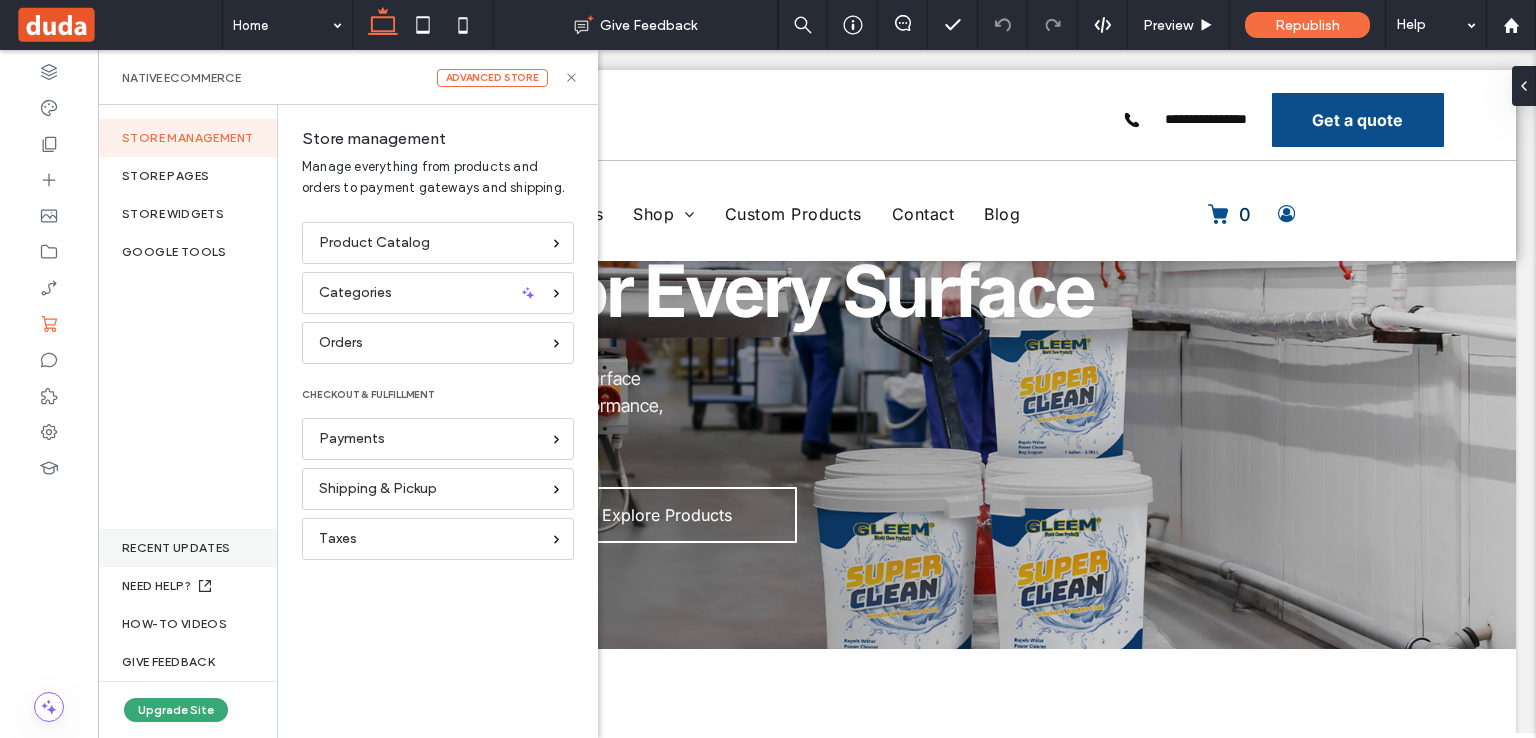 click on "RECENT UPDATES" at bounding box center (187, 548) 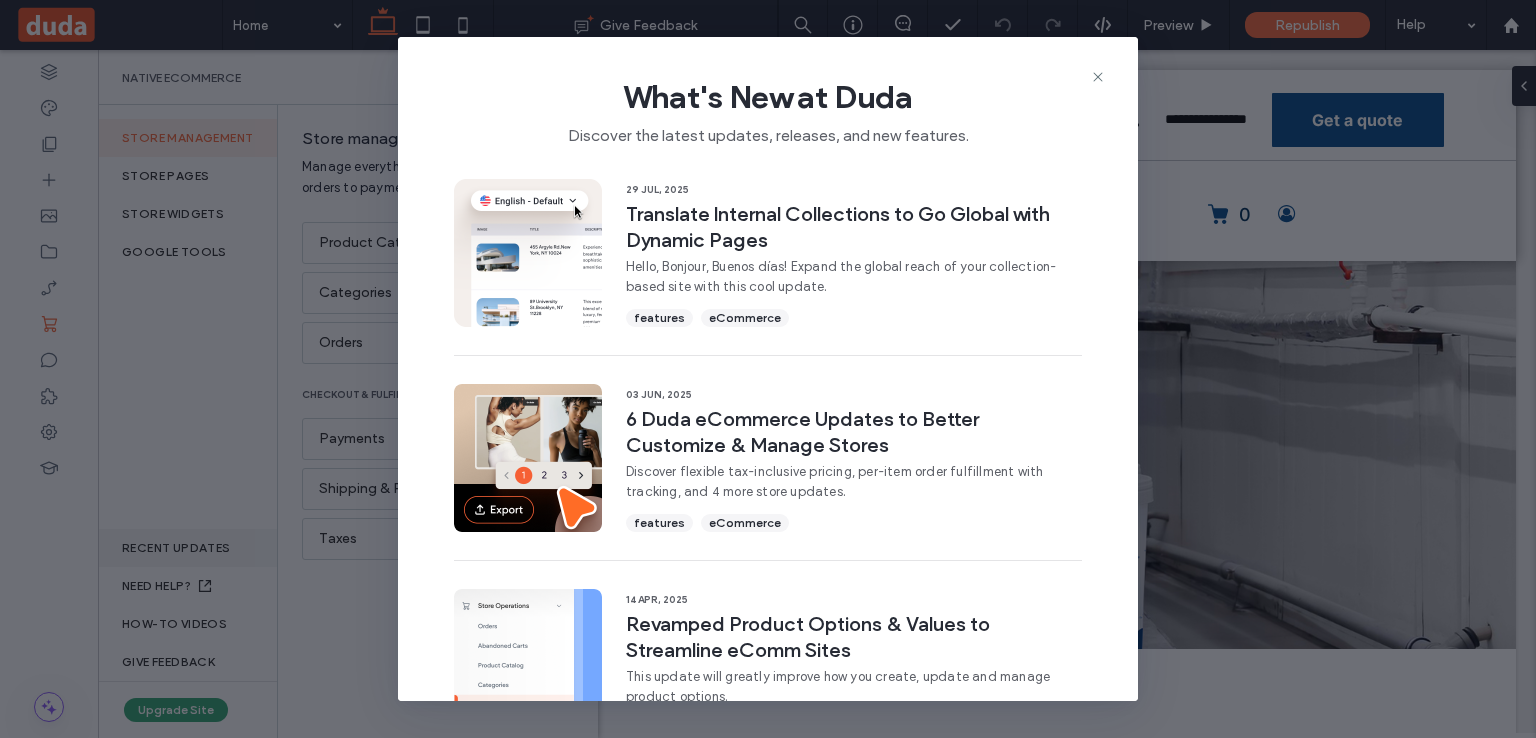 click on "What's New at Duda Discover the latest updates, releases, and new features. 29 Jul, 2025 Translate Internal Collections to Go Global with Dynamic Pages Hello, Bonjour, Buenos días! Expand the global reach of your collection-based site with this cool update. features eCommerce 03 Jun, 2025 6 Duda eCommerce Updates to Better Customize & Manage Stores Discover flexible tax-inclusive pricing, per-item order fulfillment with tracking, and 4 more store updates. features eCommerce 14 Apr, 2025 Revamped Product Options & Values to Streamline eComm Sites This update will greatly improve how you create, update and manage product options. features eCommerce 09 Apr, 2025 Give eComm Clients the Power to Offer Customizable Products Now available in the Duda native store. features eCommerce 07 Apr, 2025 European Payment Gateway Mollie Now Available in Duda eCommerce Empower your eComm clients to offer SEPA, Klarna, iDeal, and other payment methods at checkout. features eCommerce 10 Jan, 2025 features eCommerce" at bounding box center (768, 369) 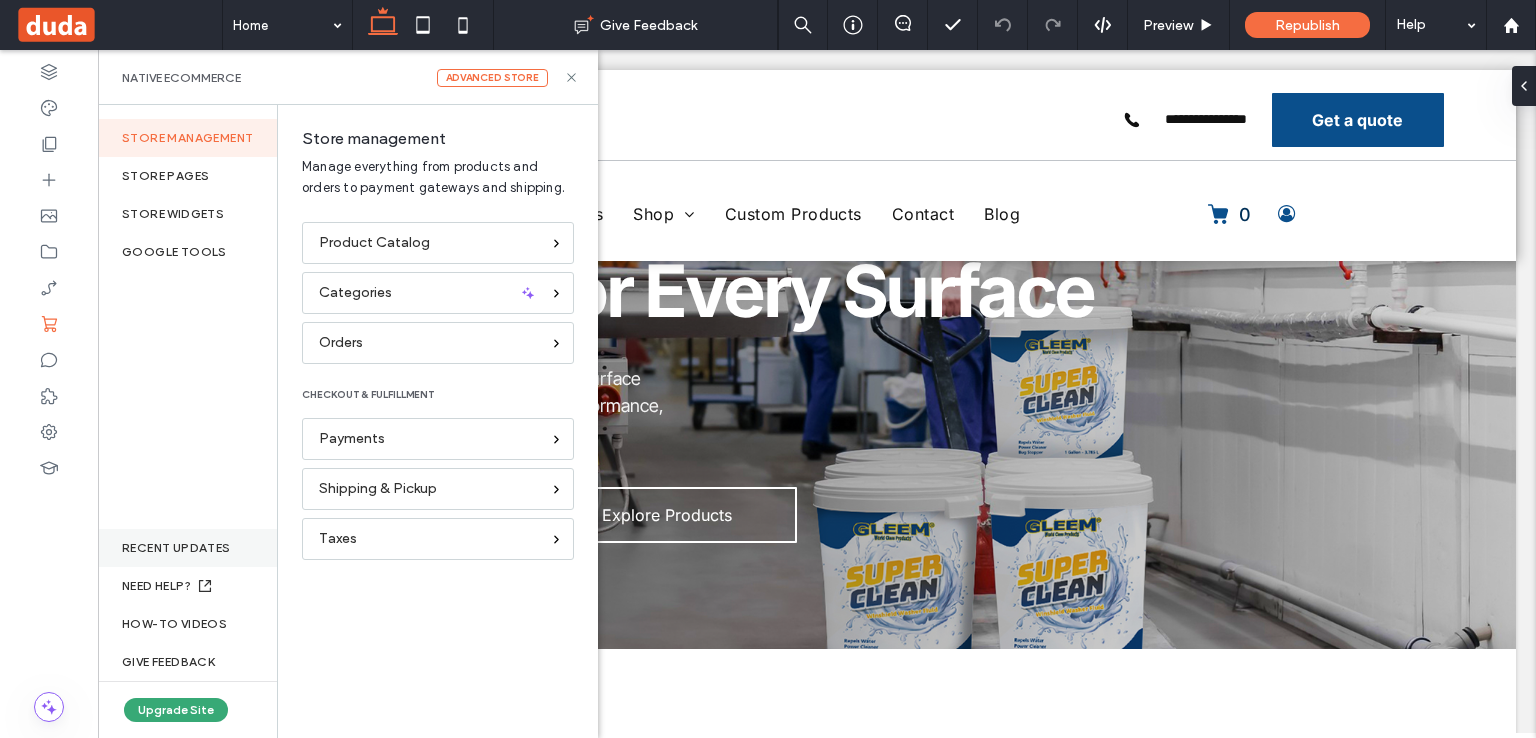 click on "RECENT UPDATES" at bounding box center [187, 548] 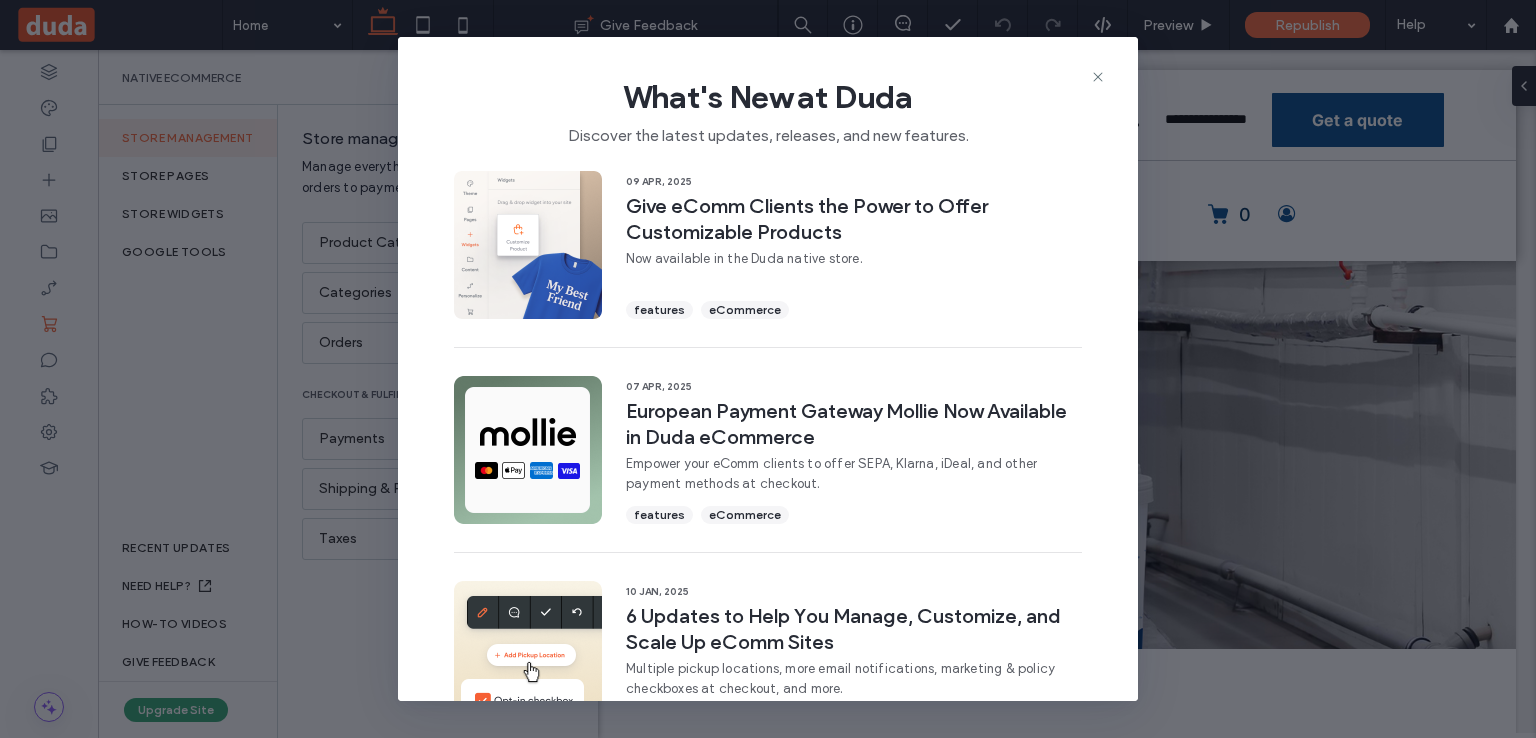 scroll, scrollTop: 743, scrollLeft: 0, axis: vertical 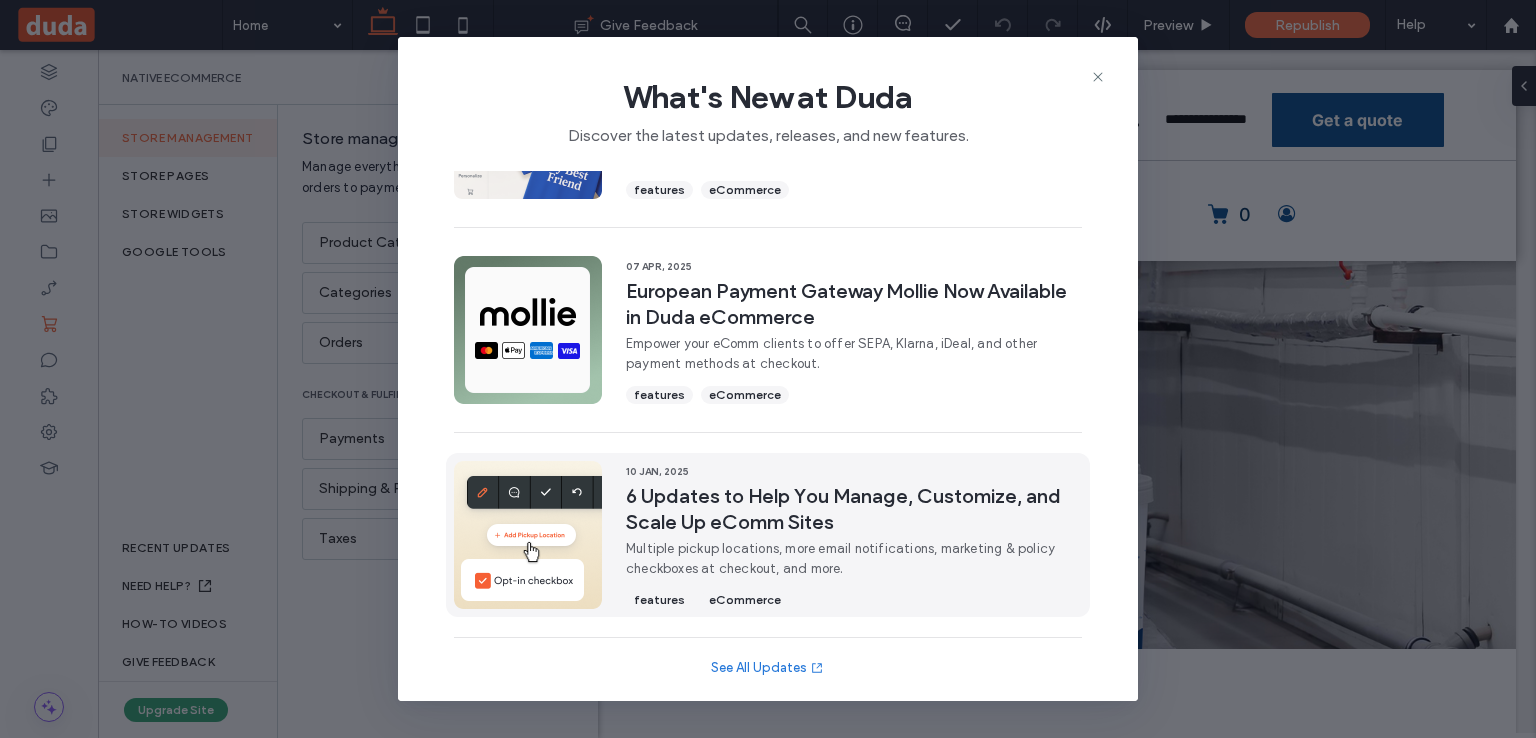 click on "6 Updates to Help You Manage, Customize, and Scale Up eComm Sites" at bounding box center (854, 509) 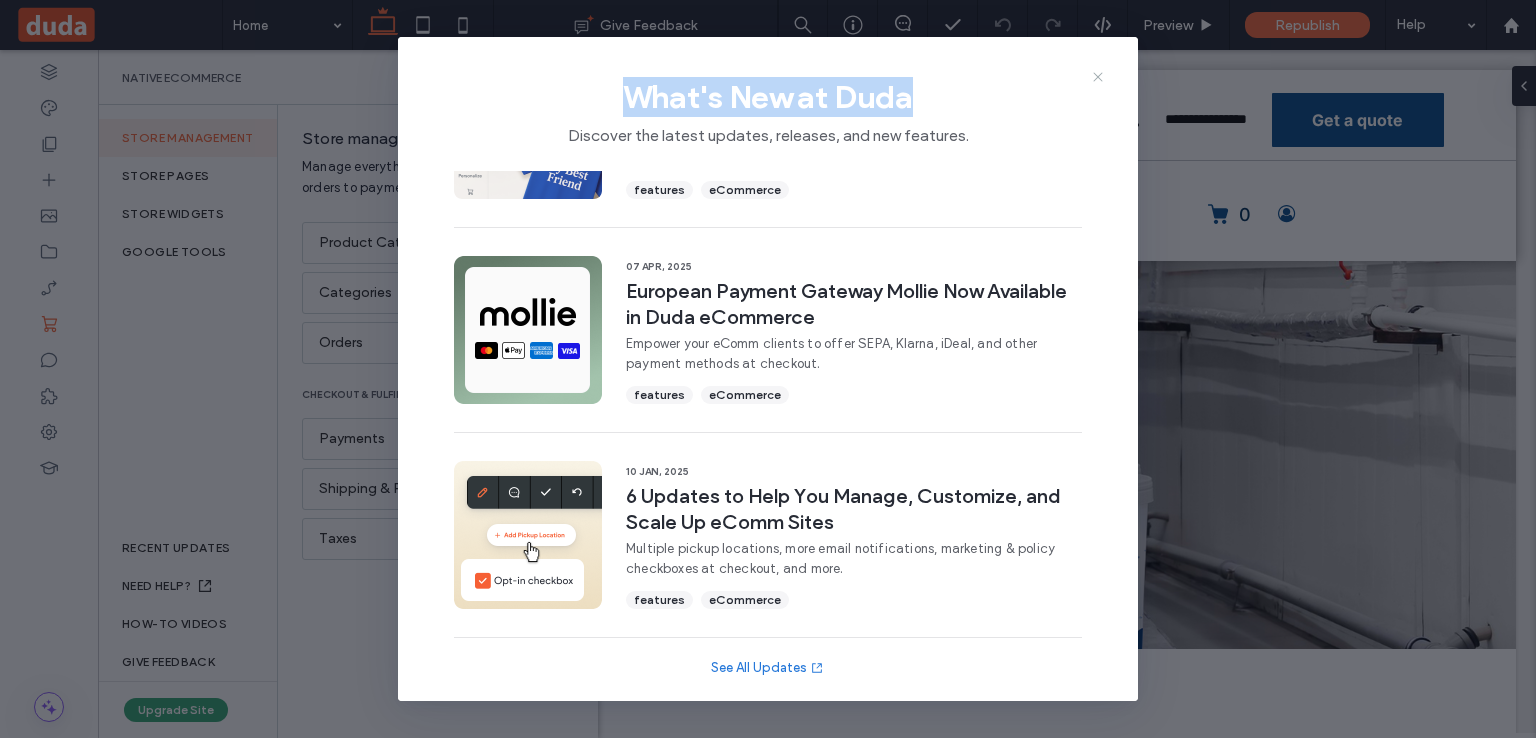 drag, startPoint x: 1088, startPoint y: 81, endPoint x: 1096, endPoint y: 73, distance: 11.313708 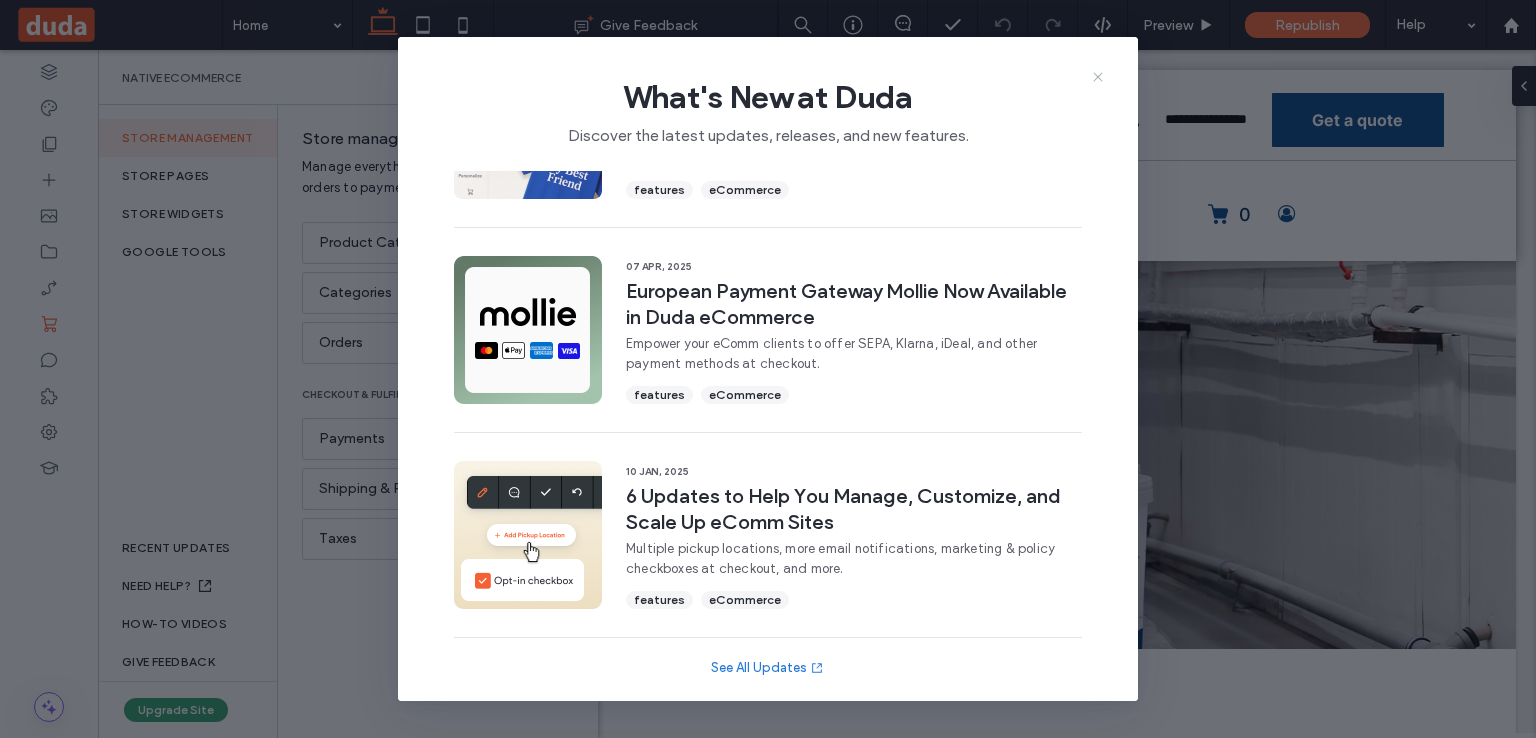 click 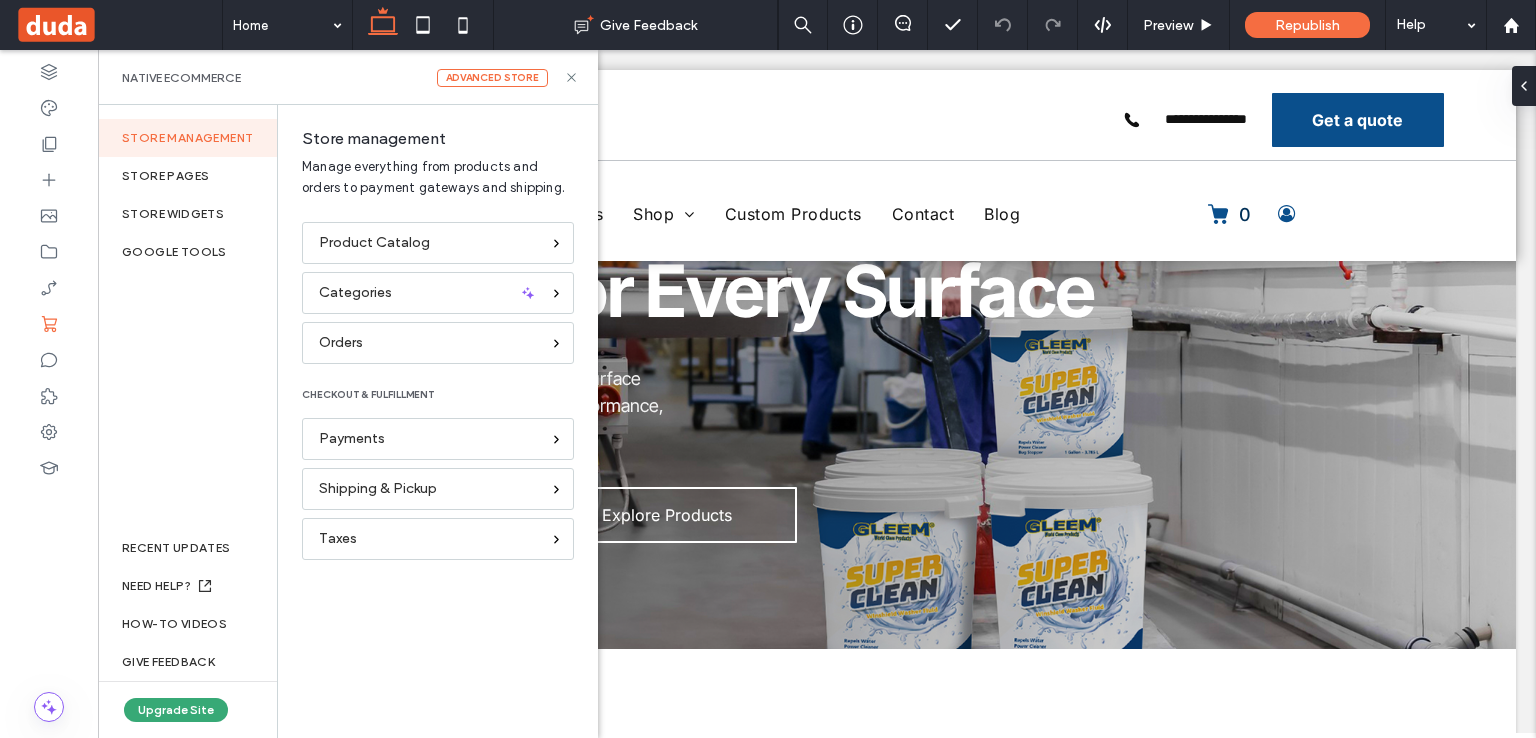 click on "Store management Store pages store widgets
Google Tools RECENT UPDATES NEED HELP? How-to videos GIVE FEEDBACK Upgrade Site" at bounding box center (188, 421) 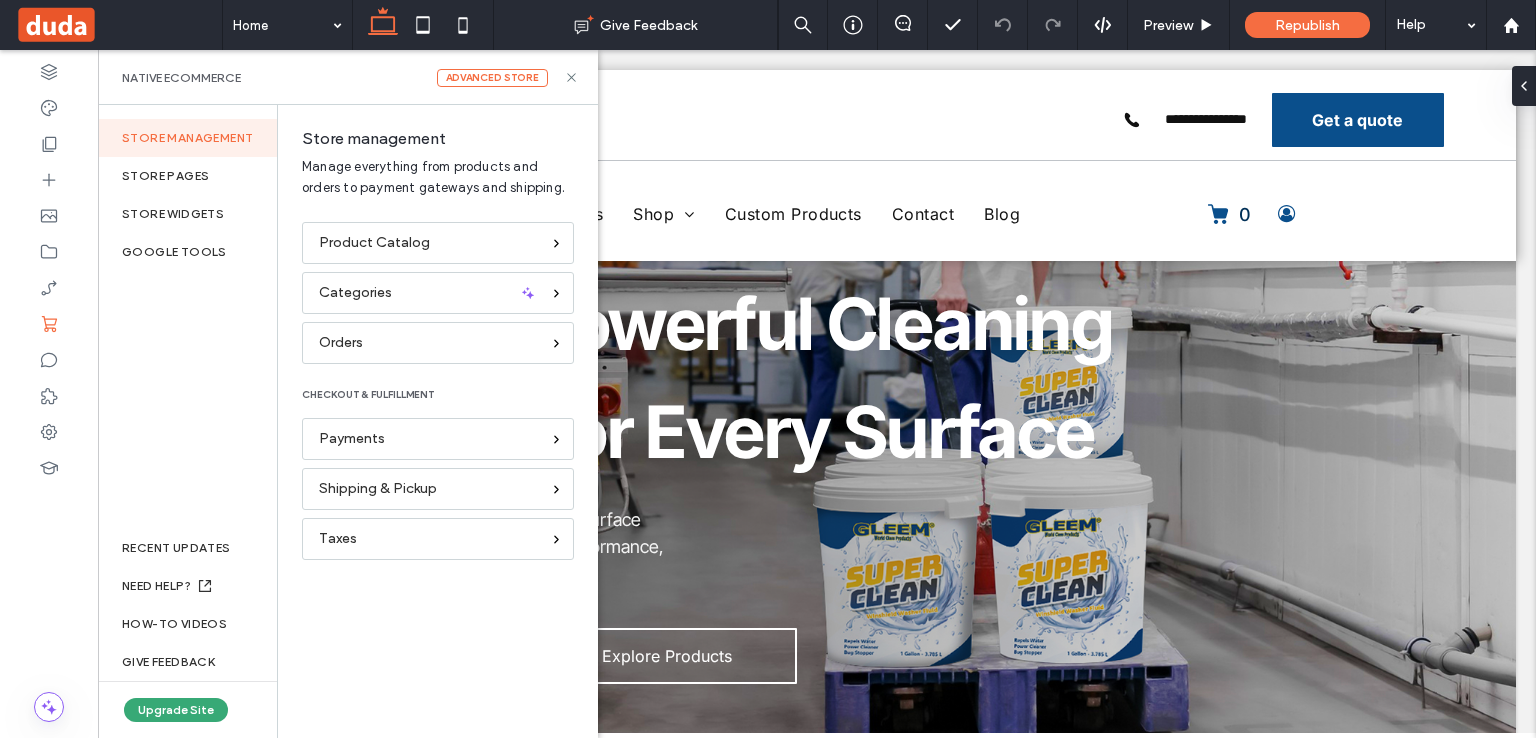 scroll, scrollTop: 0, scrollLeft: 0, axis: both 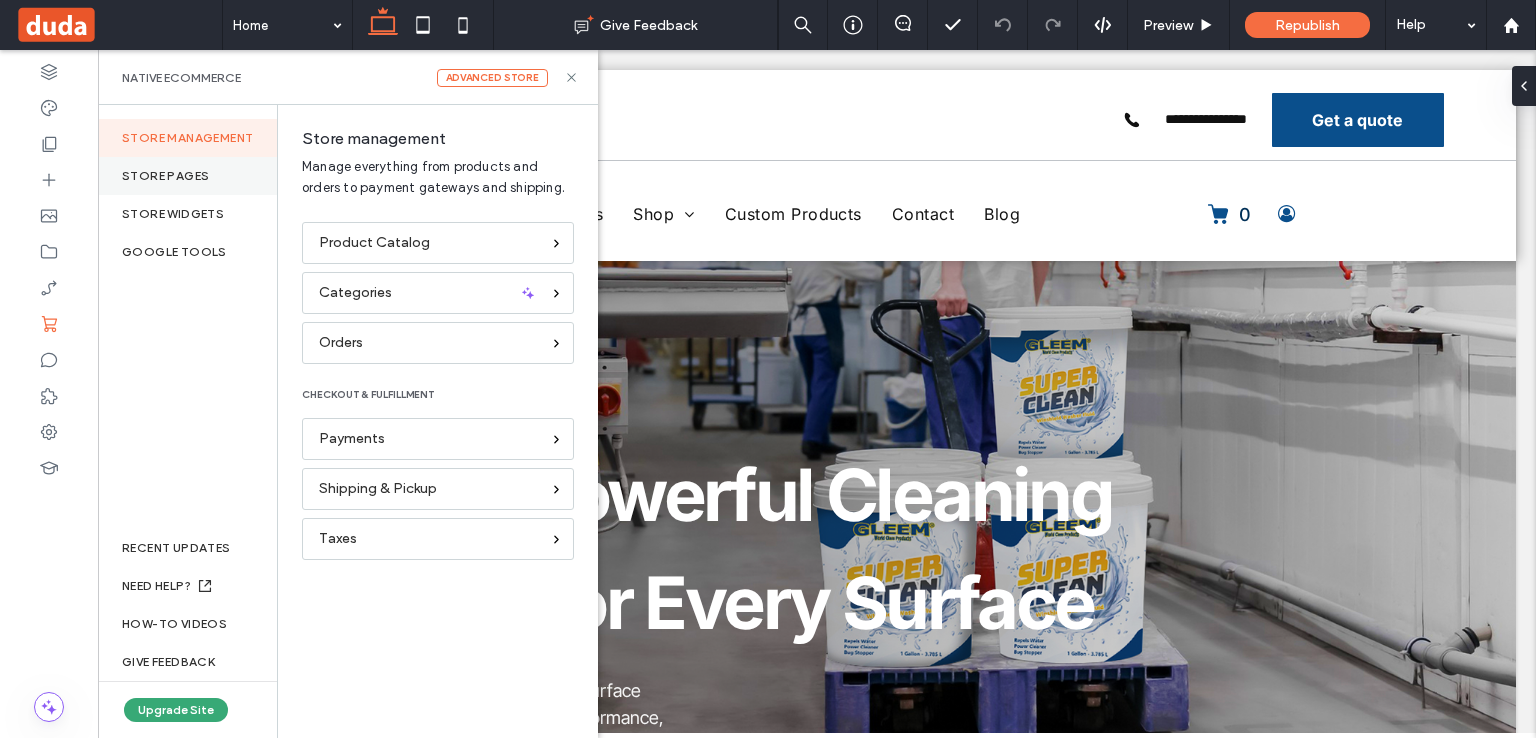 click on "Store pages" at bounding box center [187, 176] 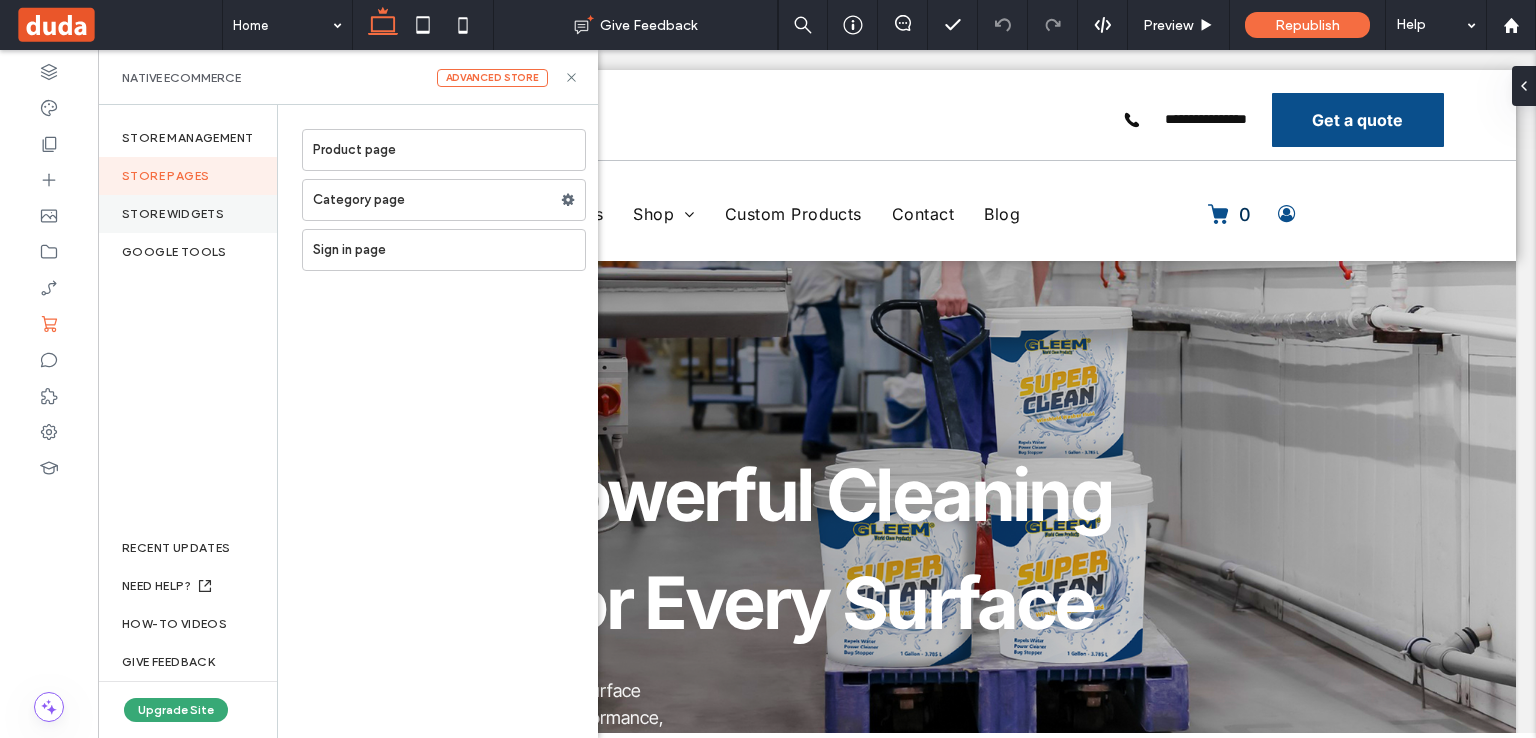 click on "store widgets" at bounding box center (187, 214) 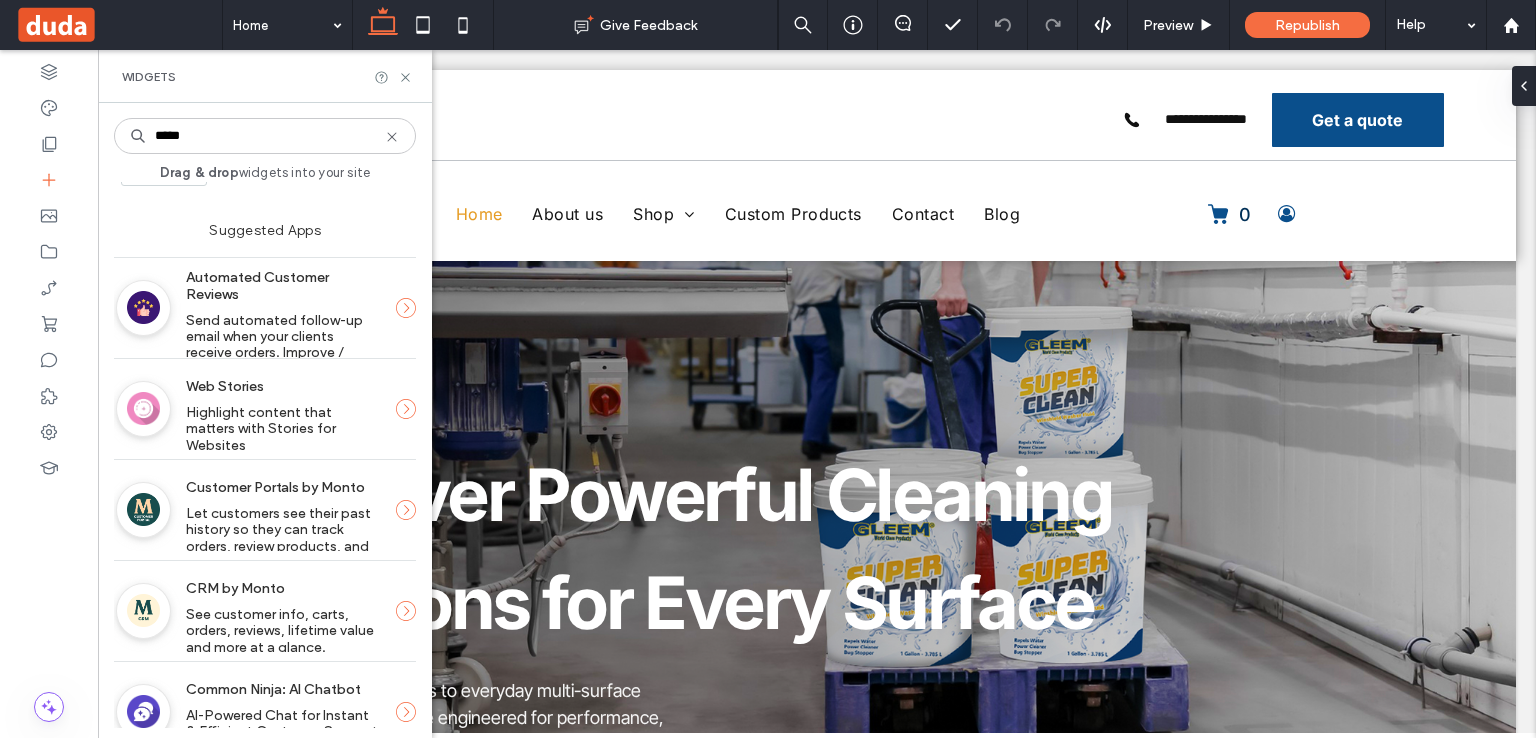 scroll, scrollTop: 308, scrollLeft: 0, axis: vertical 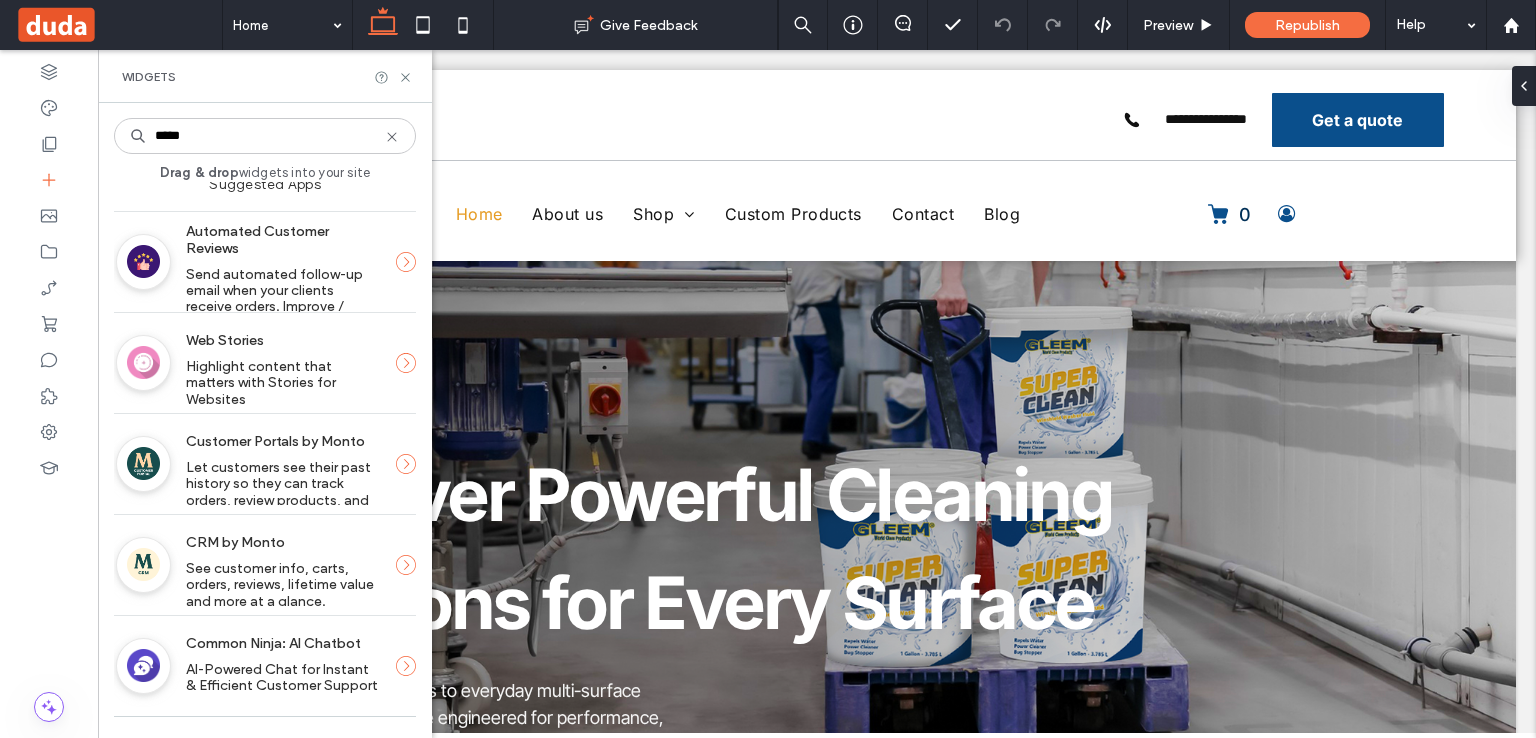 click on "CRM by Monto" at bounding box center (283, 542) 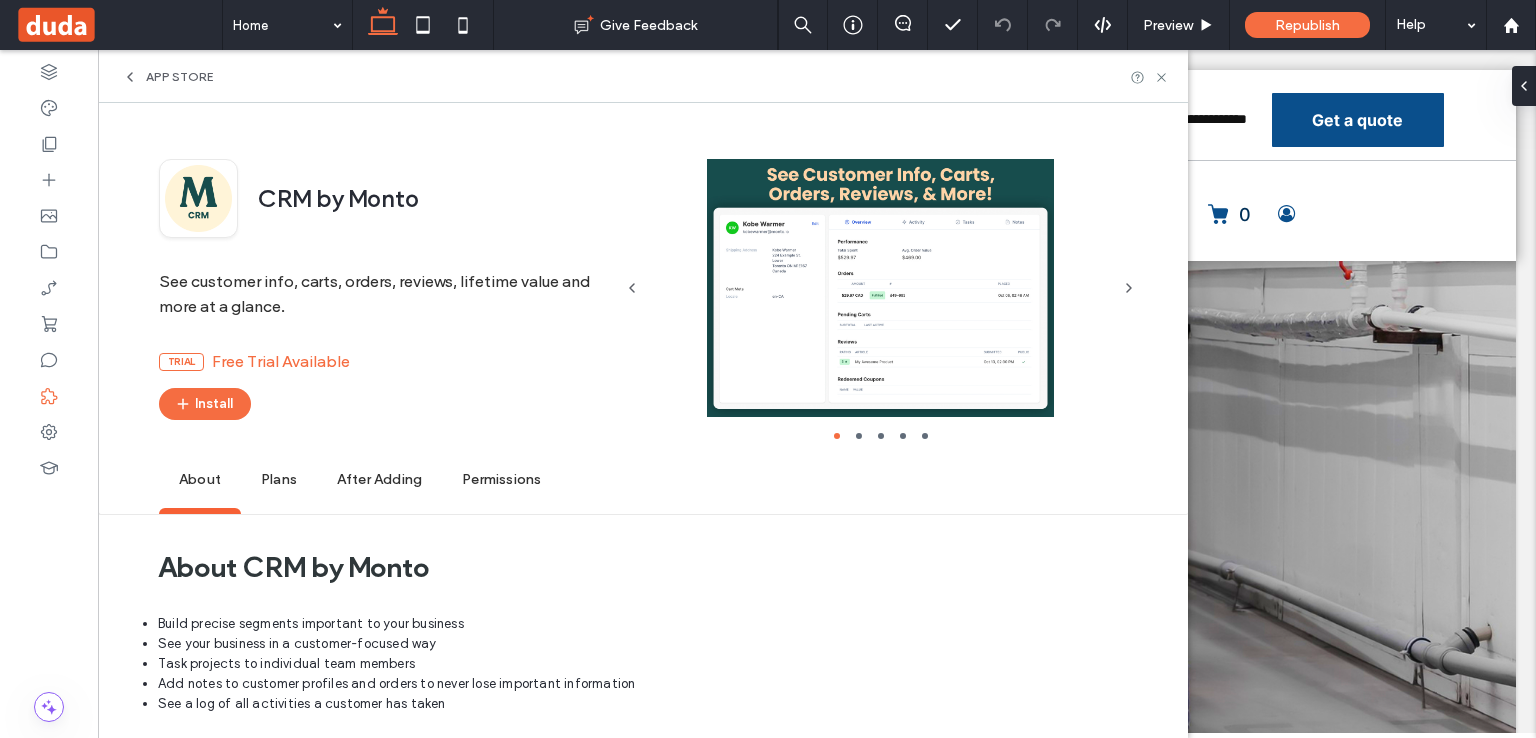 scroll, scrollTop: 0, scrollLeft: 0, axis: both 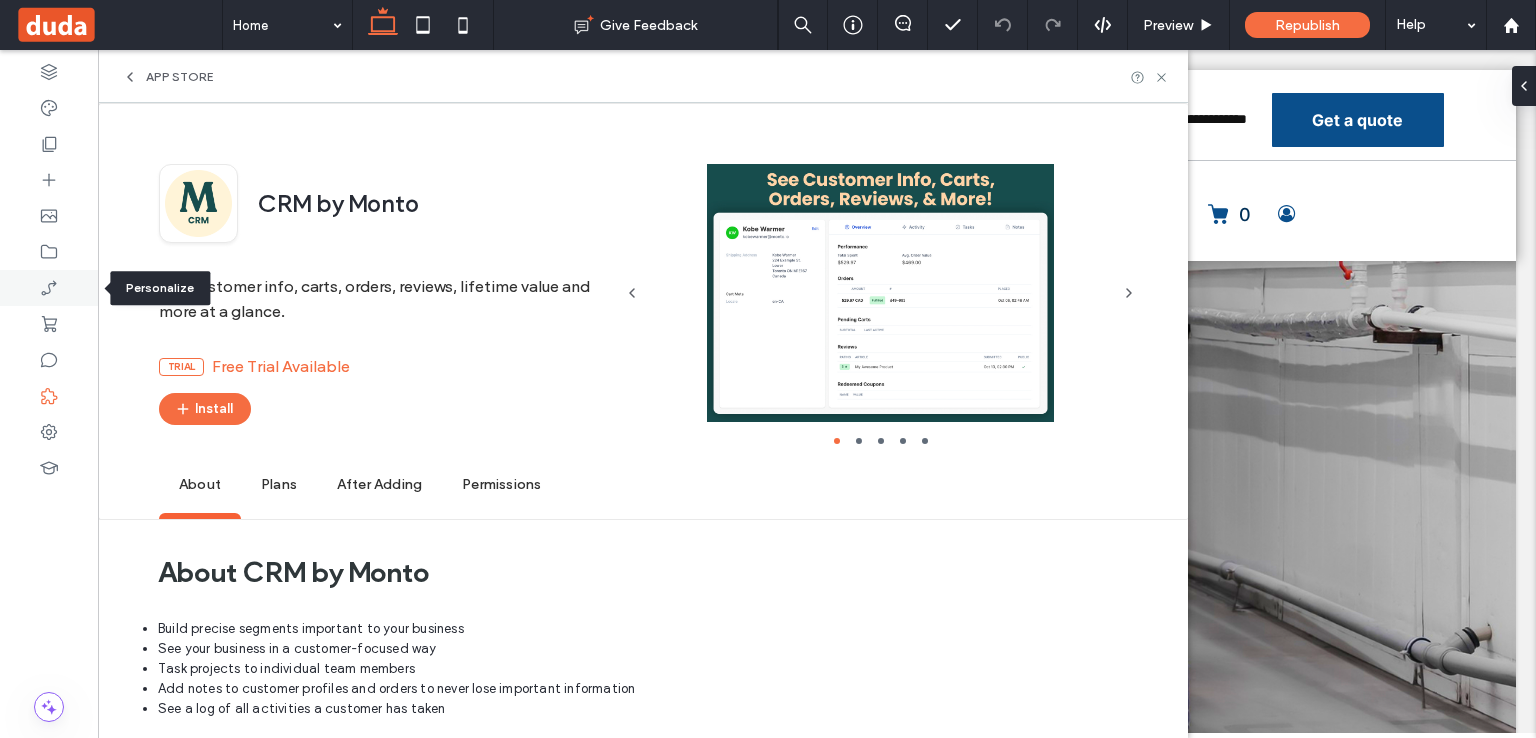 click 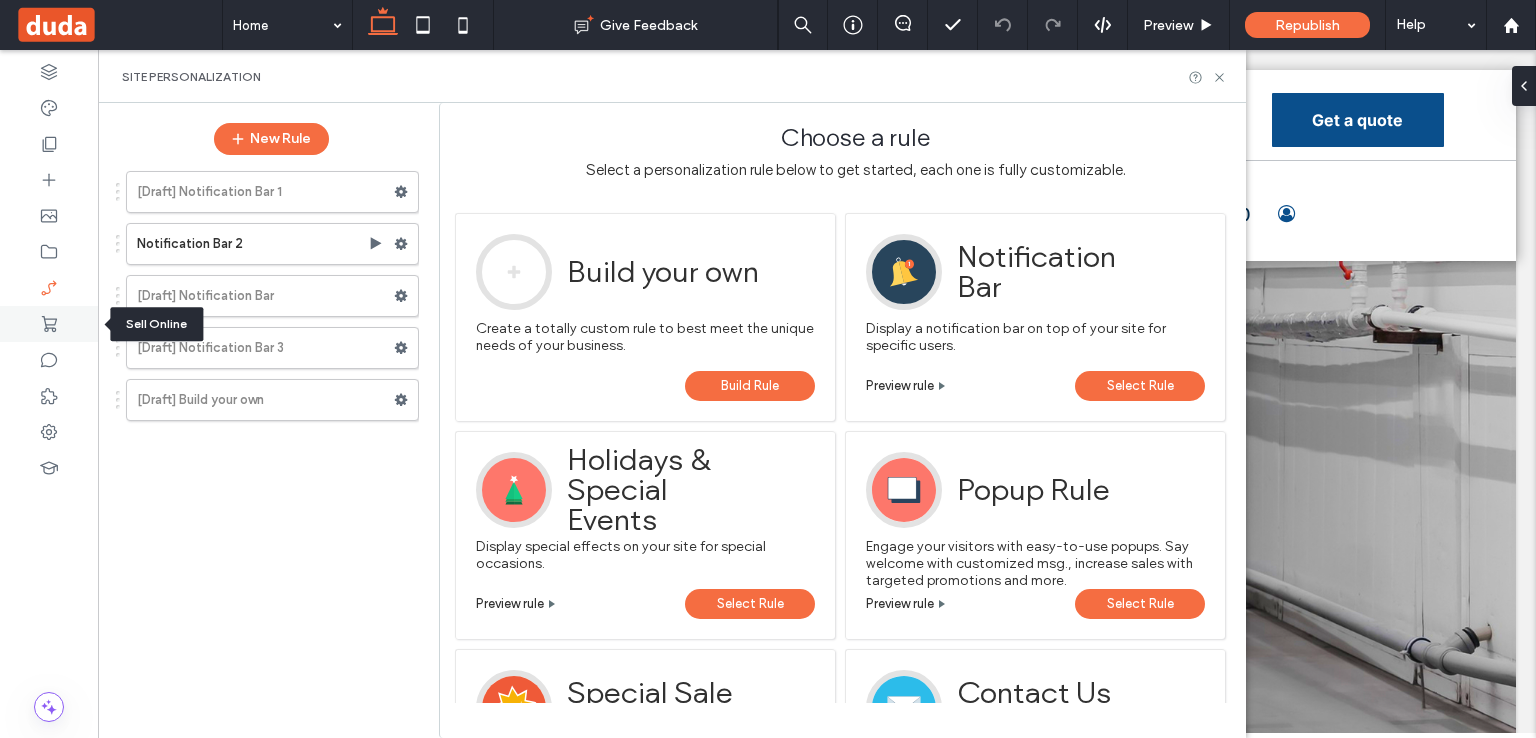 click 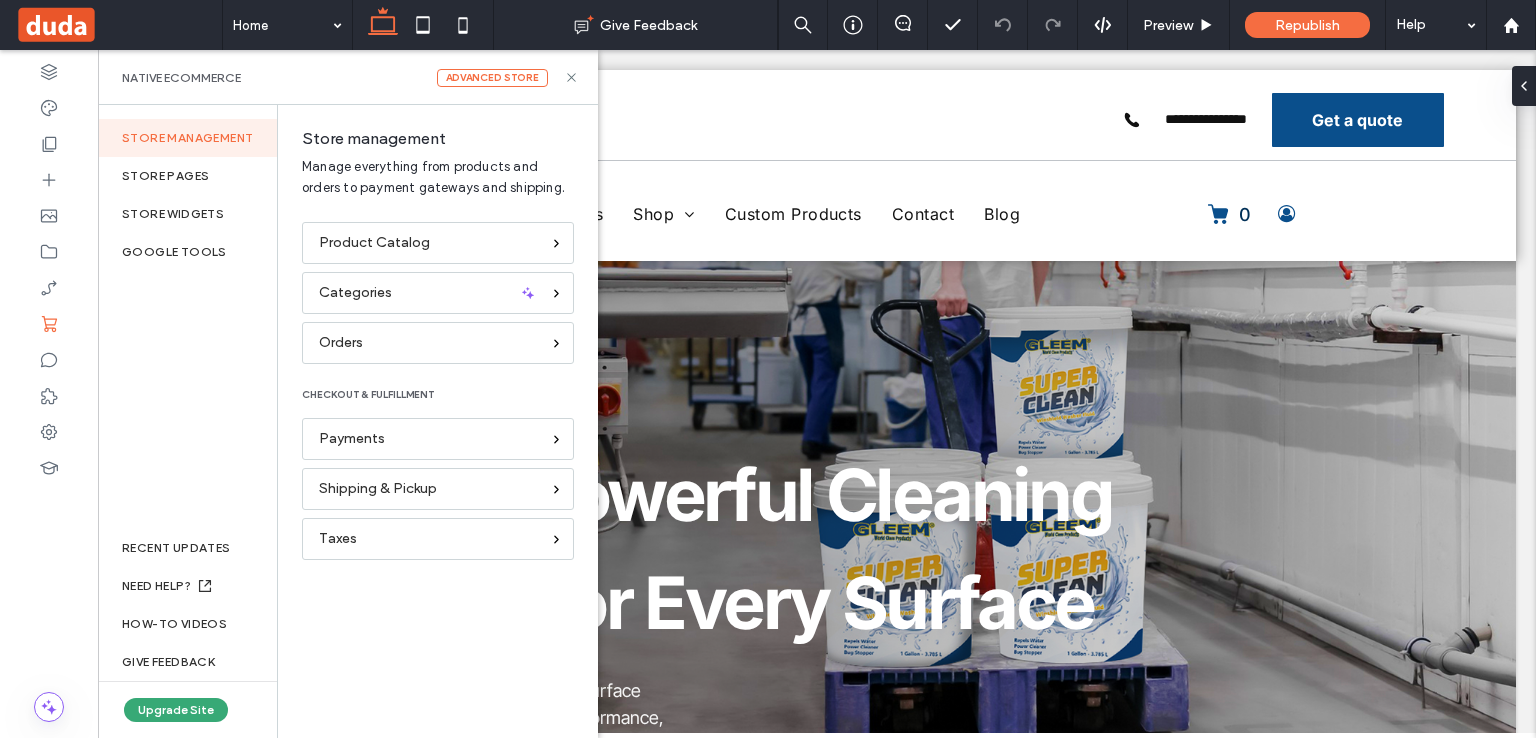 click on "Store management Store pages store widgets
Google Tools RECENT UPDATES NEED HELP? How-to videos GIVE FEEDBACK Upgrade Site" at bounding box center (188, 421) 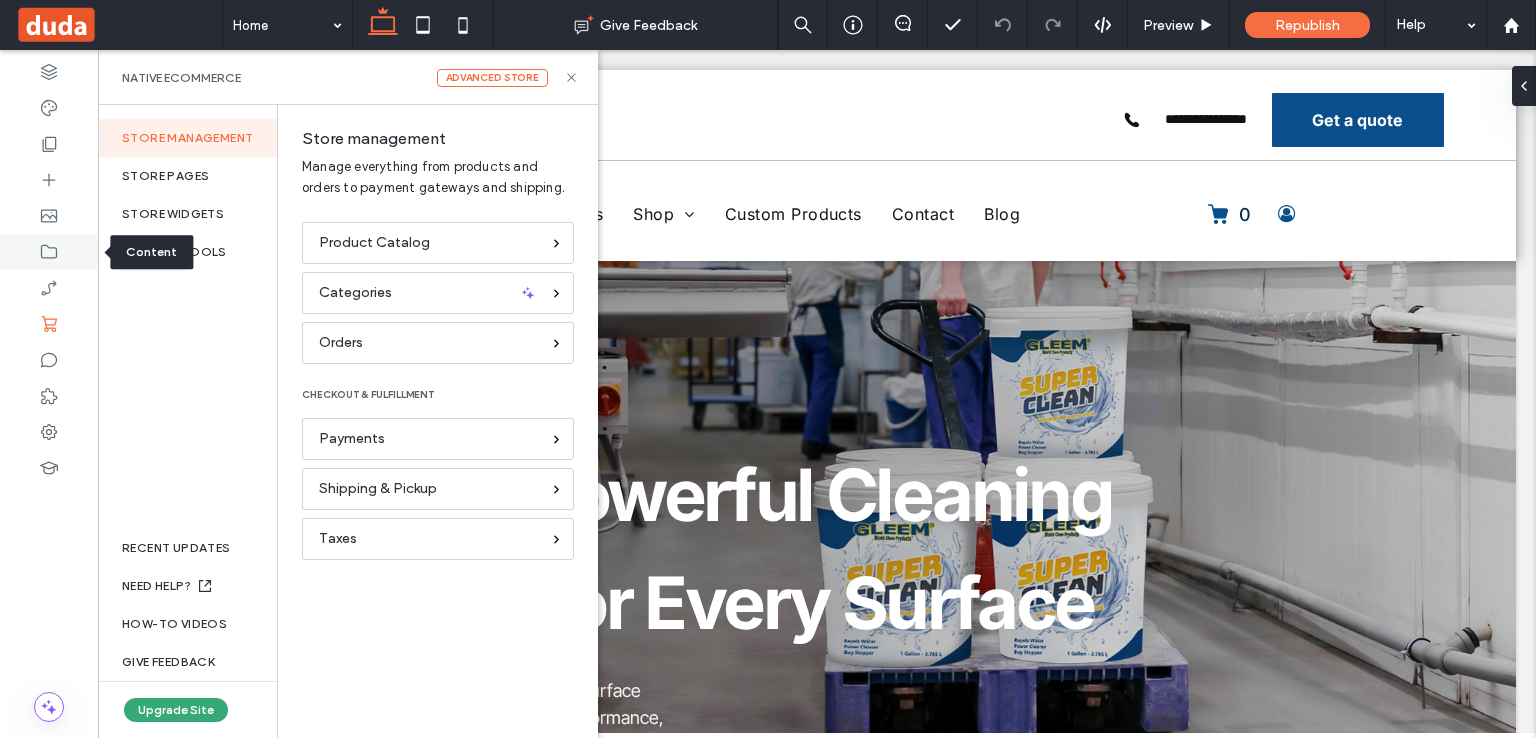 click 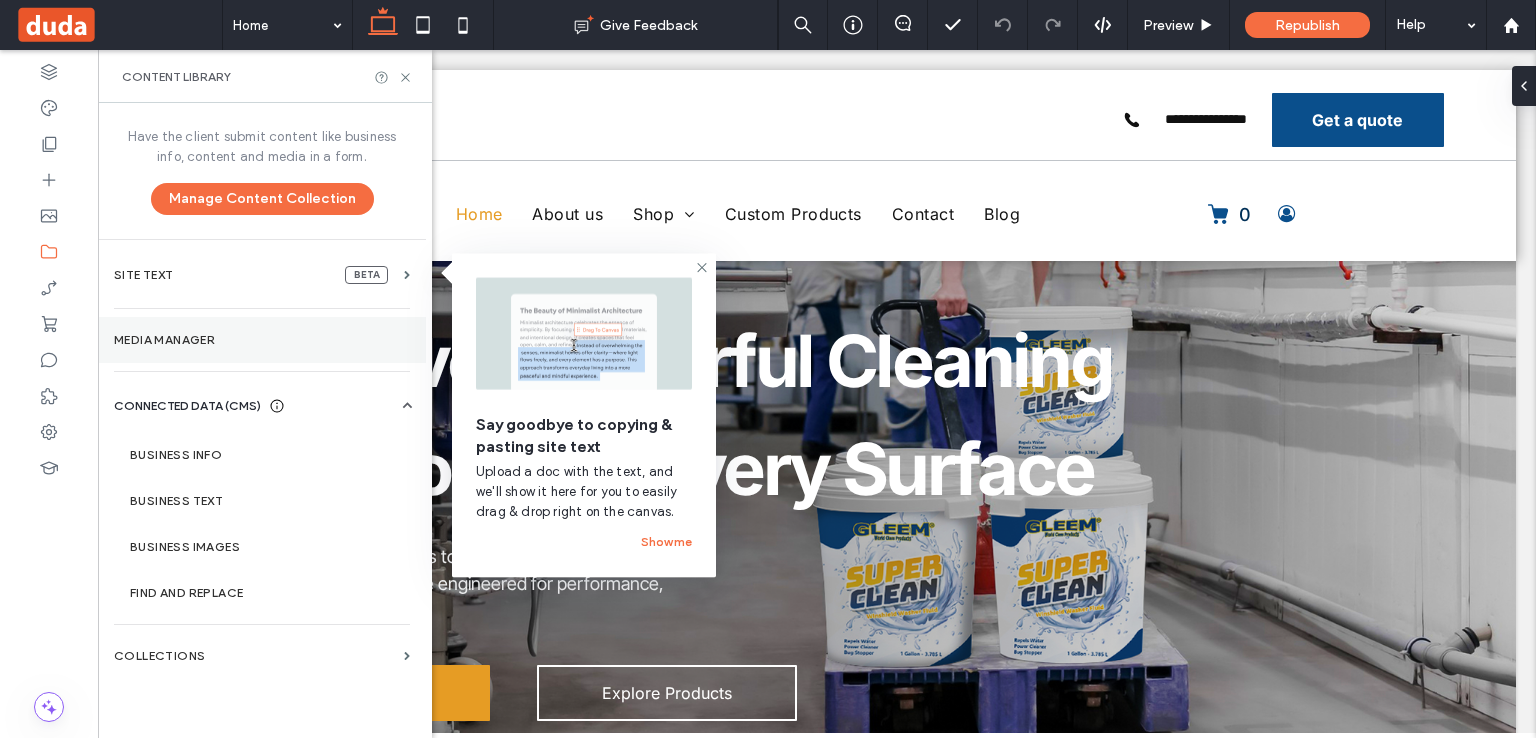 scroll, scrollTop: 158, scrollLeft: 0, axis: vertical 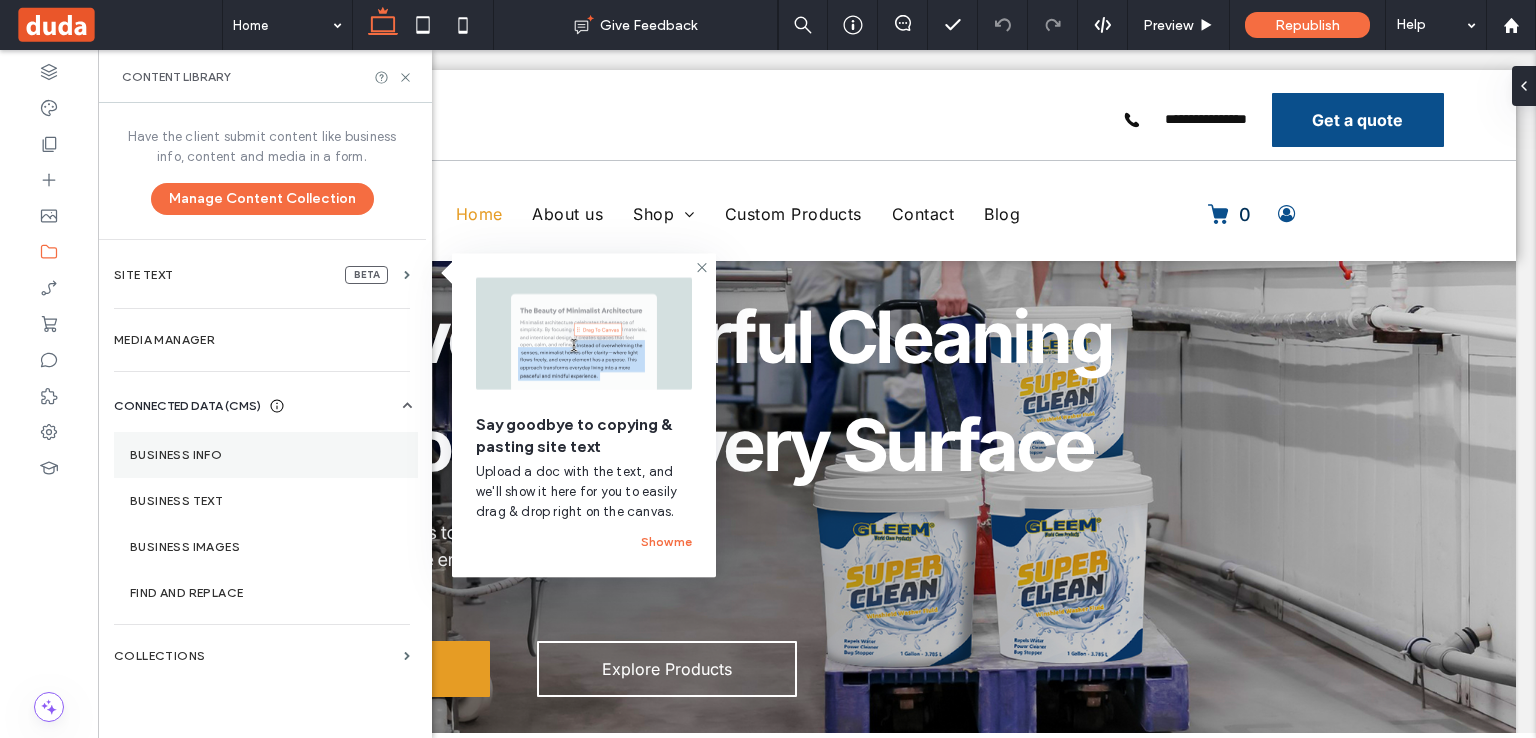 click on "Business Info" at bounding box center [266, 455] 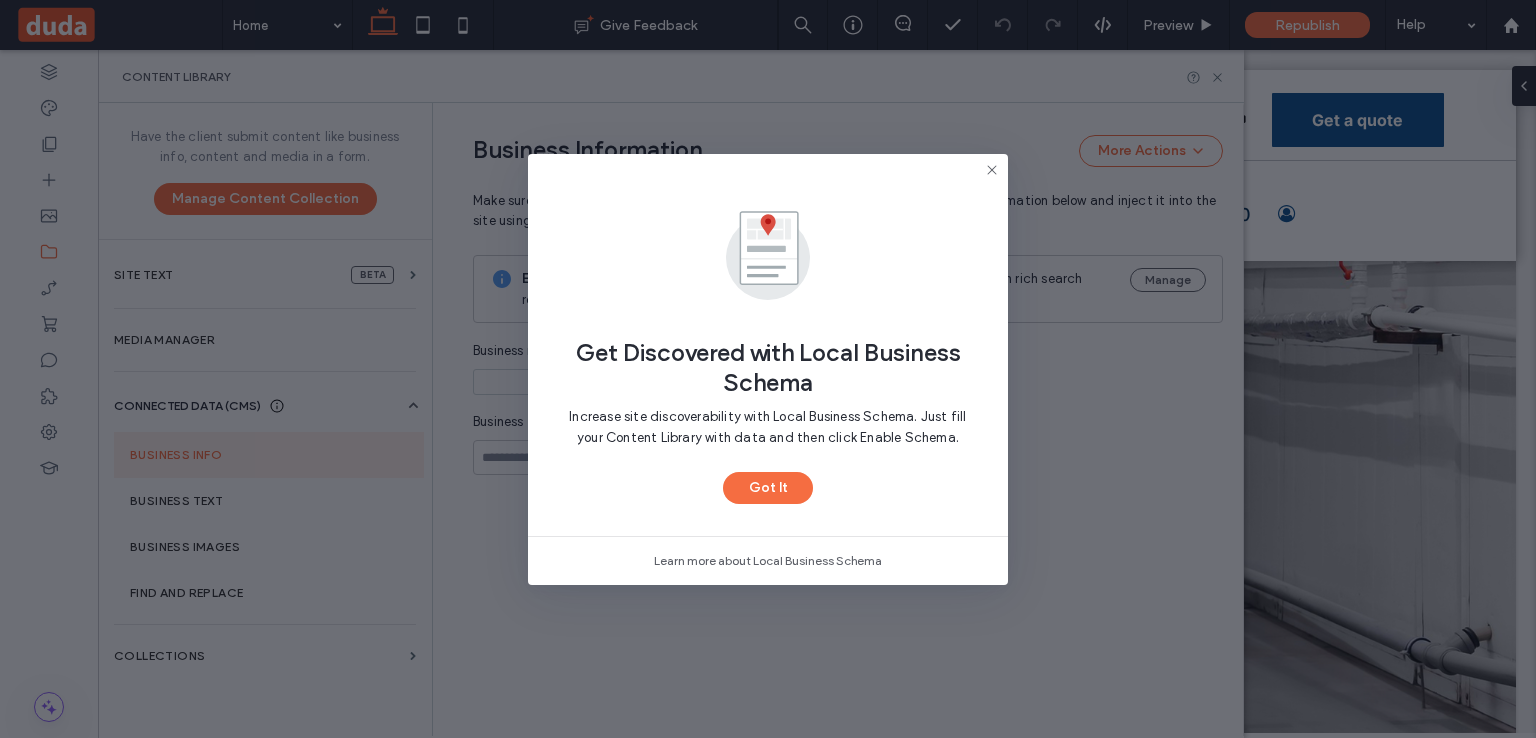 type on "*****" 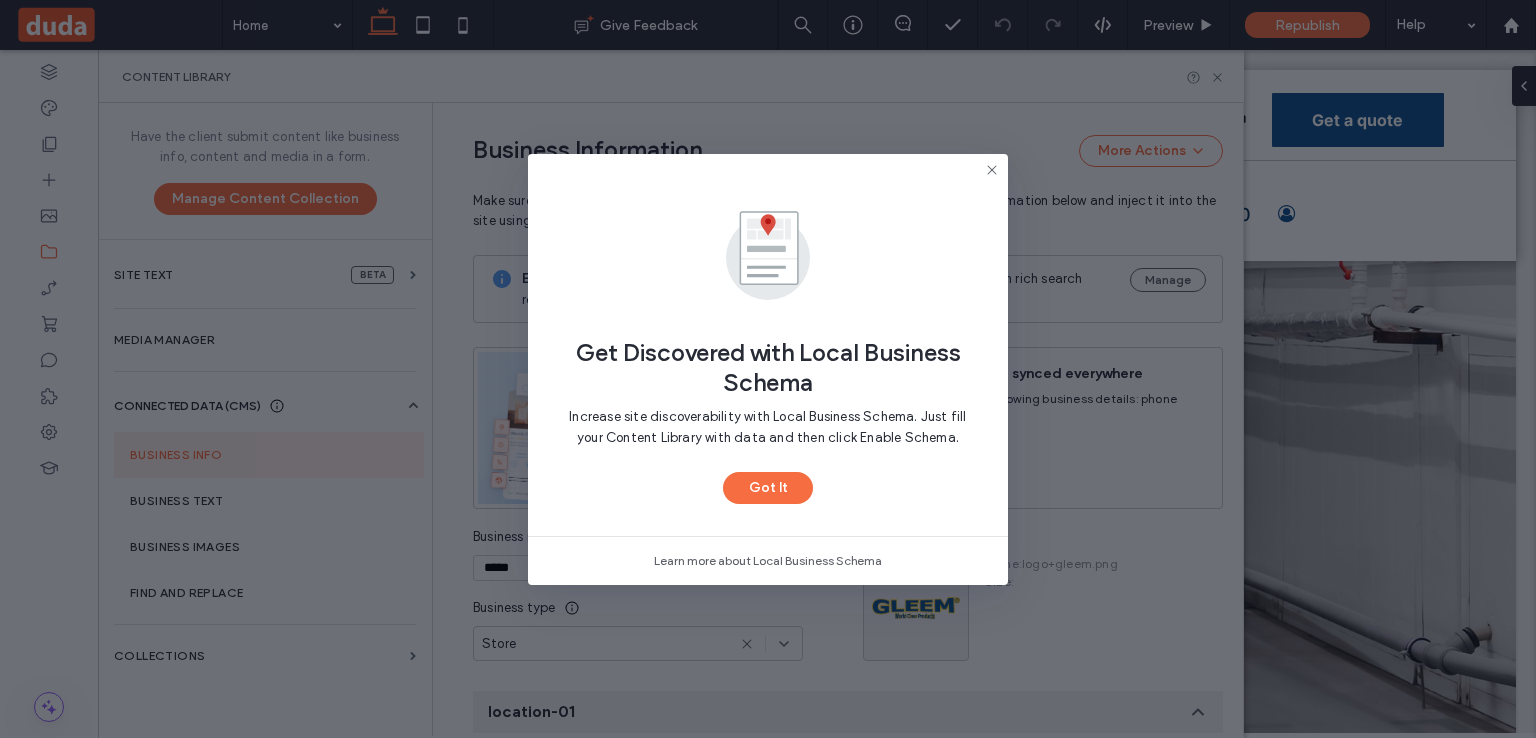 scroll, scrollTop: 201, scrollLeft: 0, axis: vertical 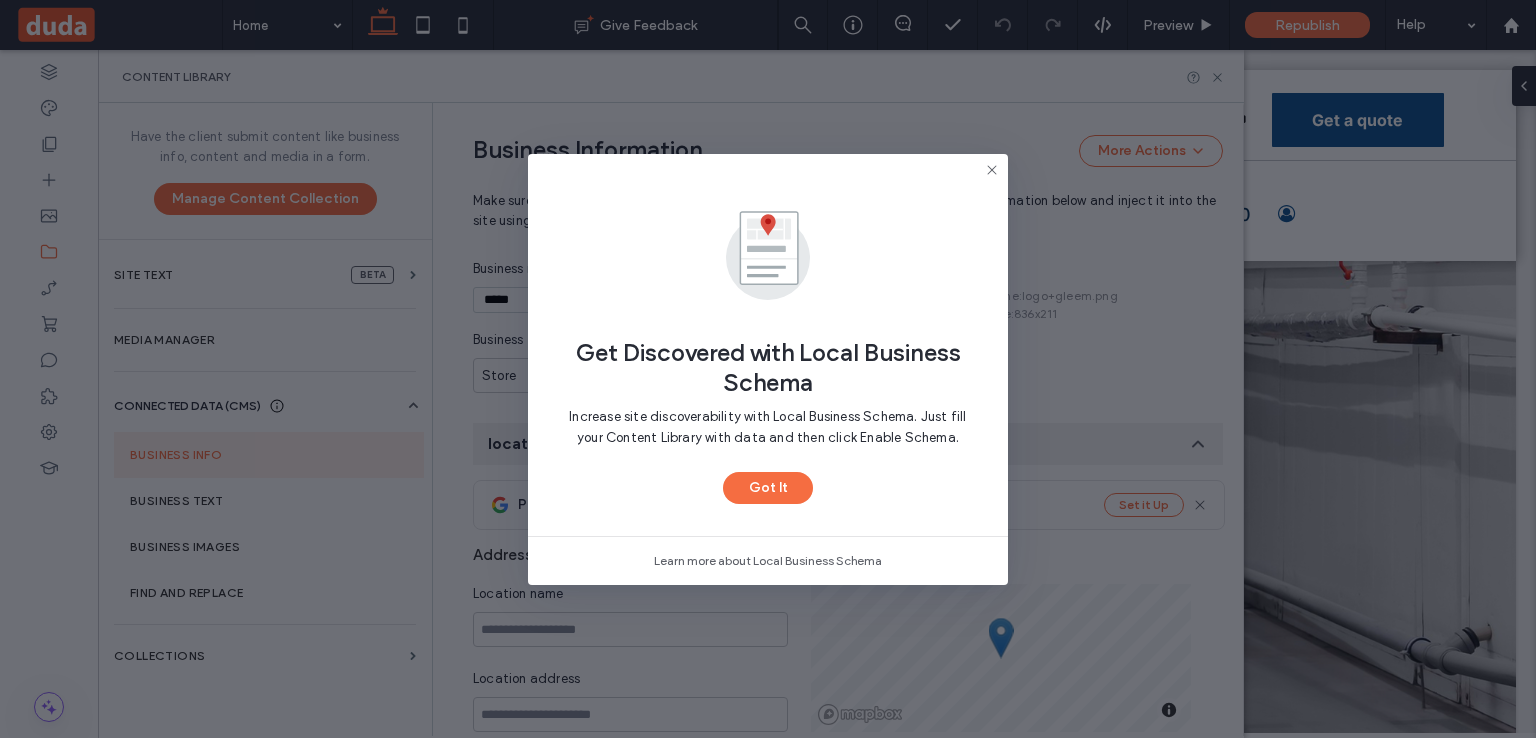 click 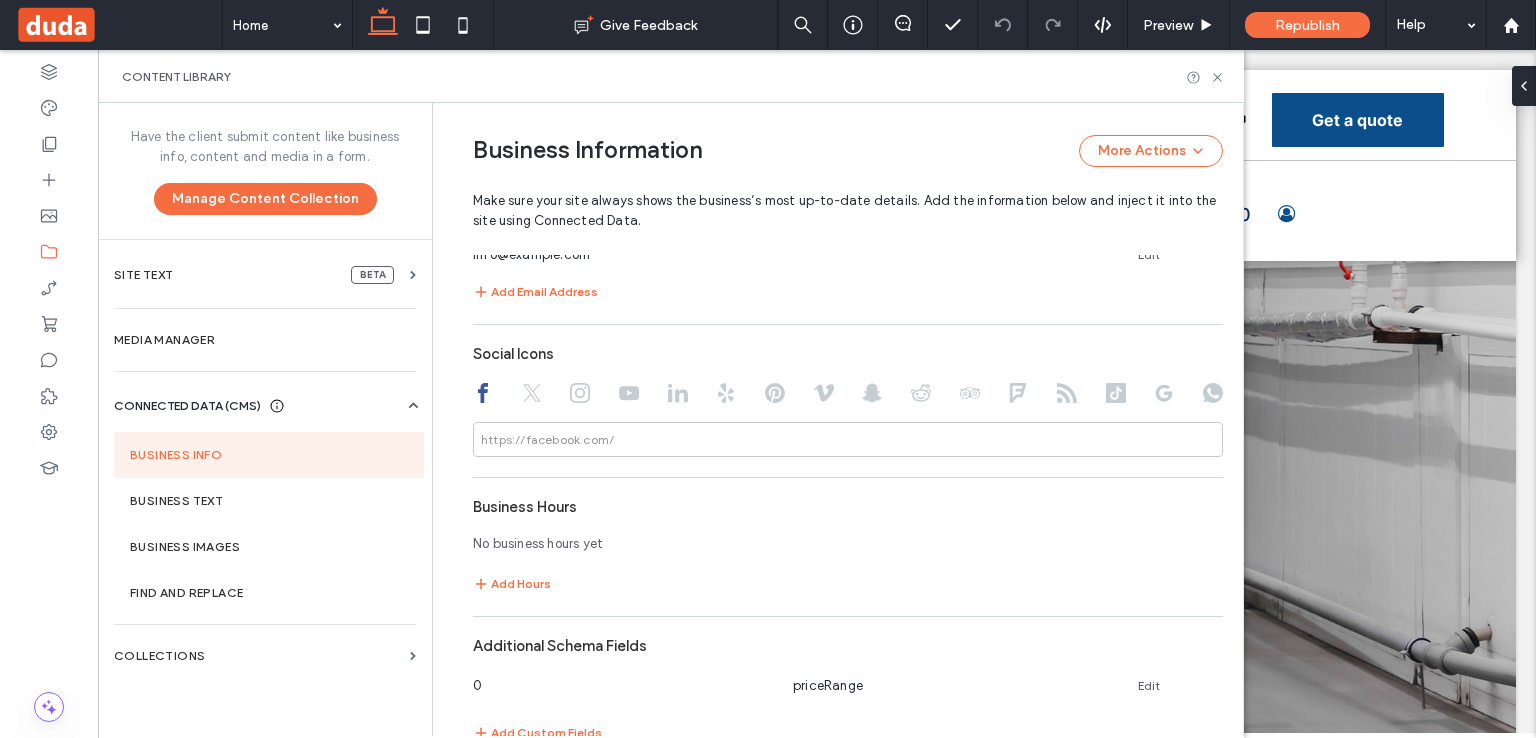 scroll, scrollTop: 1132, scrollLeft: 0, axis: vertical 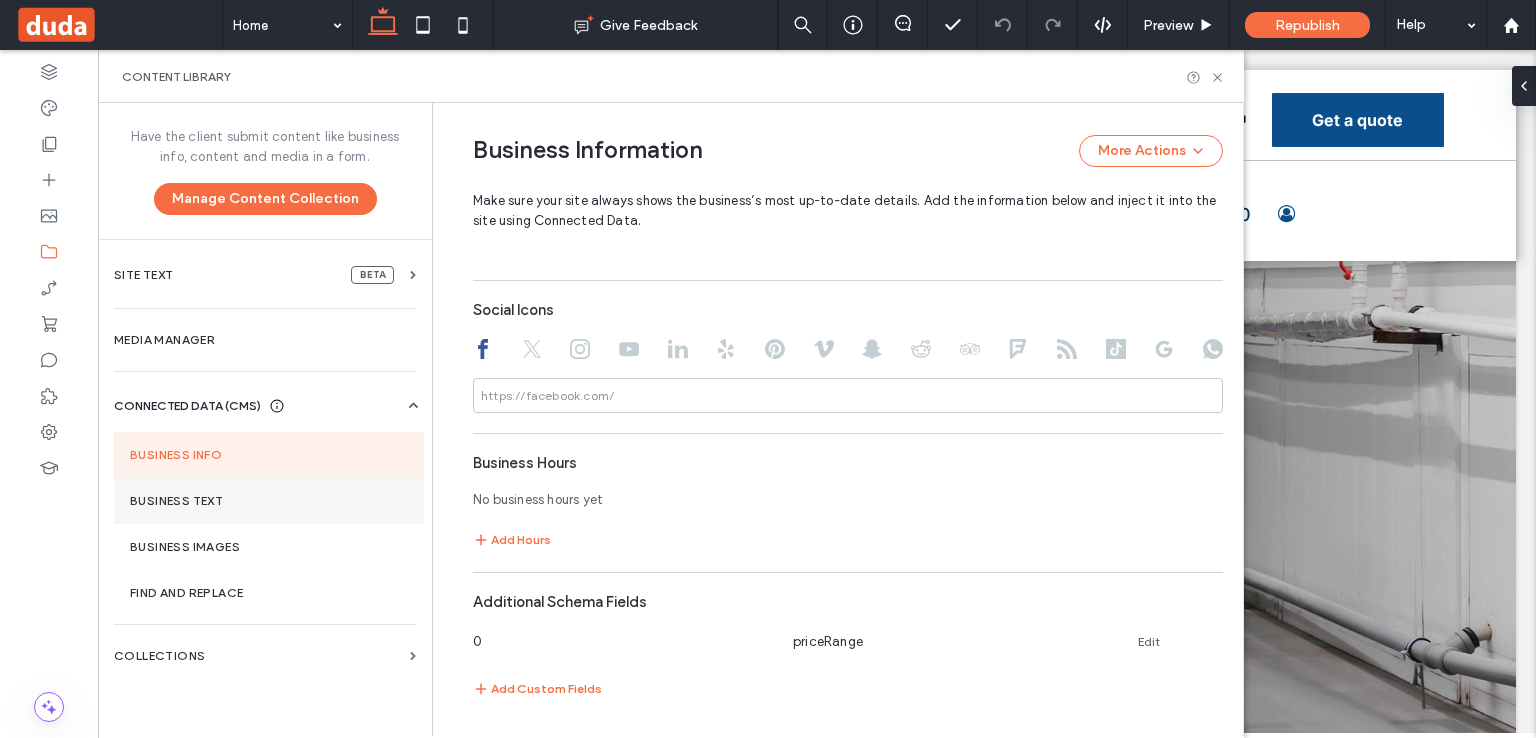 click on "Business Text" at bounding box center [269, 501] 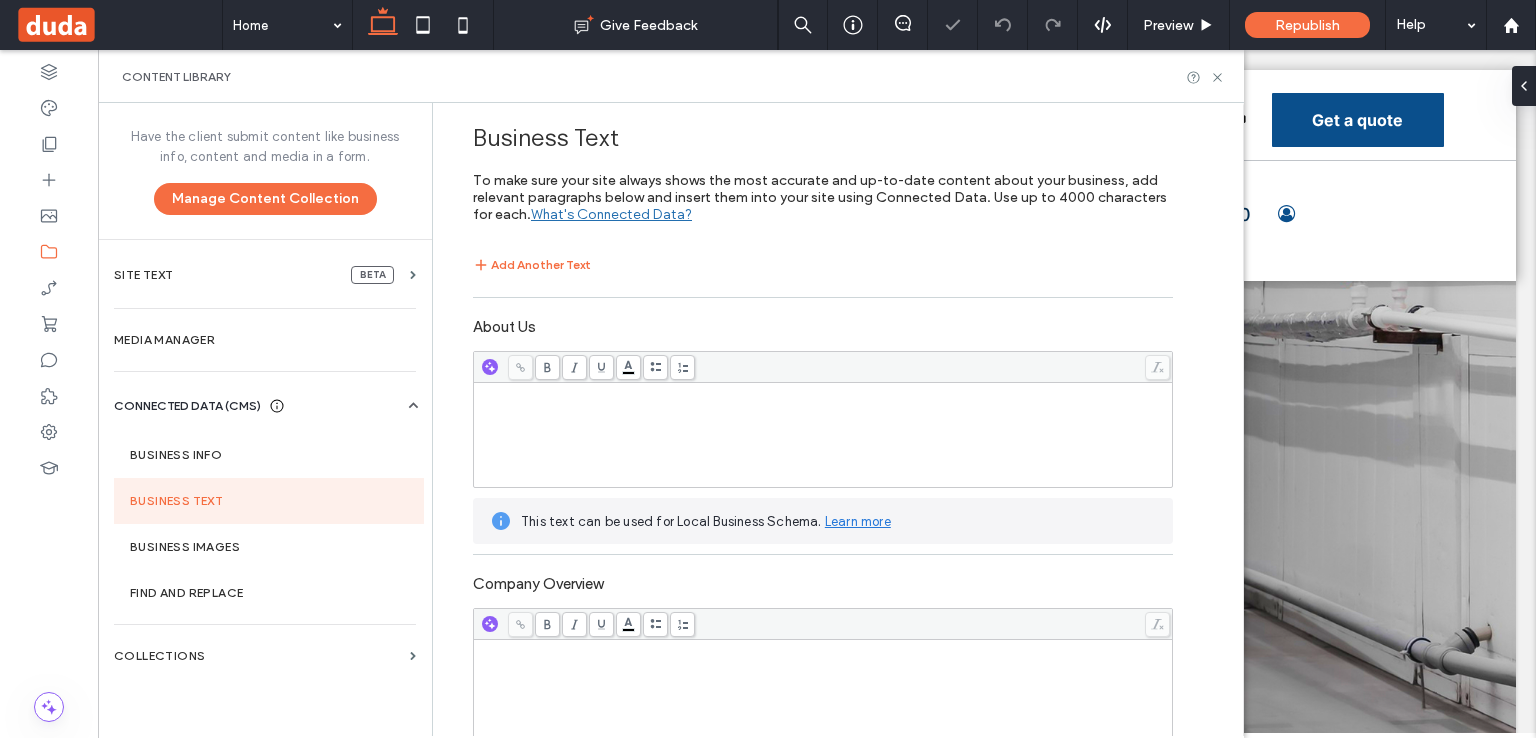 scroll, scrollTop: 0, scrollLeft: 0, axis: both 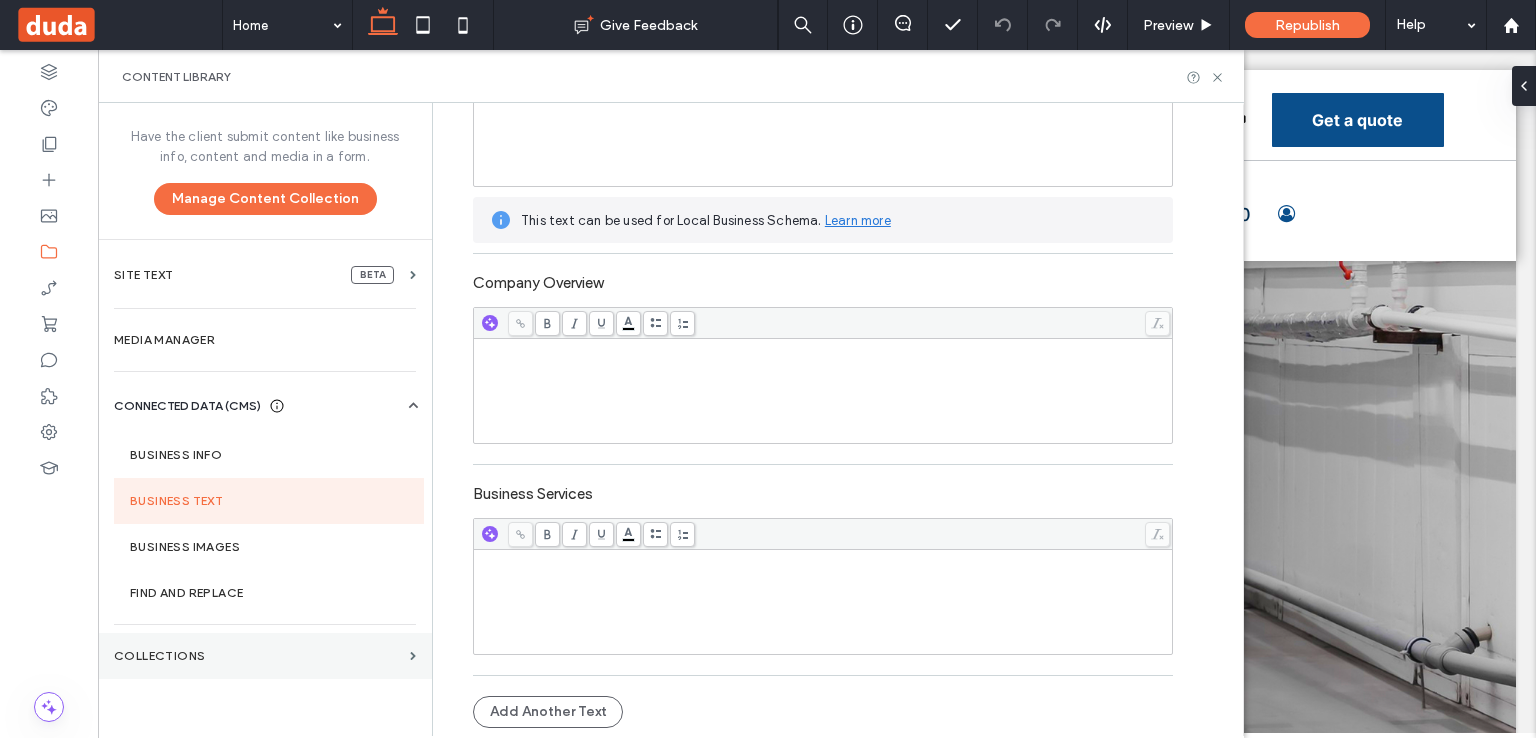 click on "Collections" at bounding box center [265, 656] 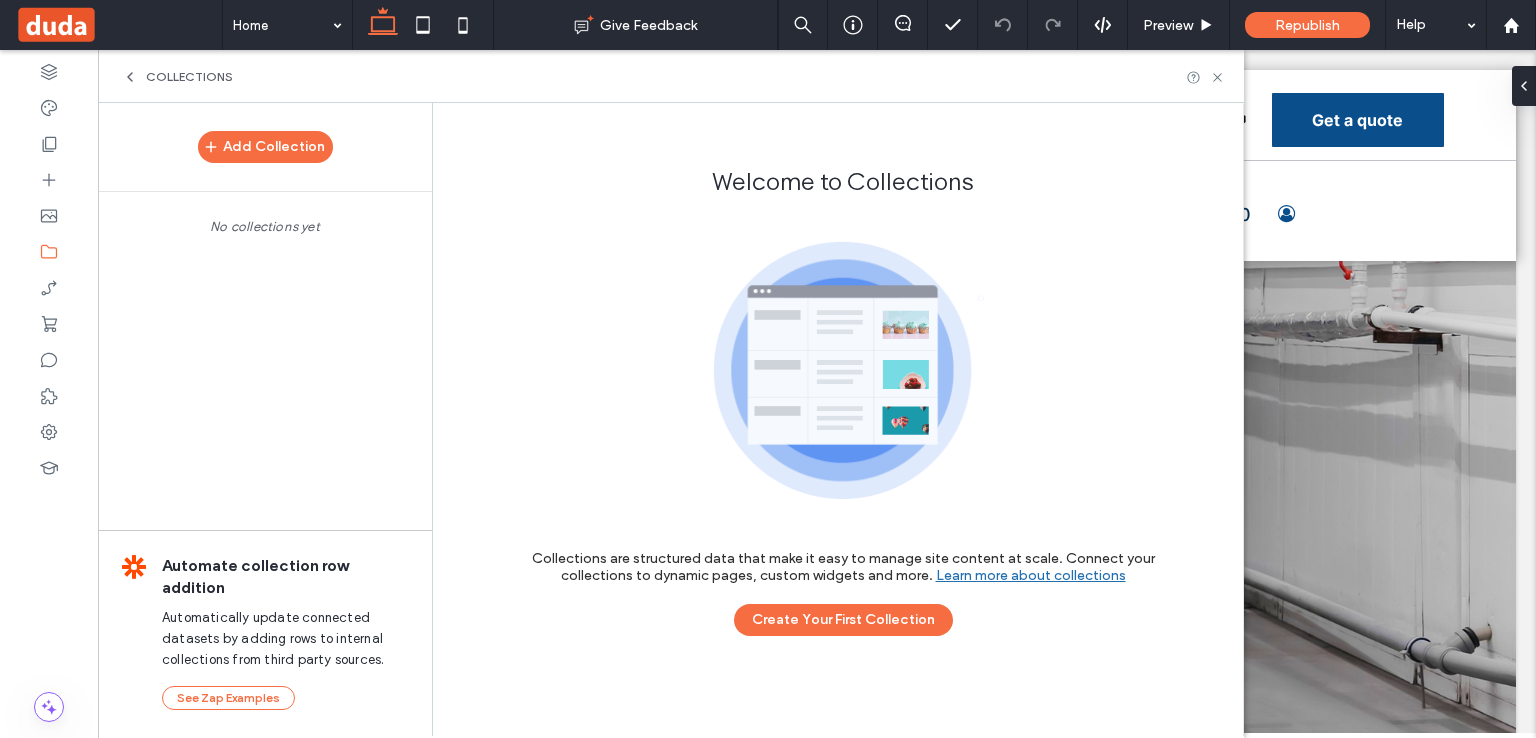 scroll, scrollTop: 223, scrollLeft: 0, axis: vertical 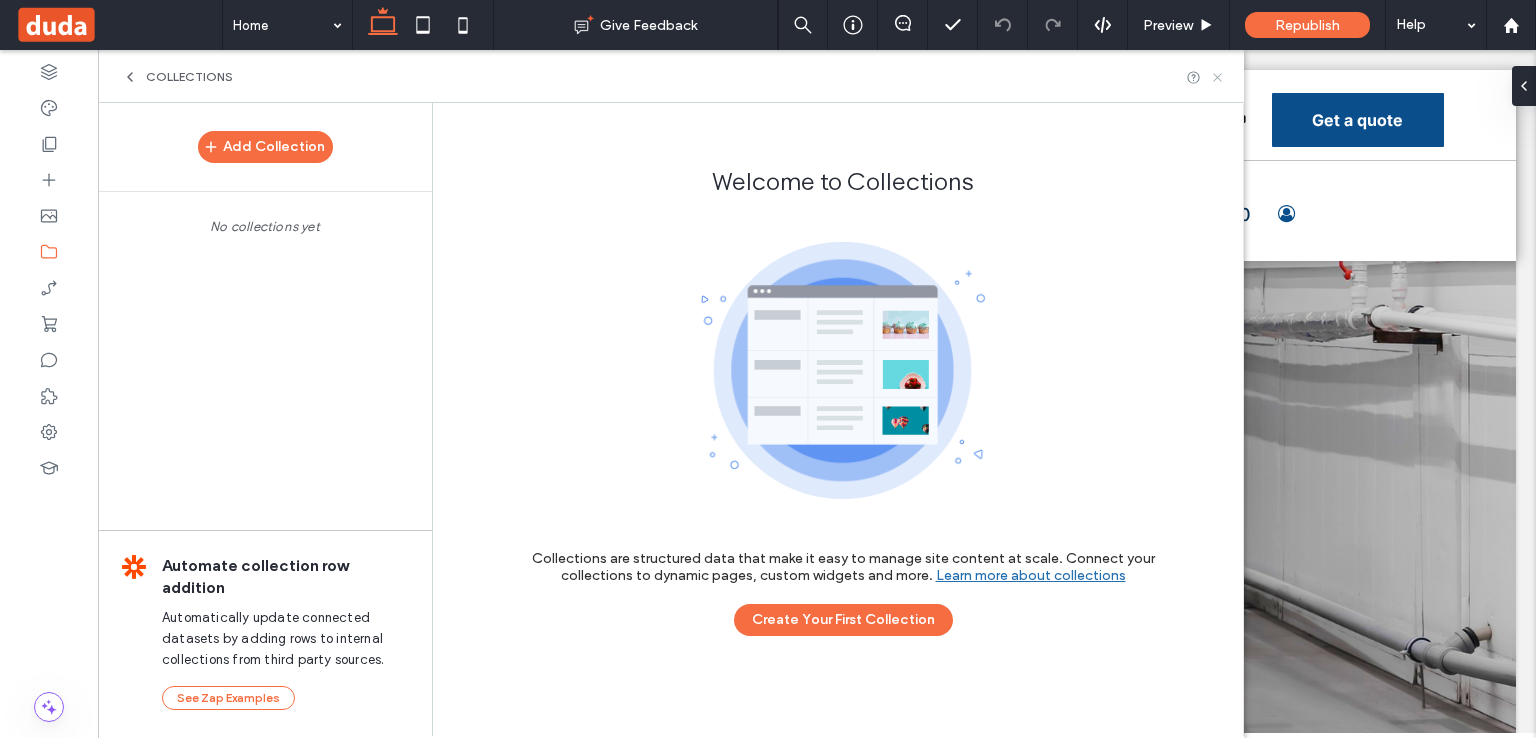 click 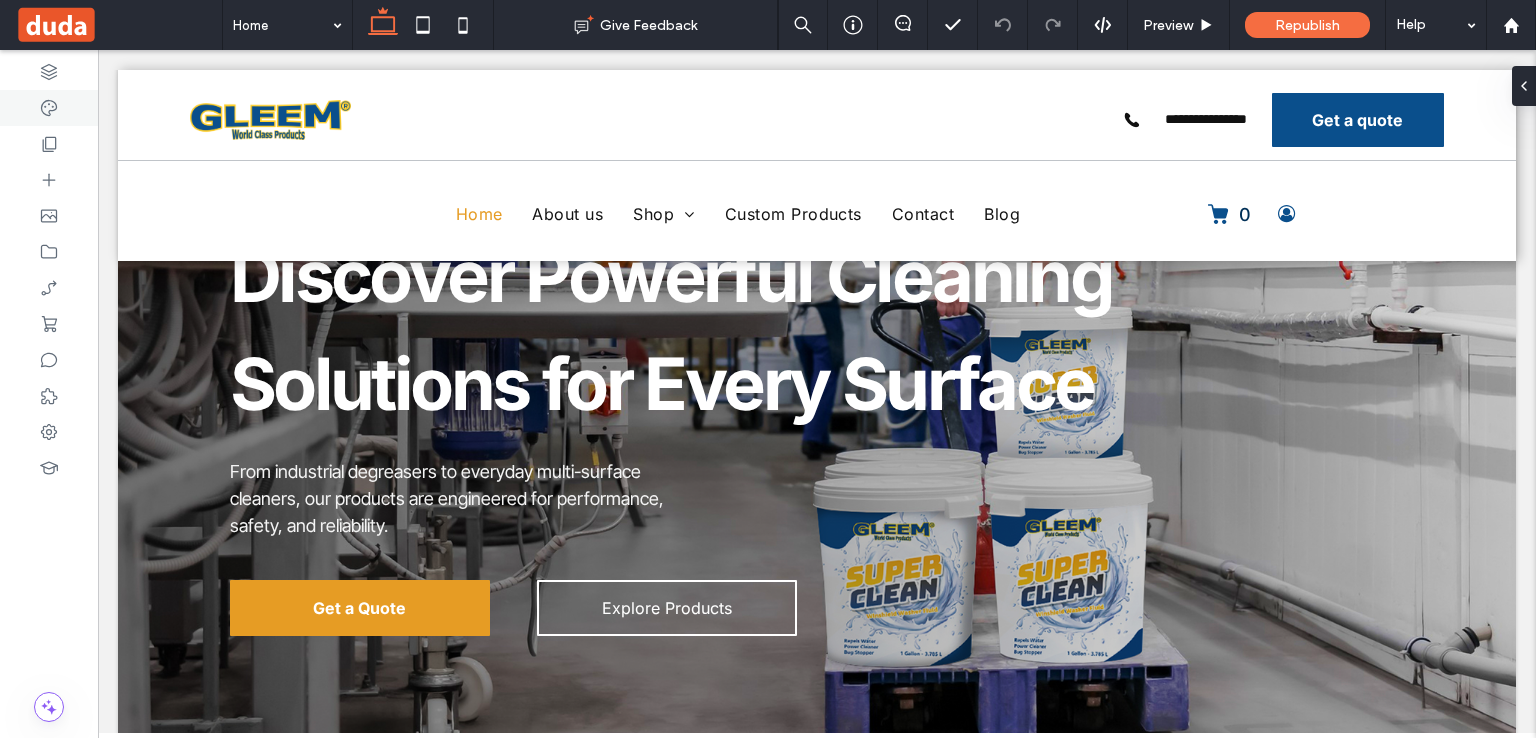 scroll, scrollTop: 218, scrollLeft: 0, axis: vertical 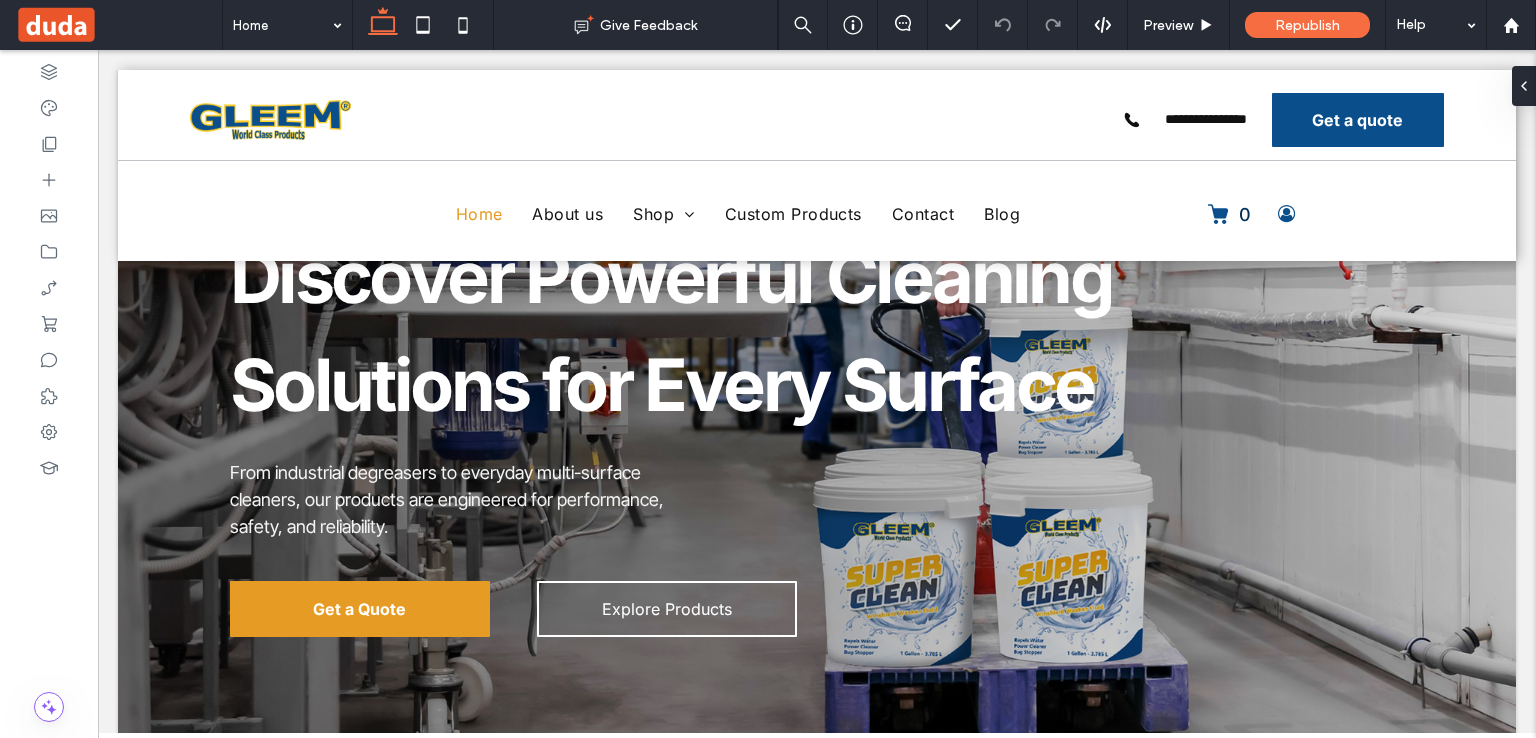 click at bounding box center (118, 25) 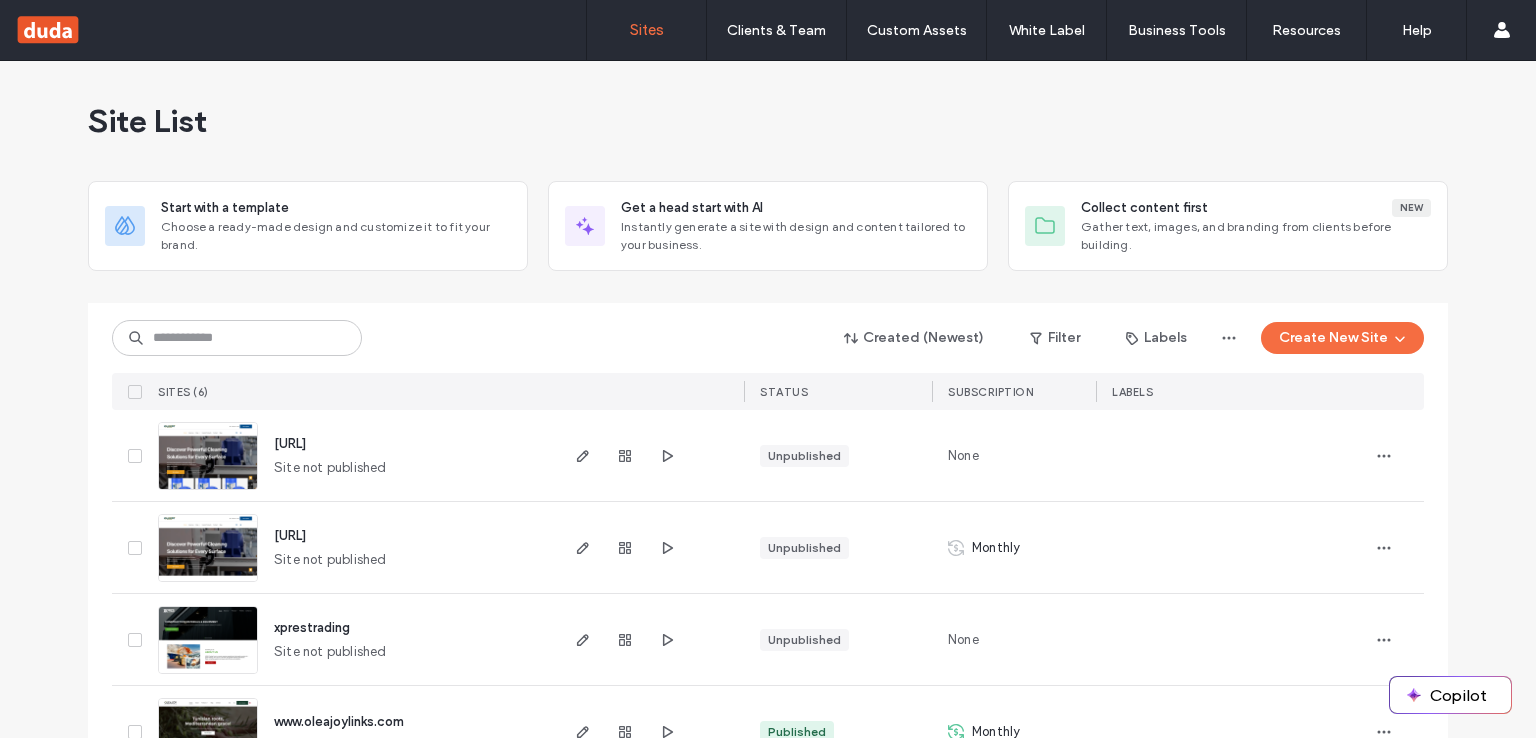 scroll, scrollTop: 0, scrollLeft: 0, axis: both 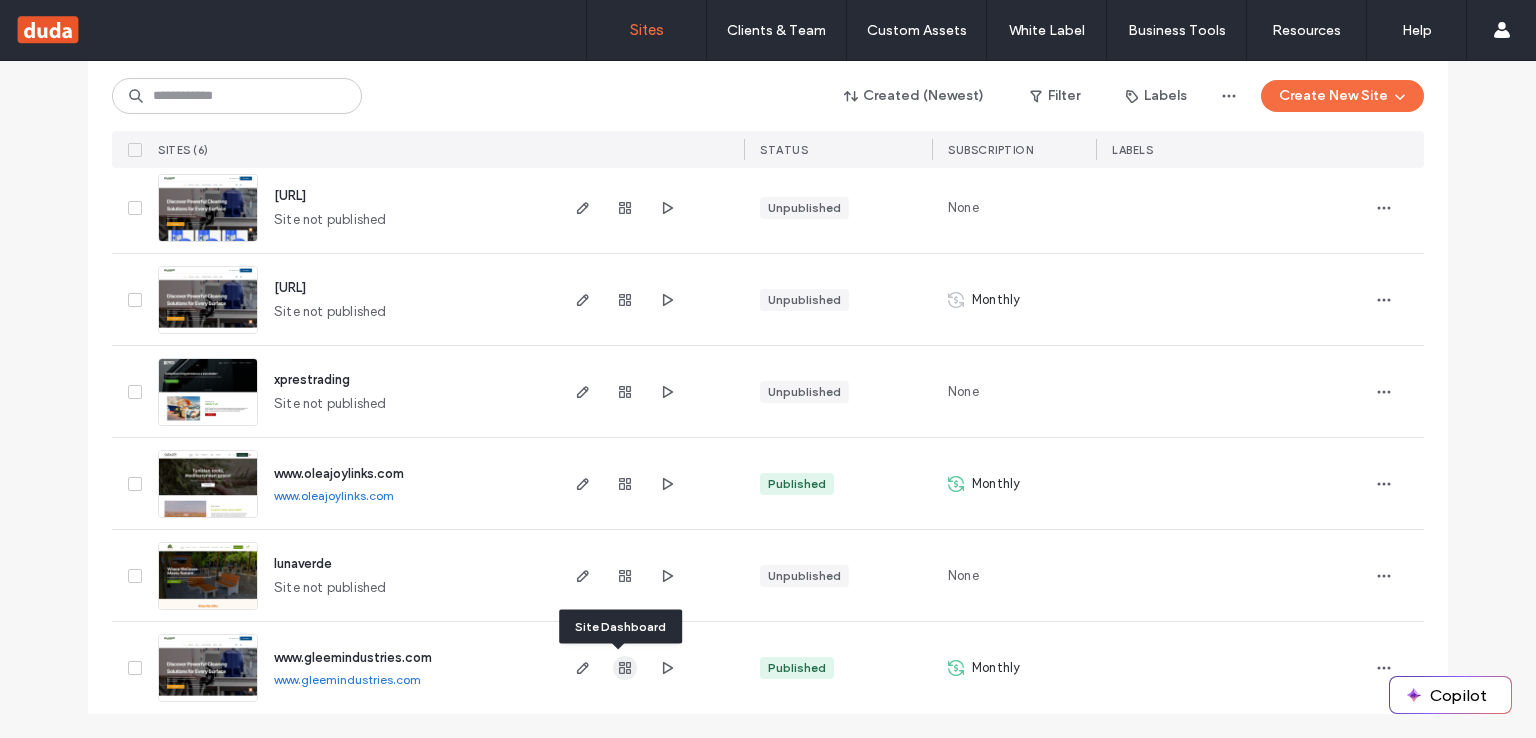click 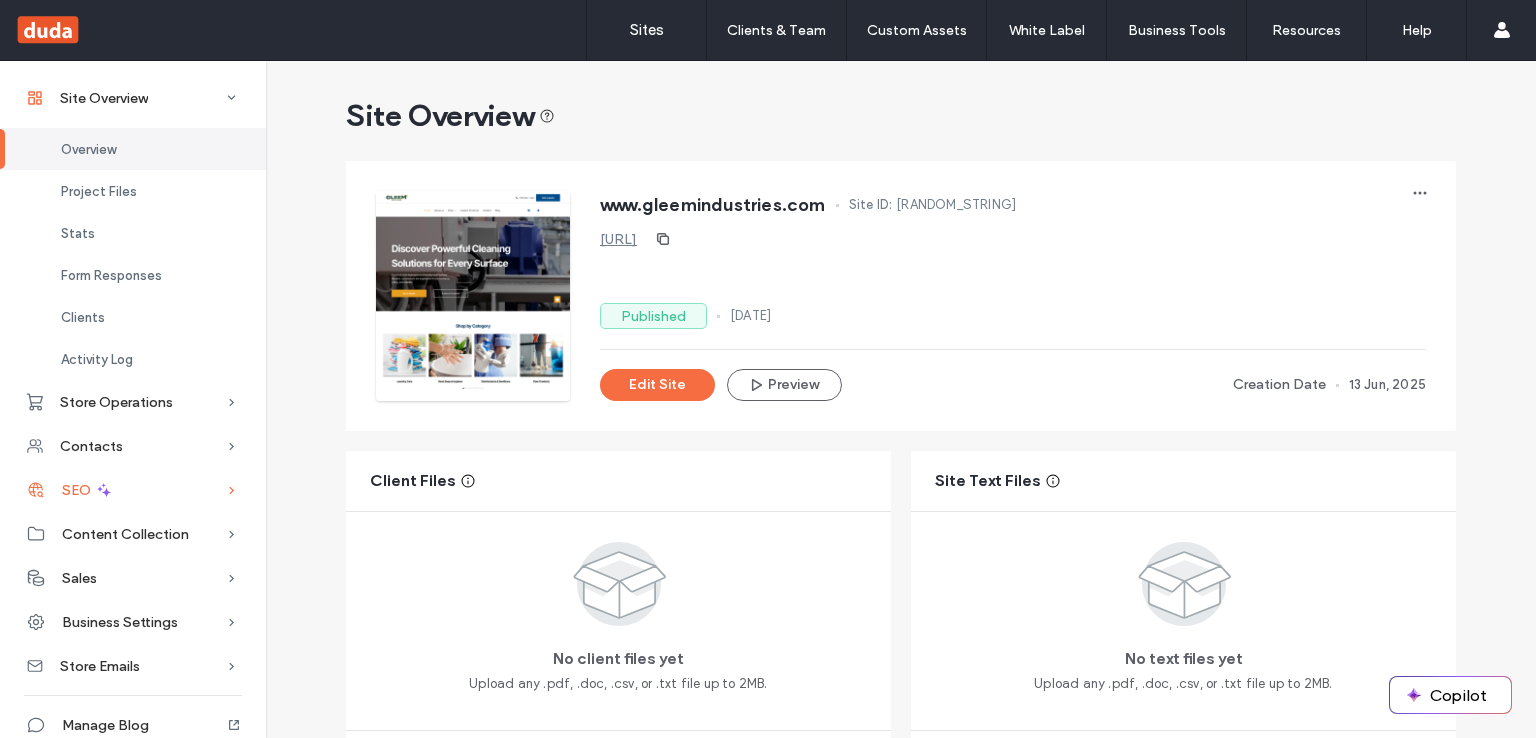 scroll, scrollTop: 69, scrollLeft: 0, axis: vertical 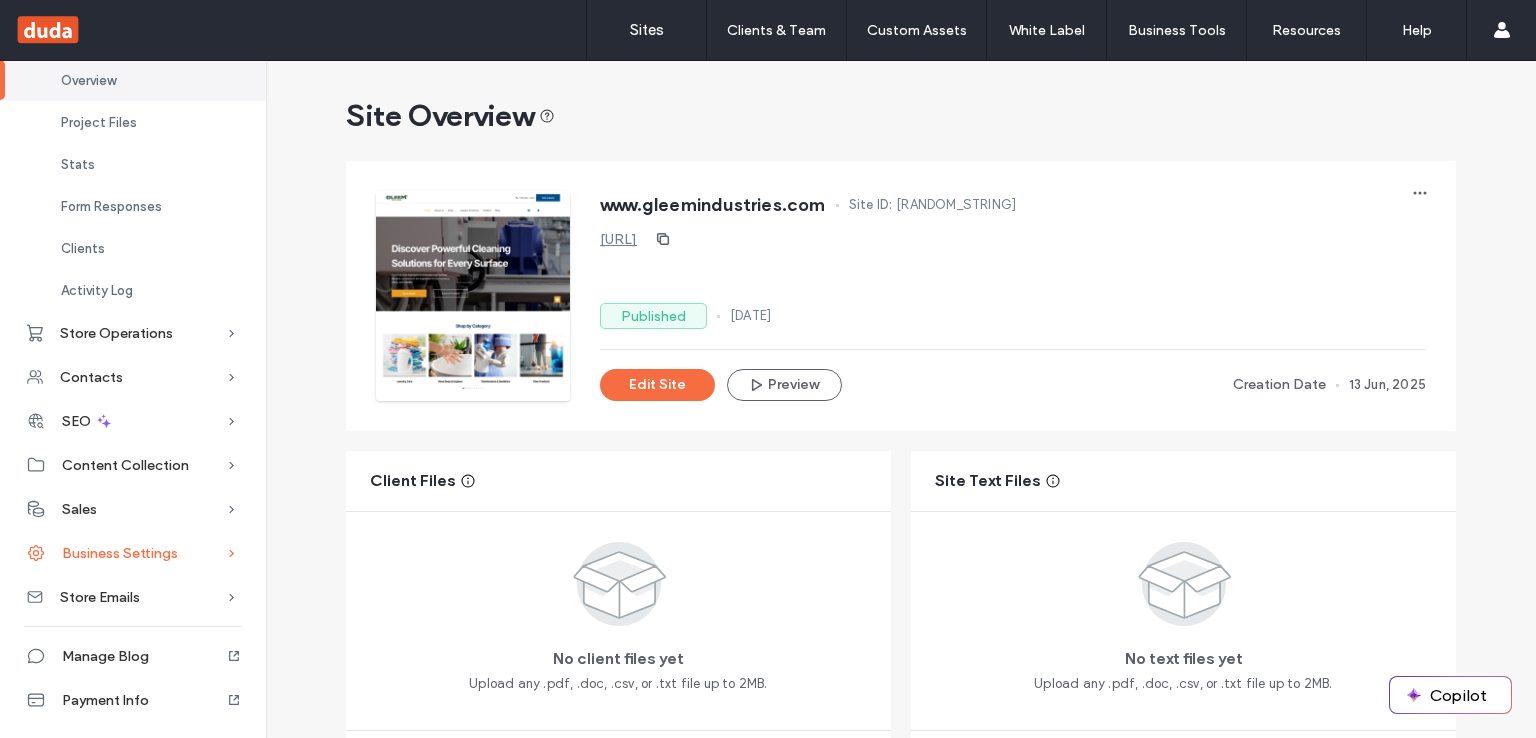 click on "Business Settings" at bounding box center [120, 553] 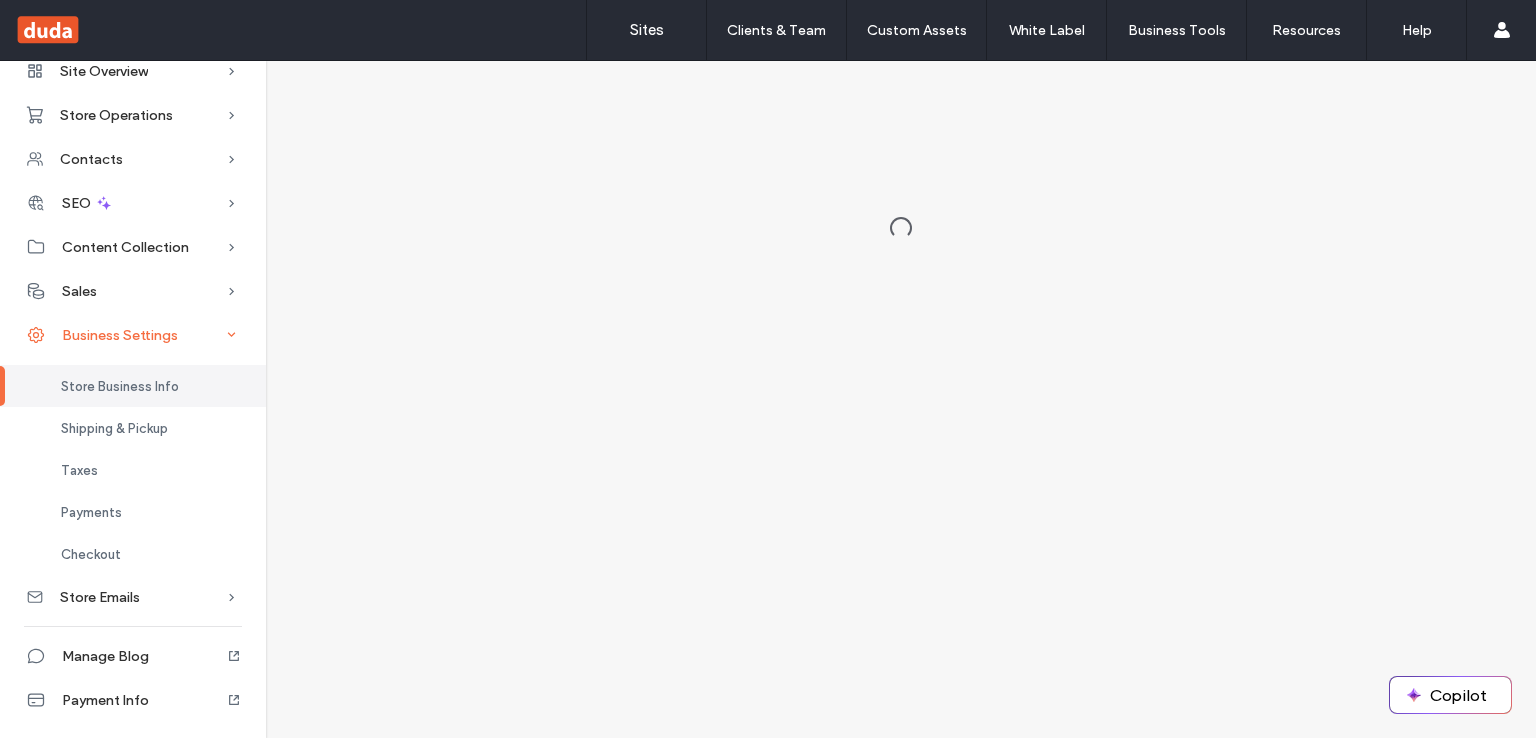 scroll, scrollTop: 0, scrollLeft: 0, axis: both 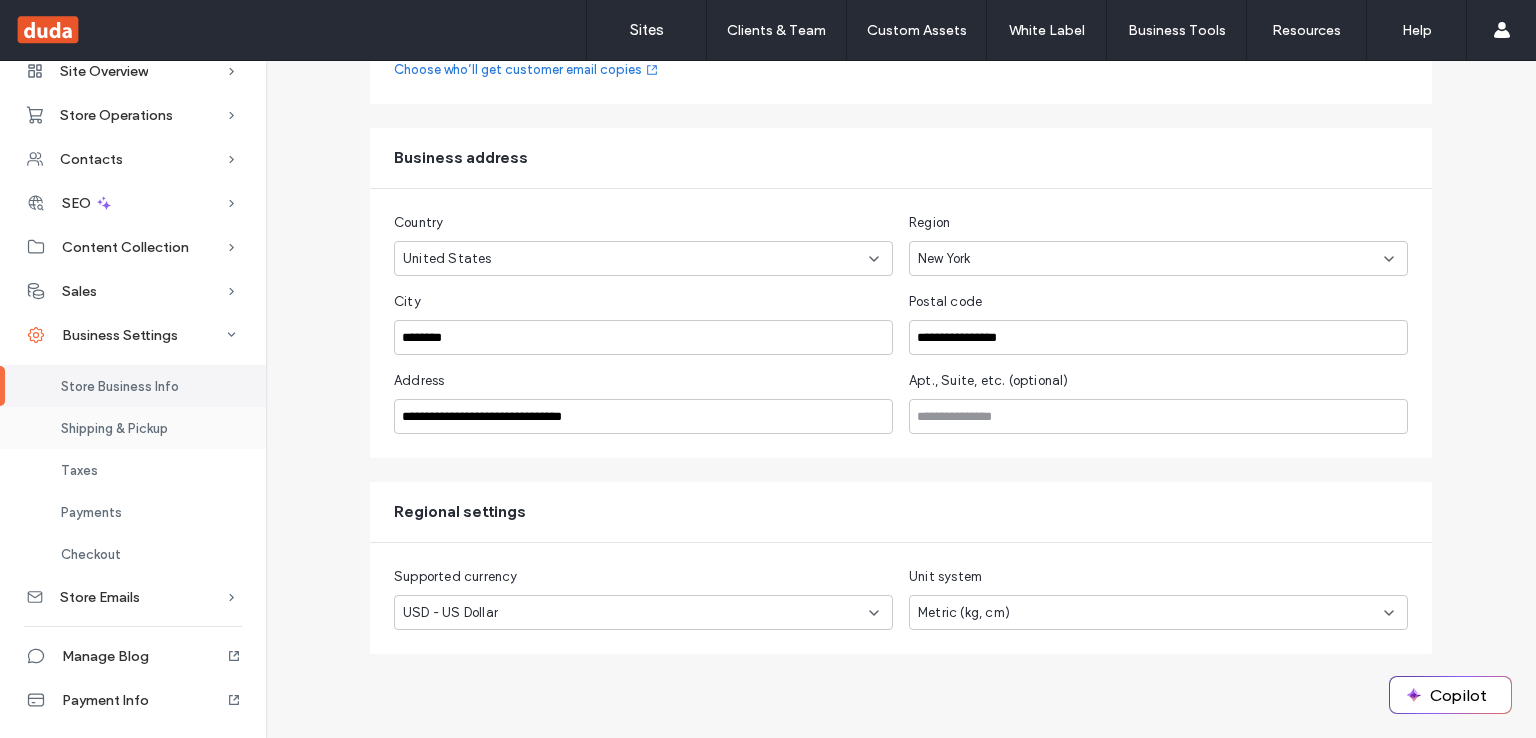 click on "Shipping & Pickup" at bounding box center [114, 428] 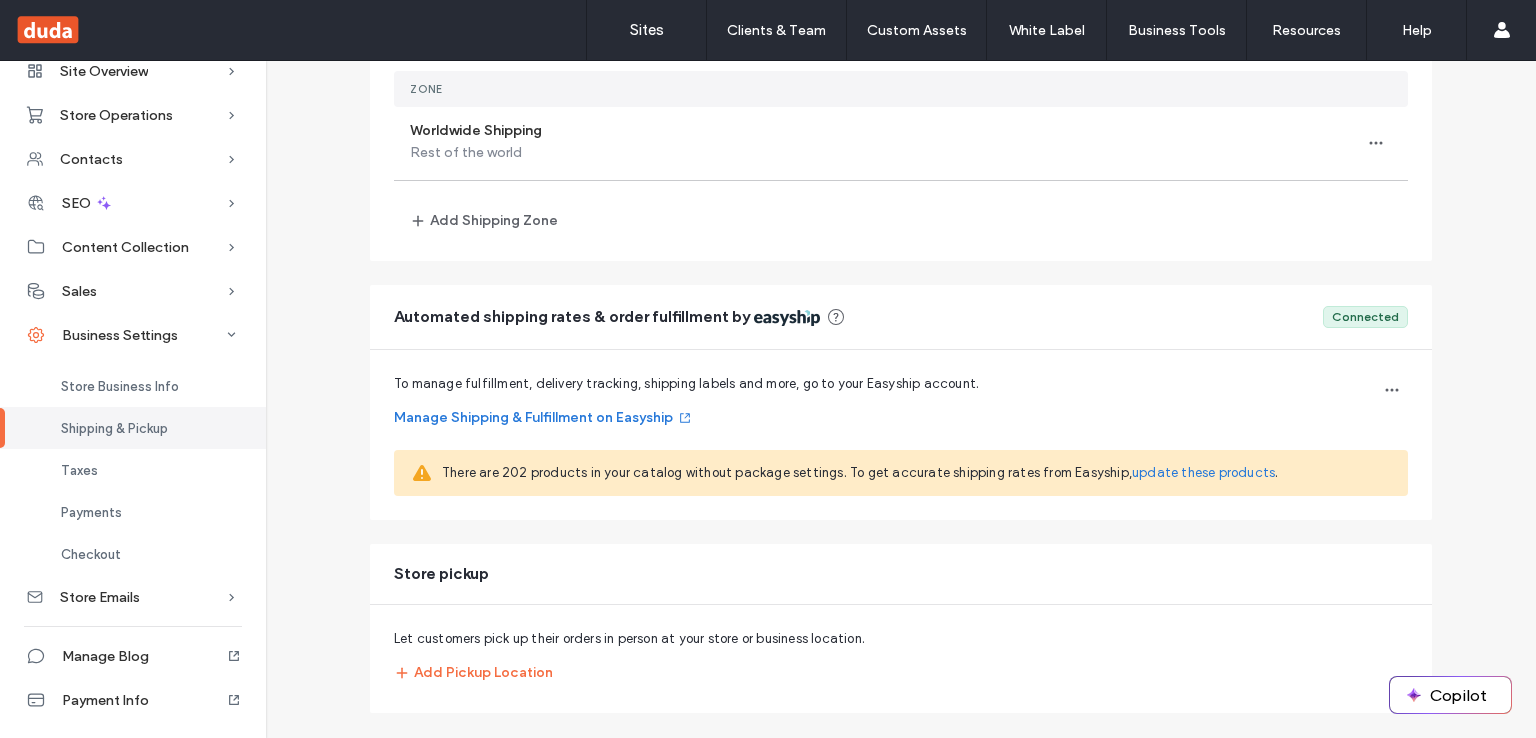 scroll, scrollTop: 224, scrollLeft: 0, axis: vertical 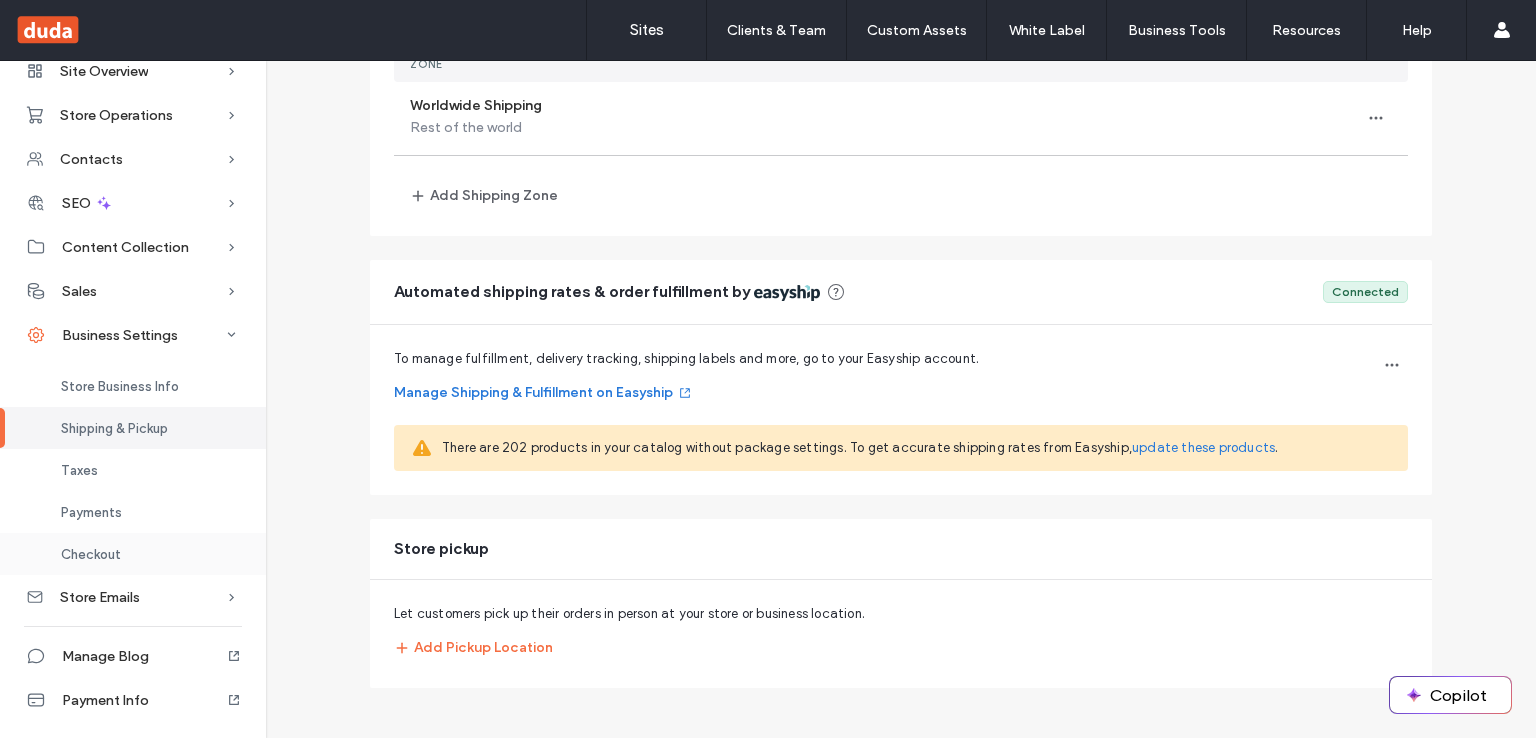 click on "Checkout" at bounding box center (91, 554) 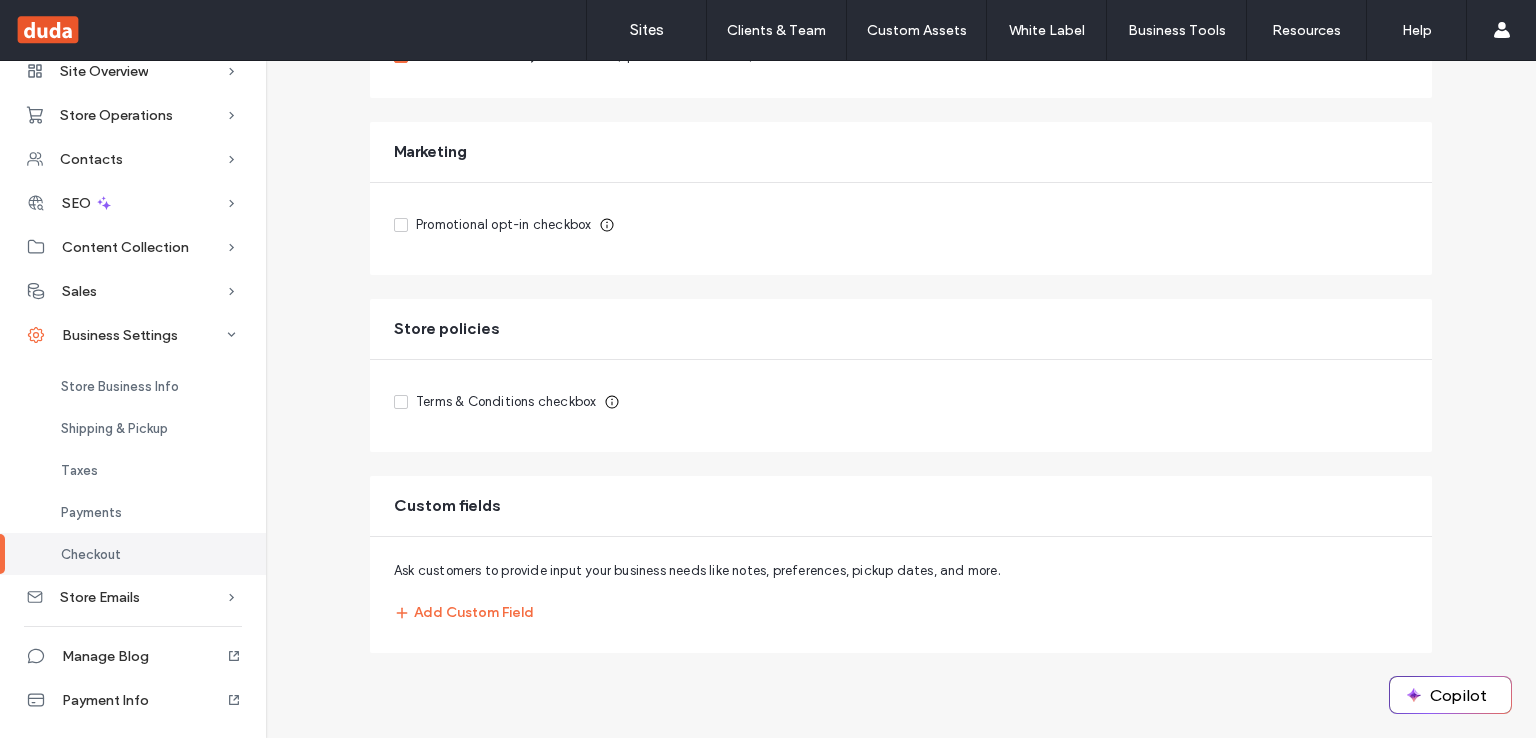 scroll, scrollTop: 655, scrollLeft: 0, axis: vertical 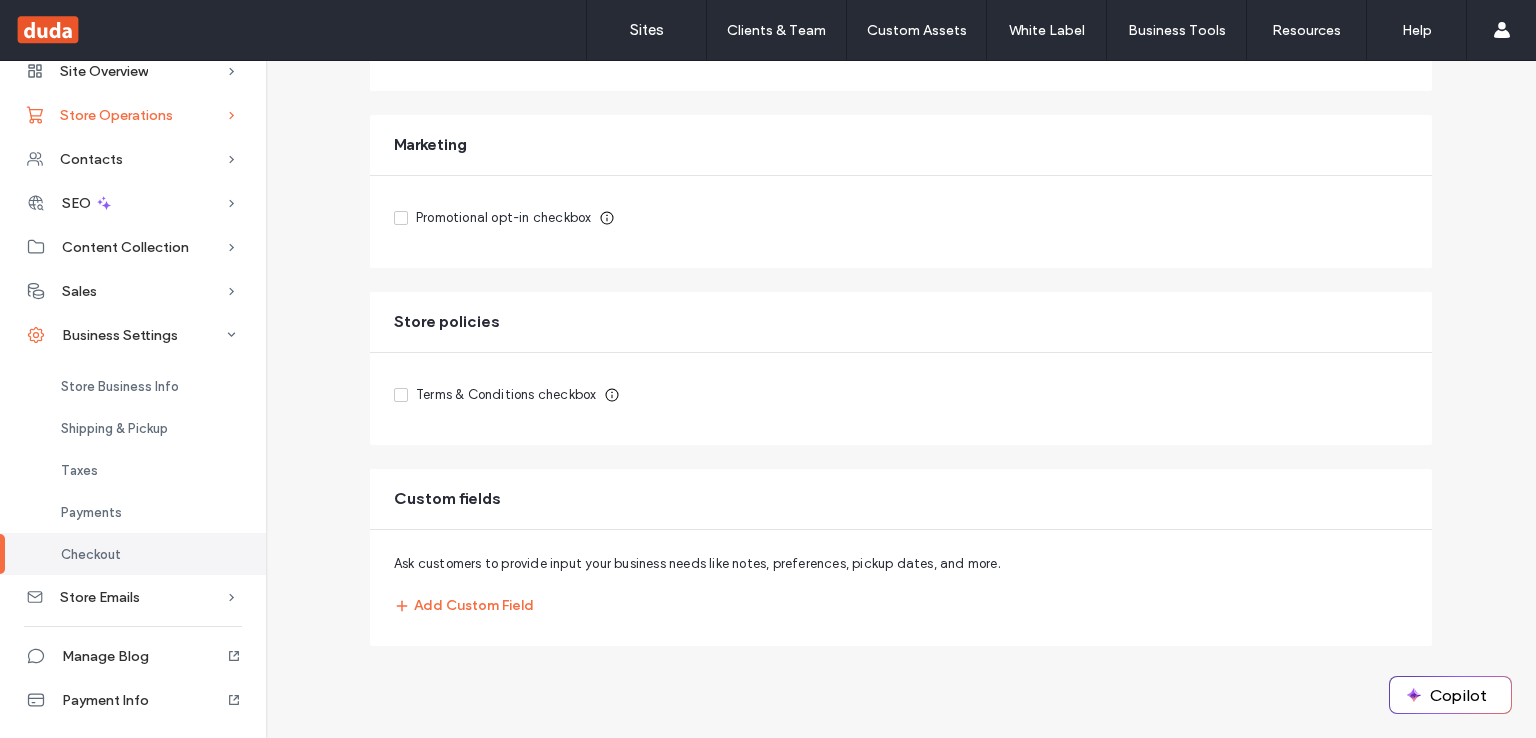 click on "Store Operations" at bounding box center (133, 115) 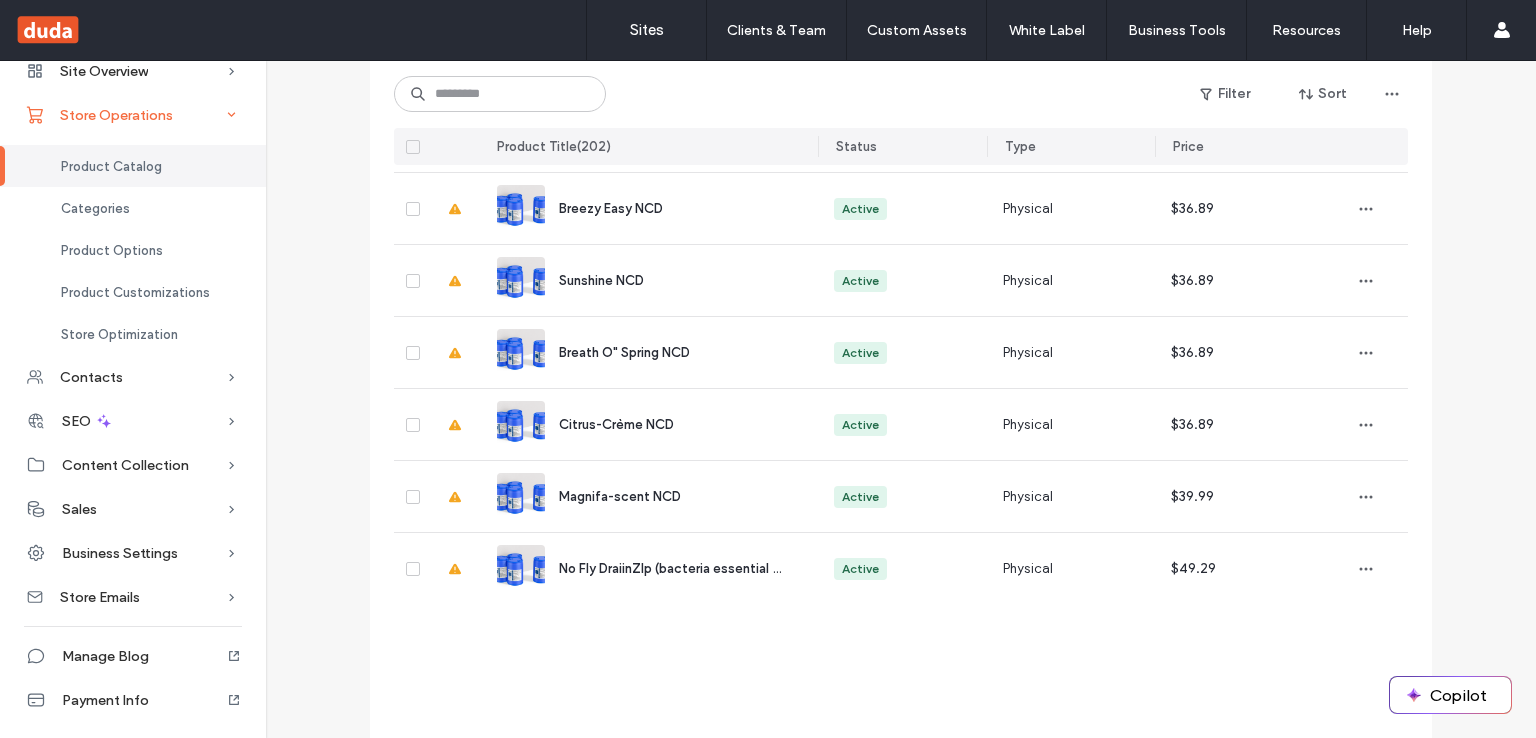 scroll, scrollTop: 0, scrollLeft: 0, axis: both 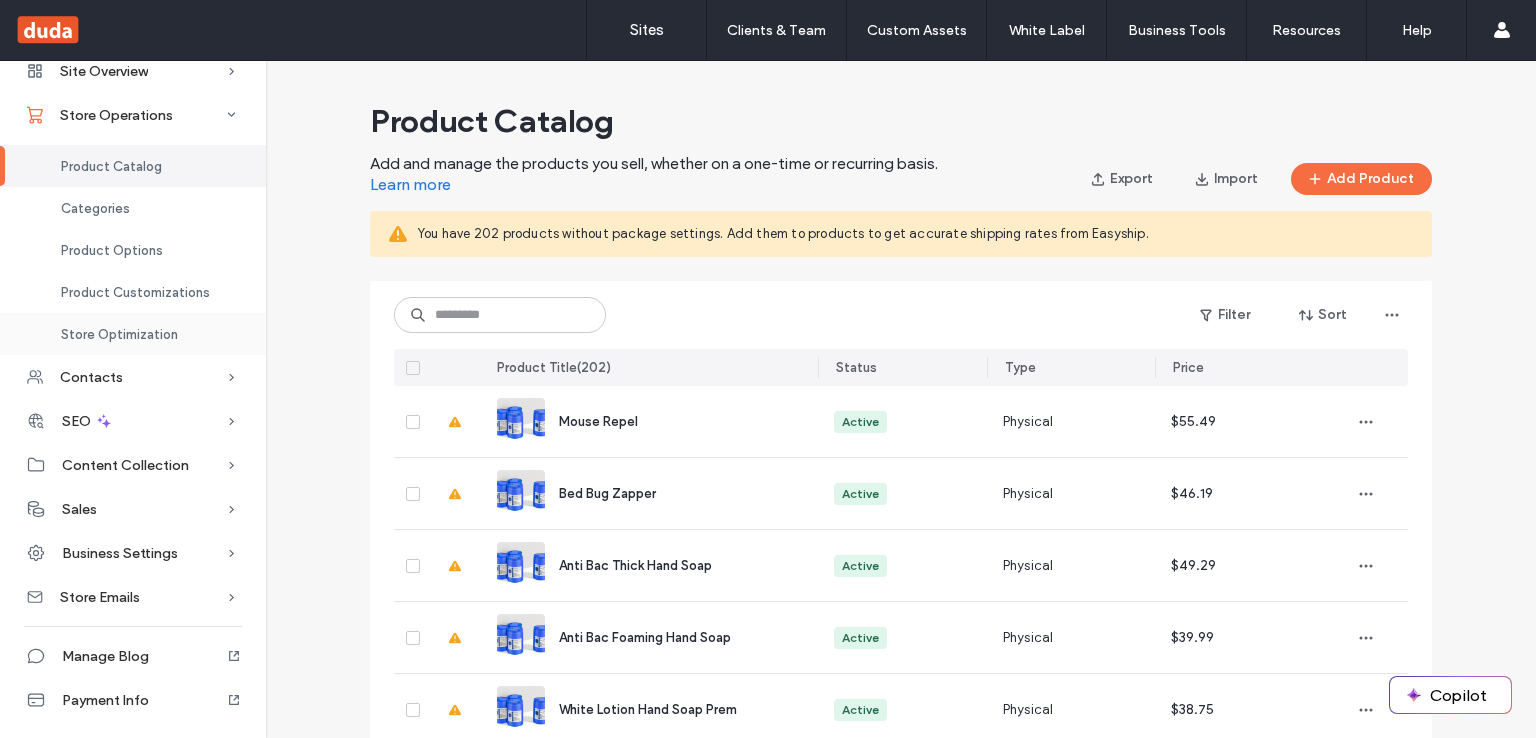 click on "Store Optimization" at bounding box center (119, 334) 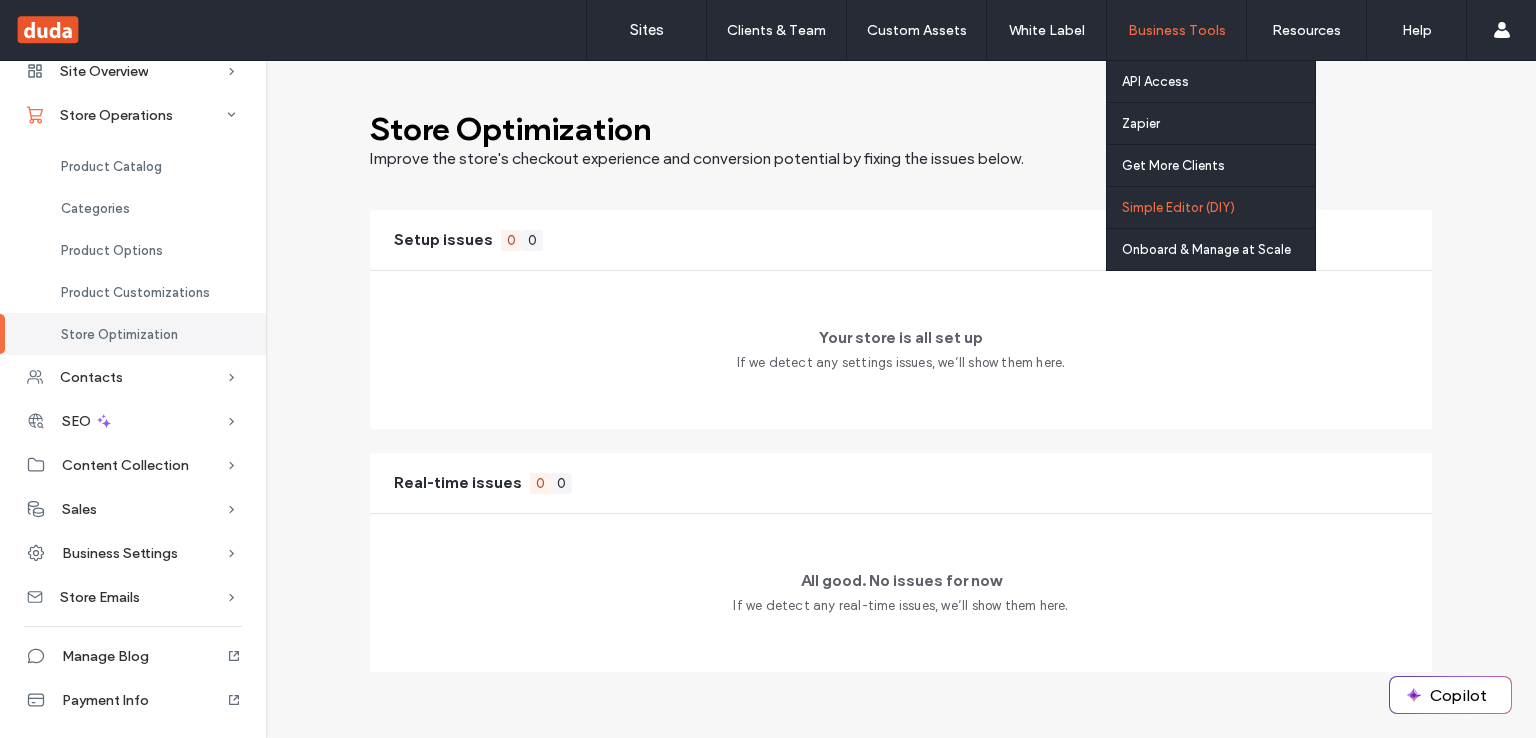 click on "Simple Editor (DIY)" at bounding box center [1178, 207] 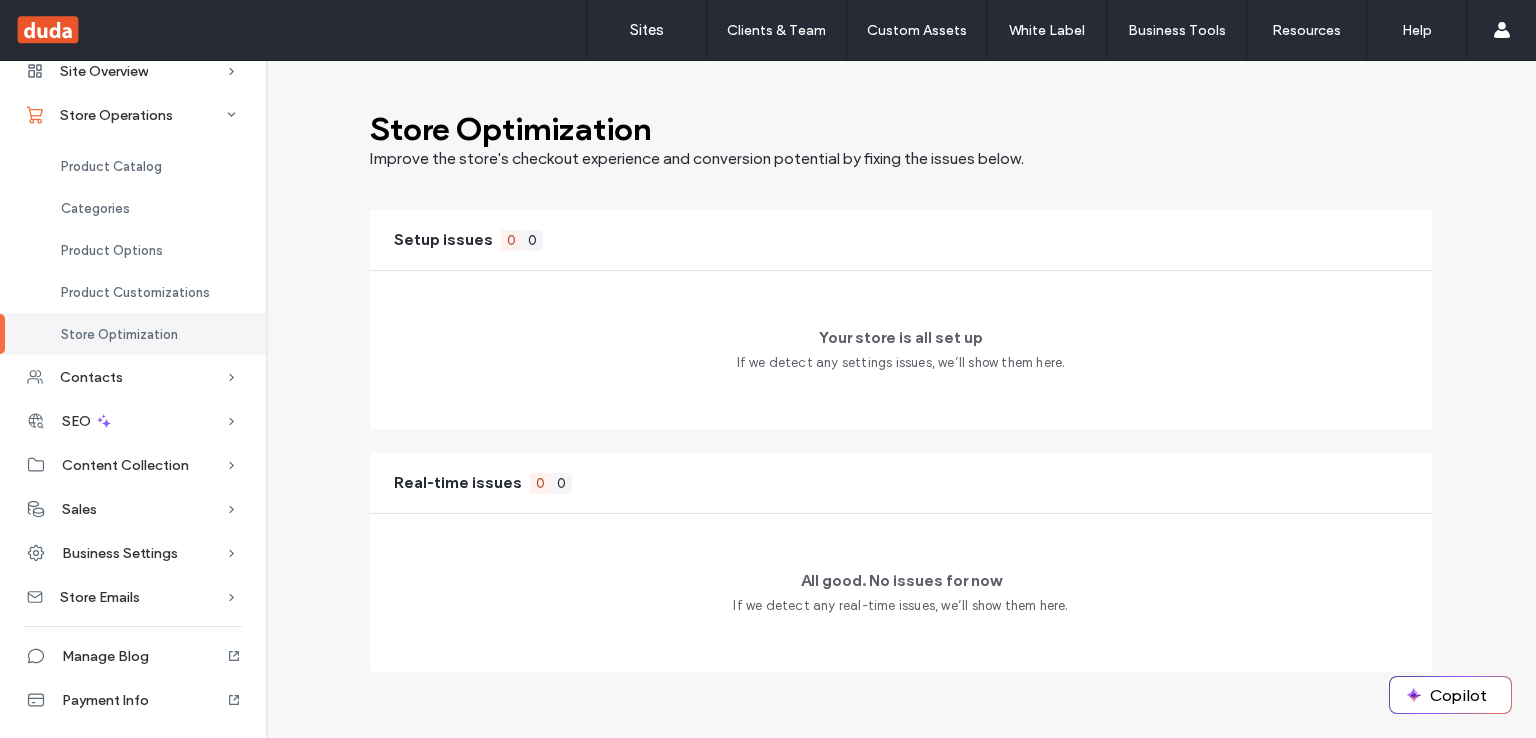 click on "Improve the store's checkout experience and conversion potential by fixing the issues below." at bounding box center [697, 158] 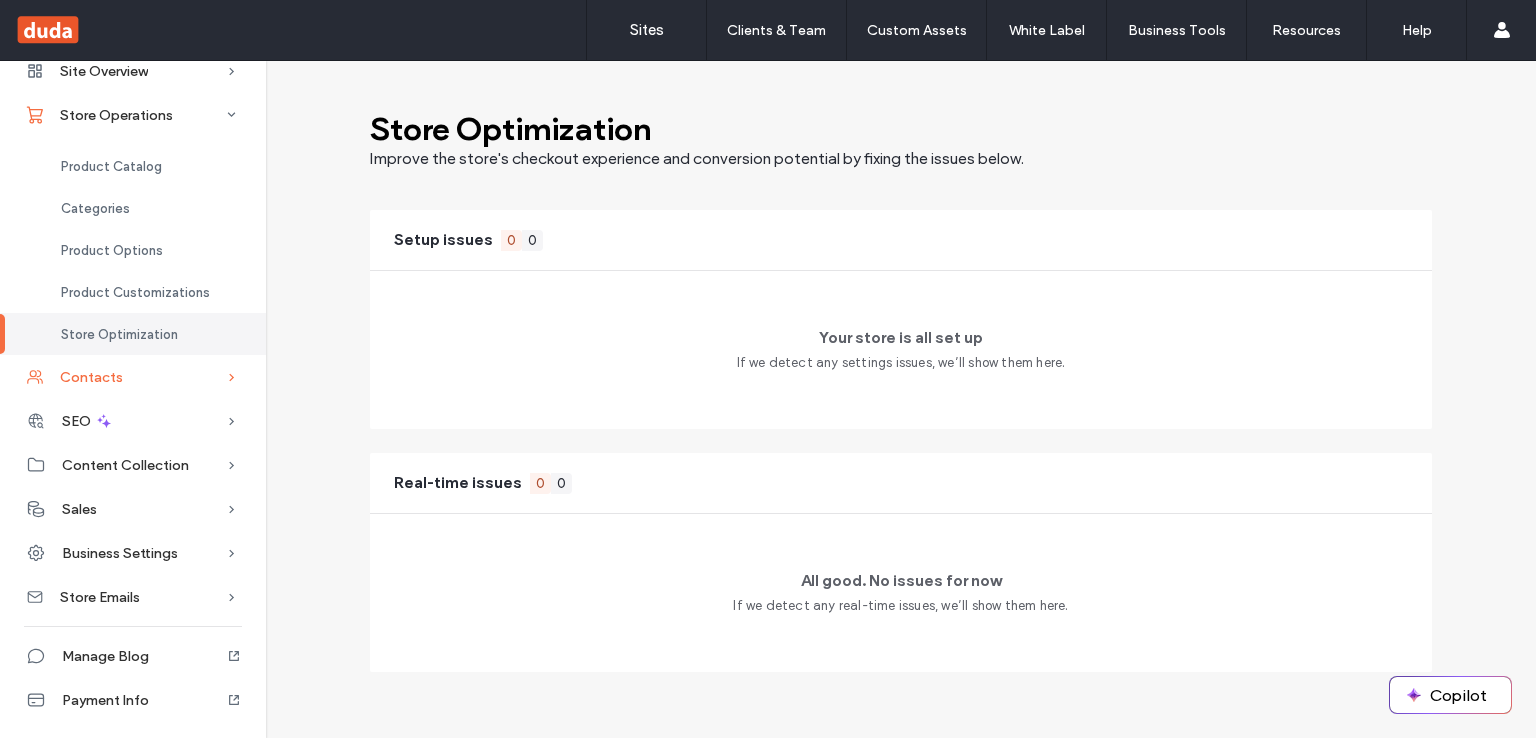 click on "Contacts" at bounding box center (133, 377) 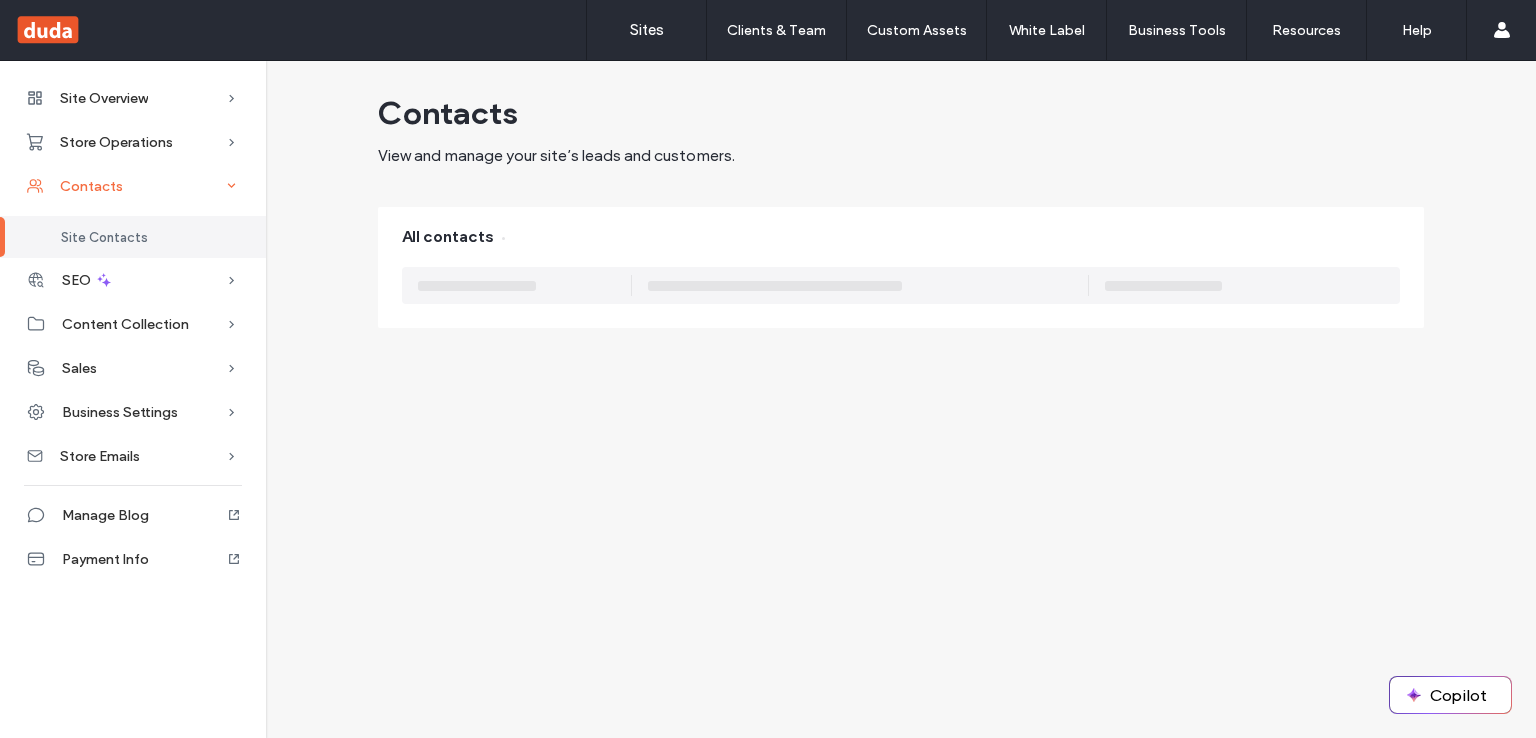scroll, scrollTop: 0, scrollLeft: 0, axis: both 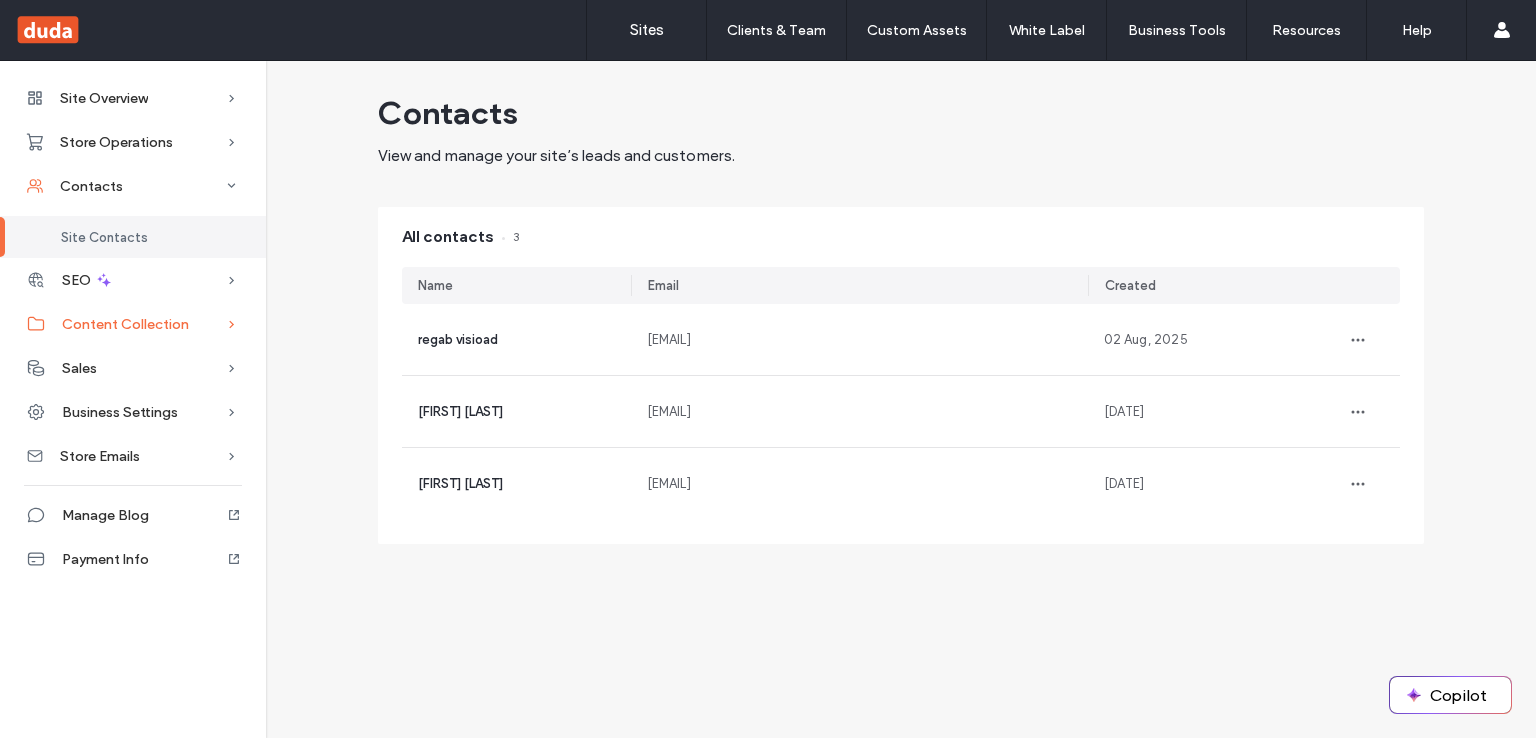 click on "Content Collection" at bounding box center (133, 324) 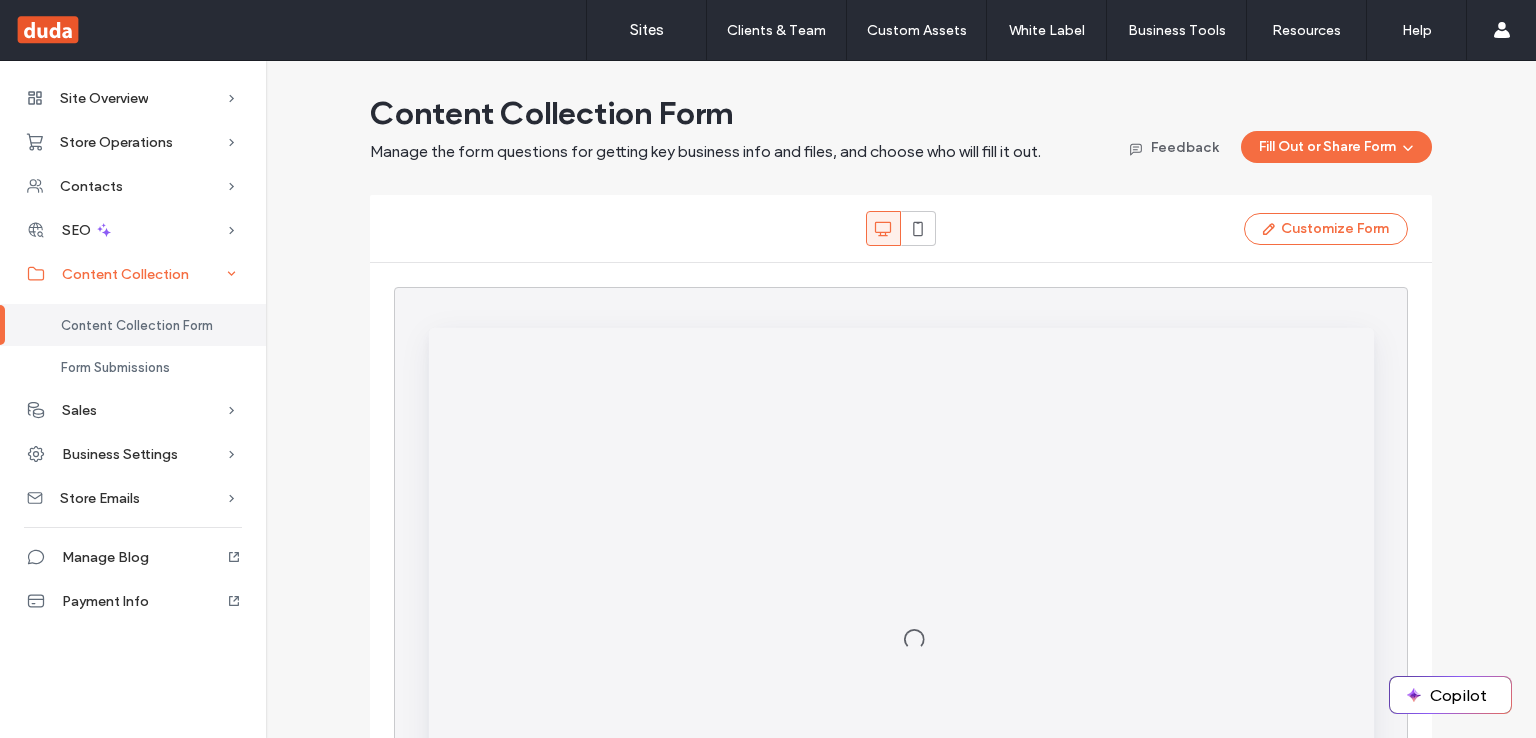 scroll, scrollTop: 0, scrollLeft: 0, axis: both 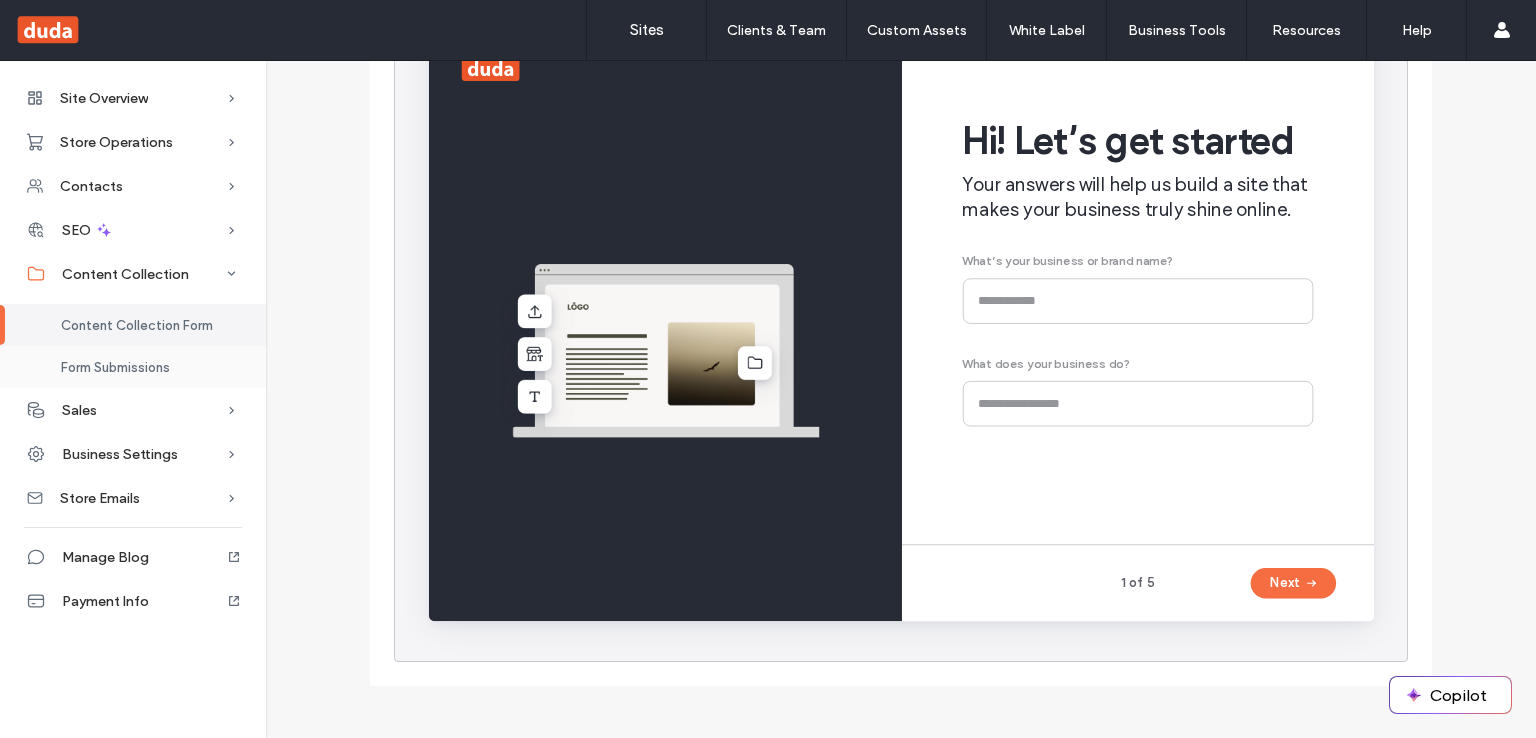 click on "Form Submissions" at bounding box center (133, 367) 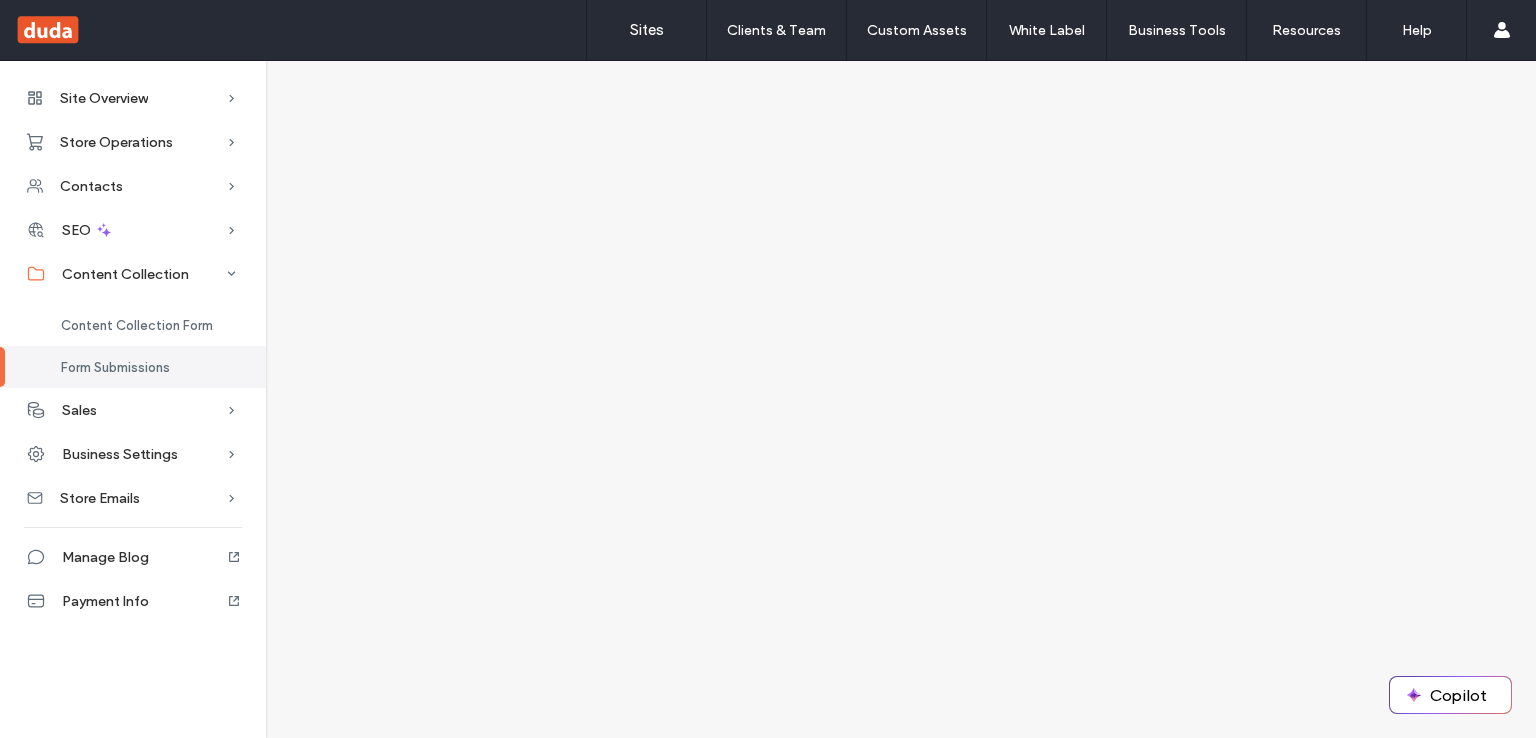 scroll, scrollTop: 0, scrollLeft: 0, axis: both 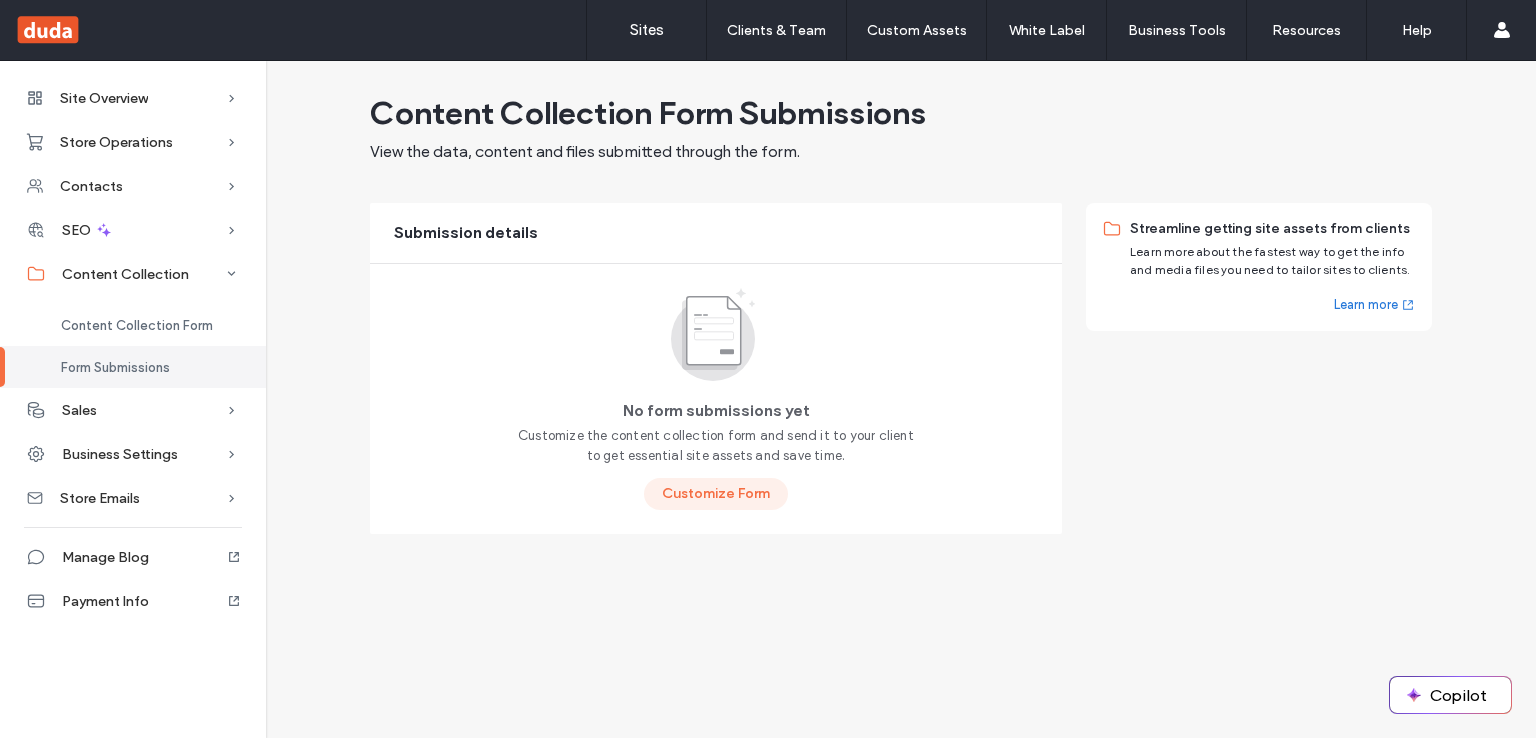 click on "Customize Form" at bounding box center (716, 494) 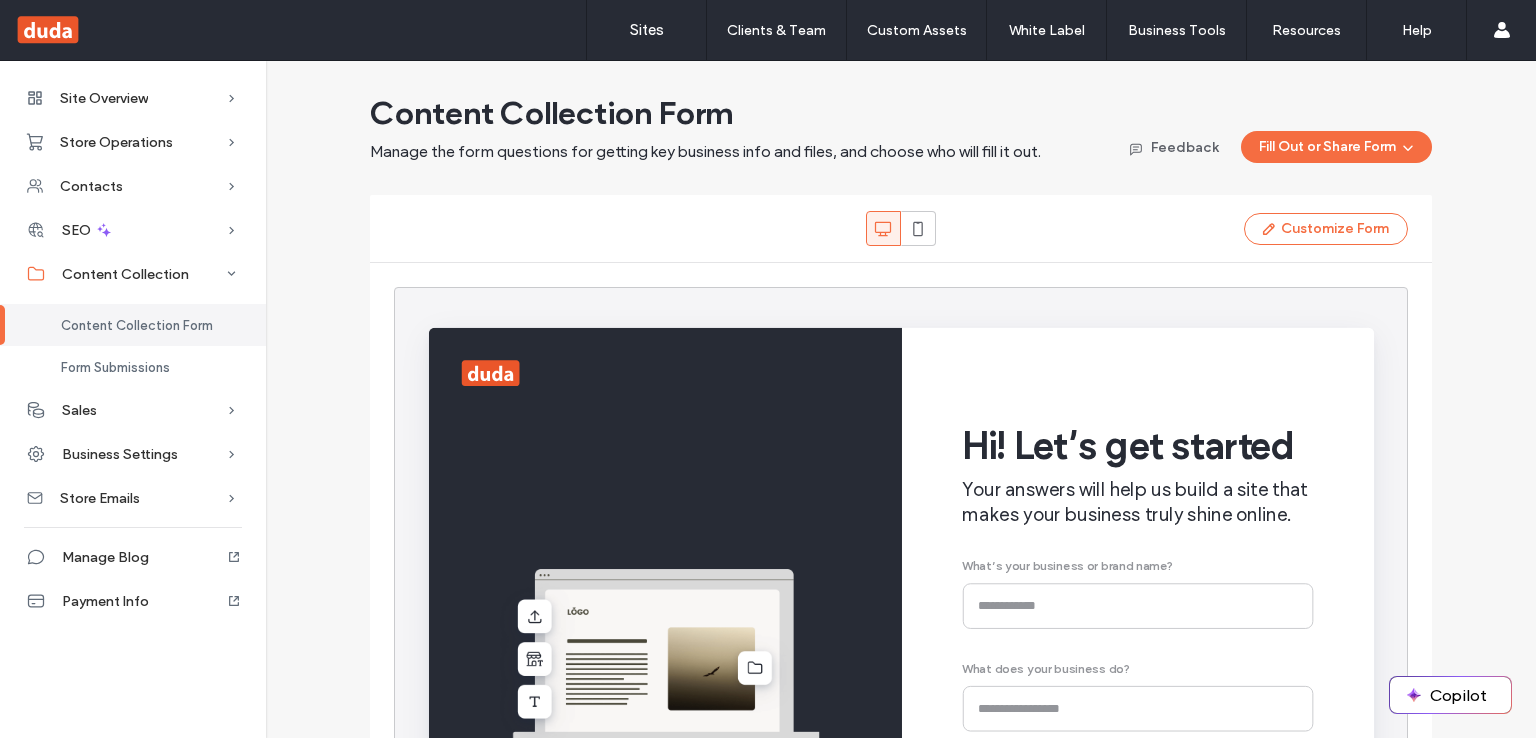 scroll, scrollTop: 0, scrollLeft: 0, axis: both 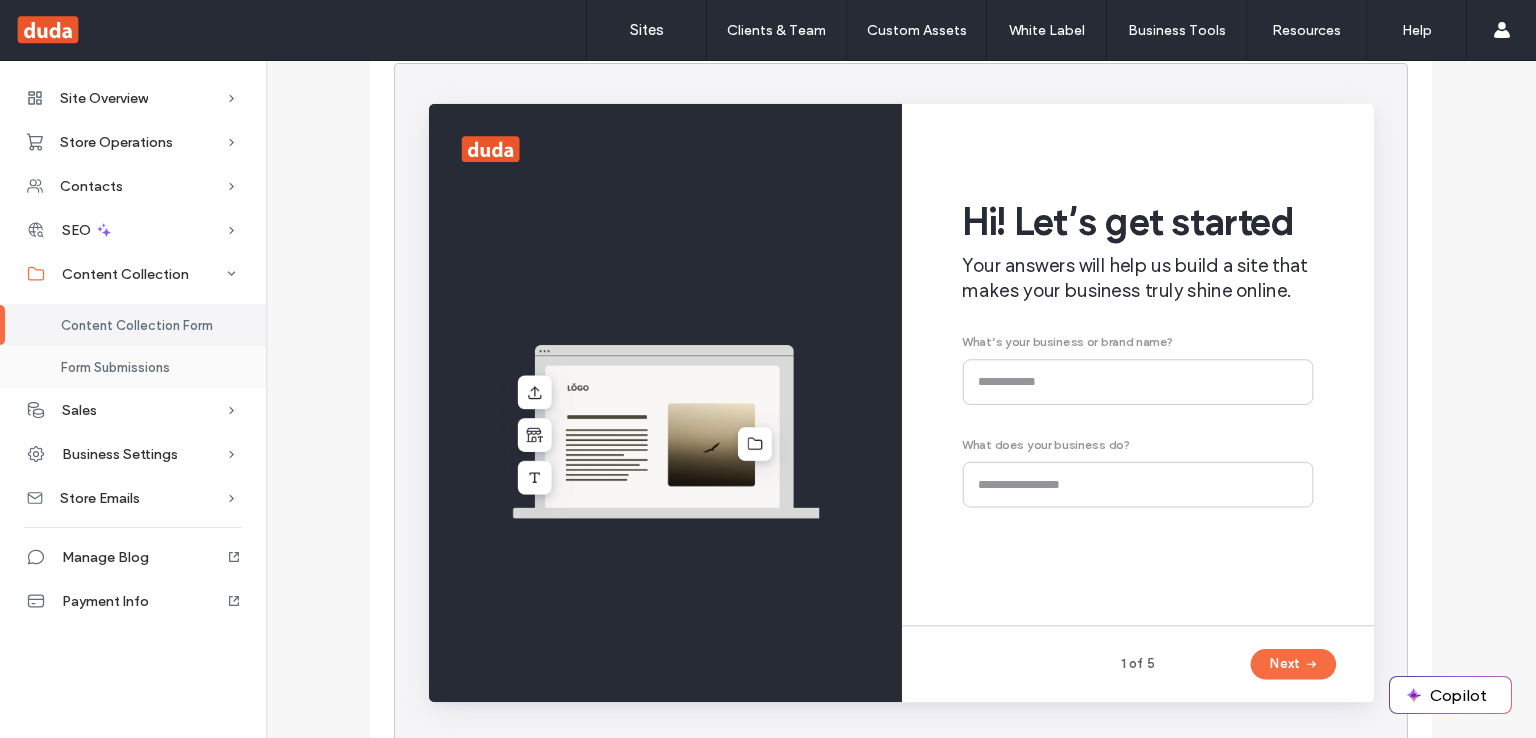 click on "Form Submissions" at bounding box center [115, 367] 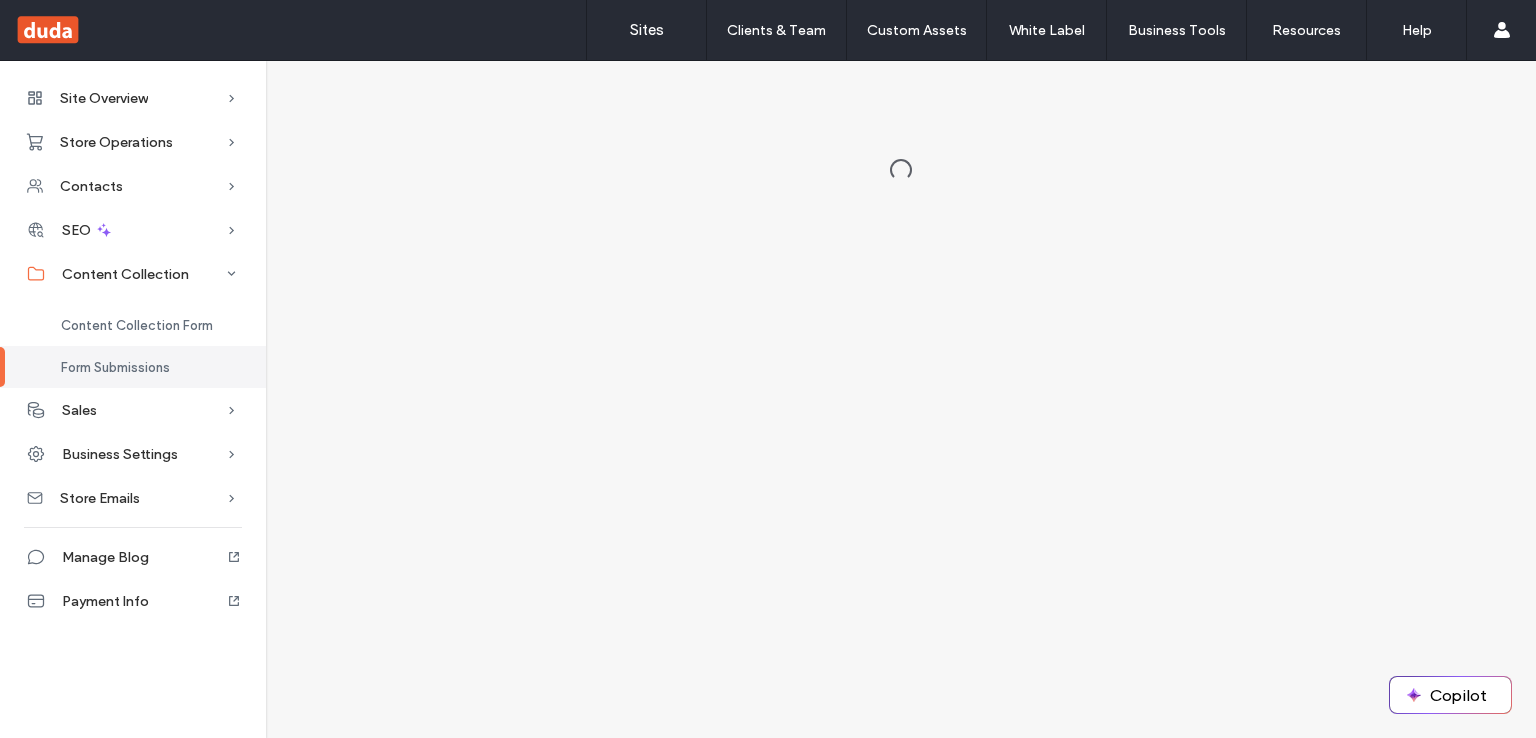 scroll, scrollTop: 0, scrollLeft: 0, axis: both 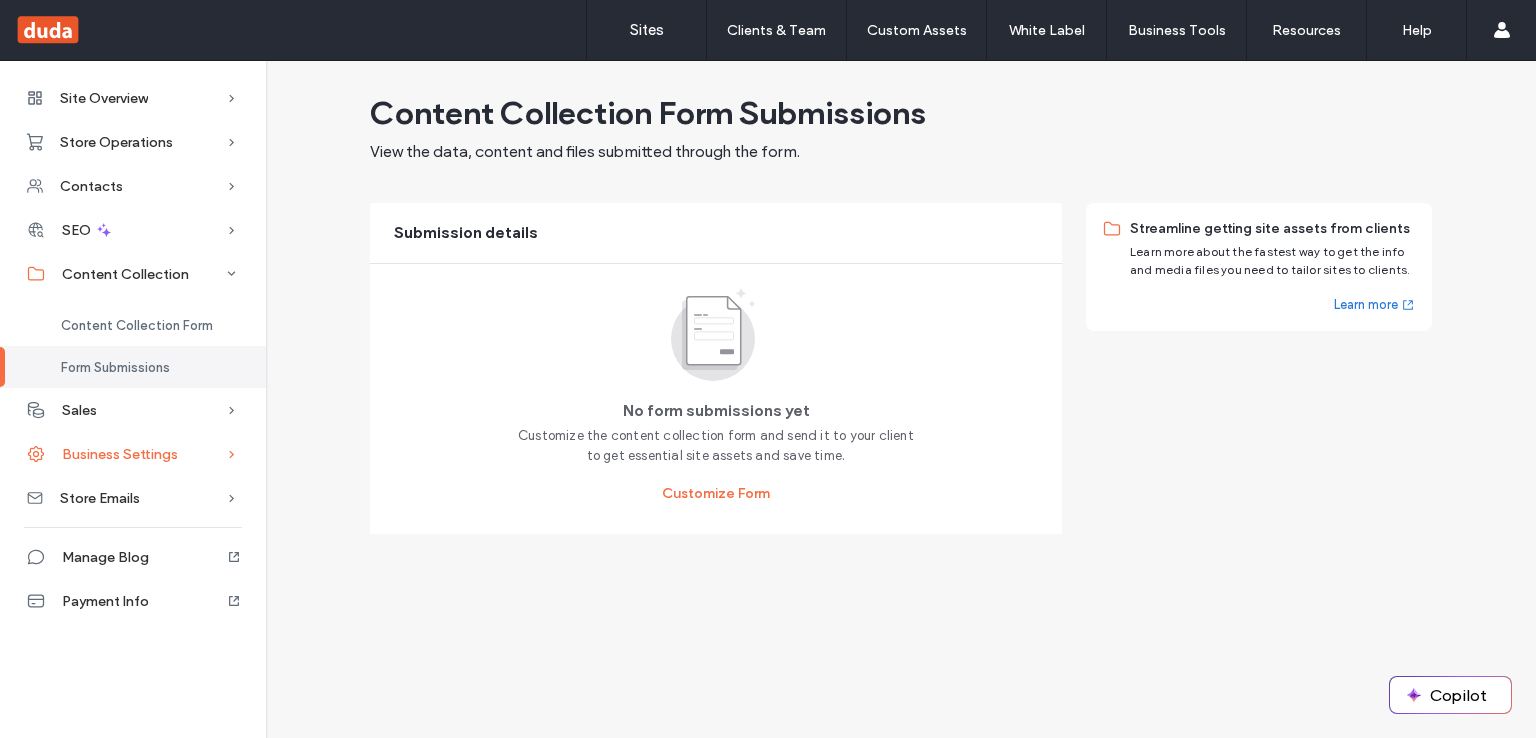 click on "Business Settings" at bounding box center (120, 454) 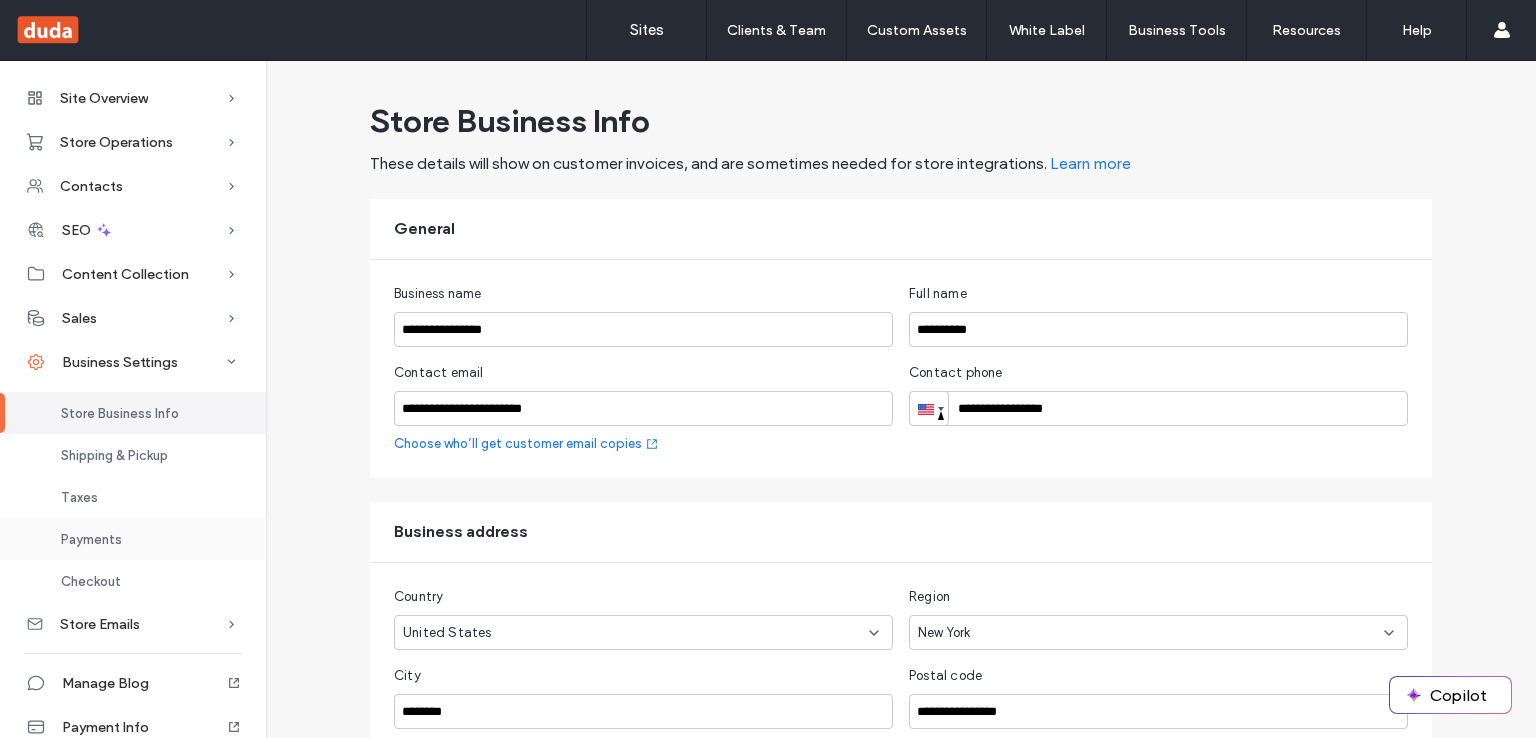 scroll, scrollTop: 27, scrollLeft: 0, axis: vertical 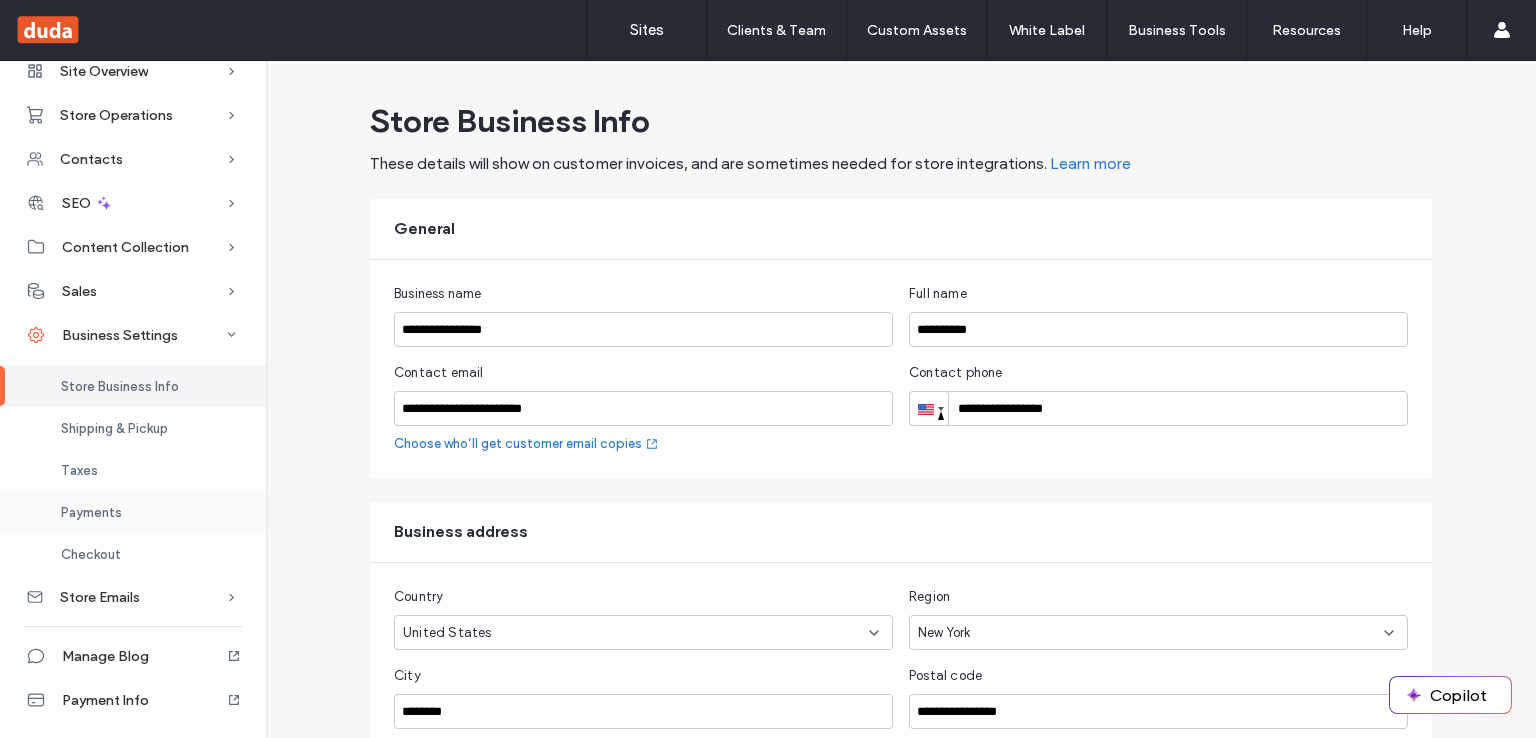 click on "Payments" at bounding box center [133, 512] 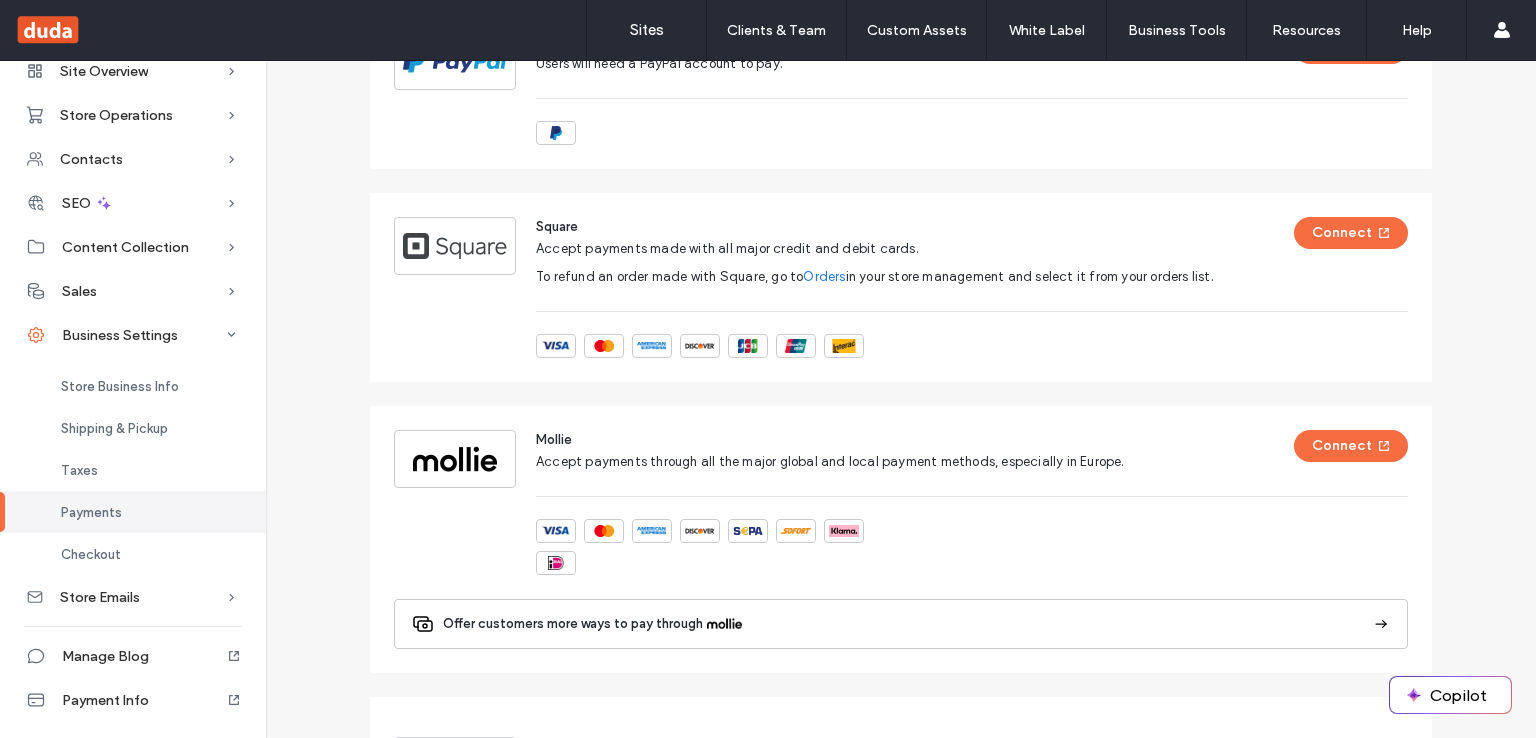 scroll, scrollTop: 1175, scrollLeft: 0, axis: vertical 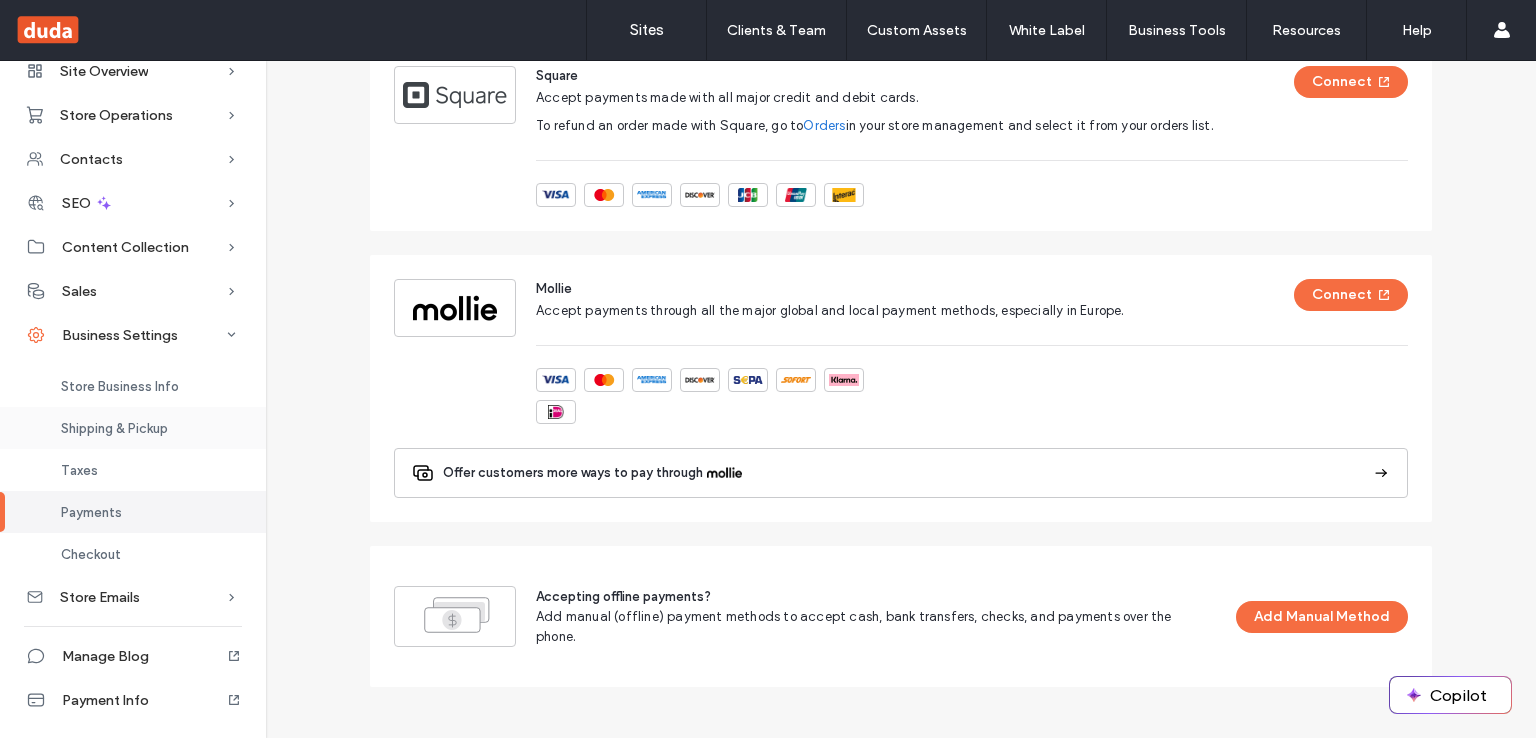 click on "Shipping & Pickup" at bounding box center [133, 428] 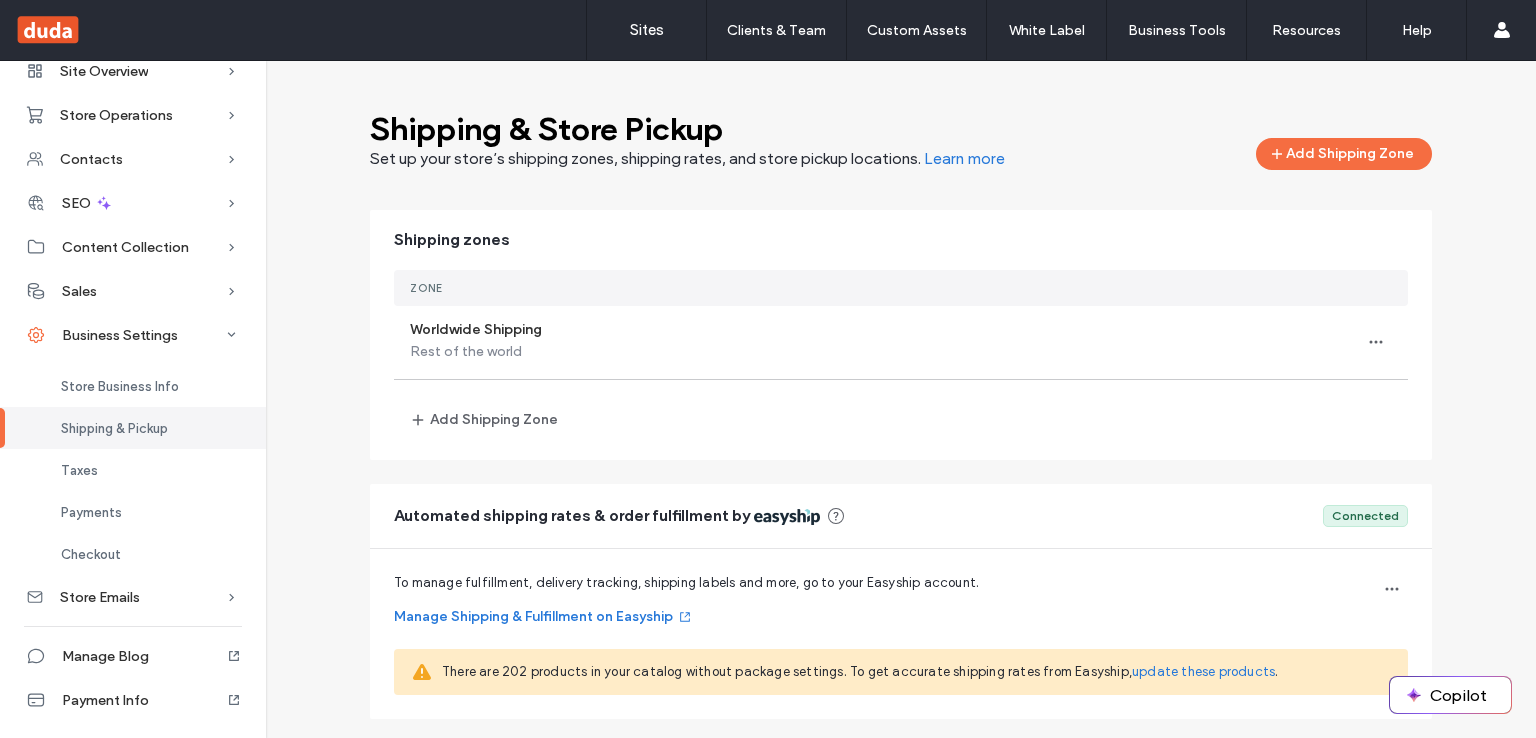 scroll, scrollTop: 224, scrollLeft: 0, axis: vertical 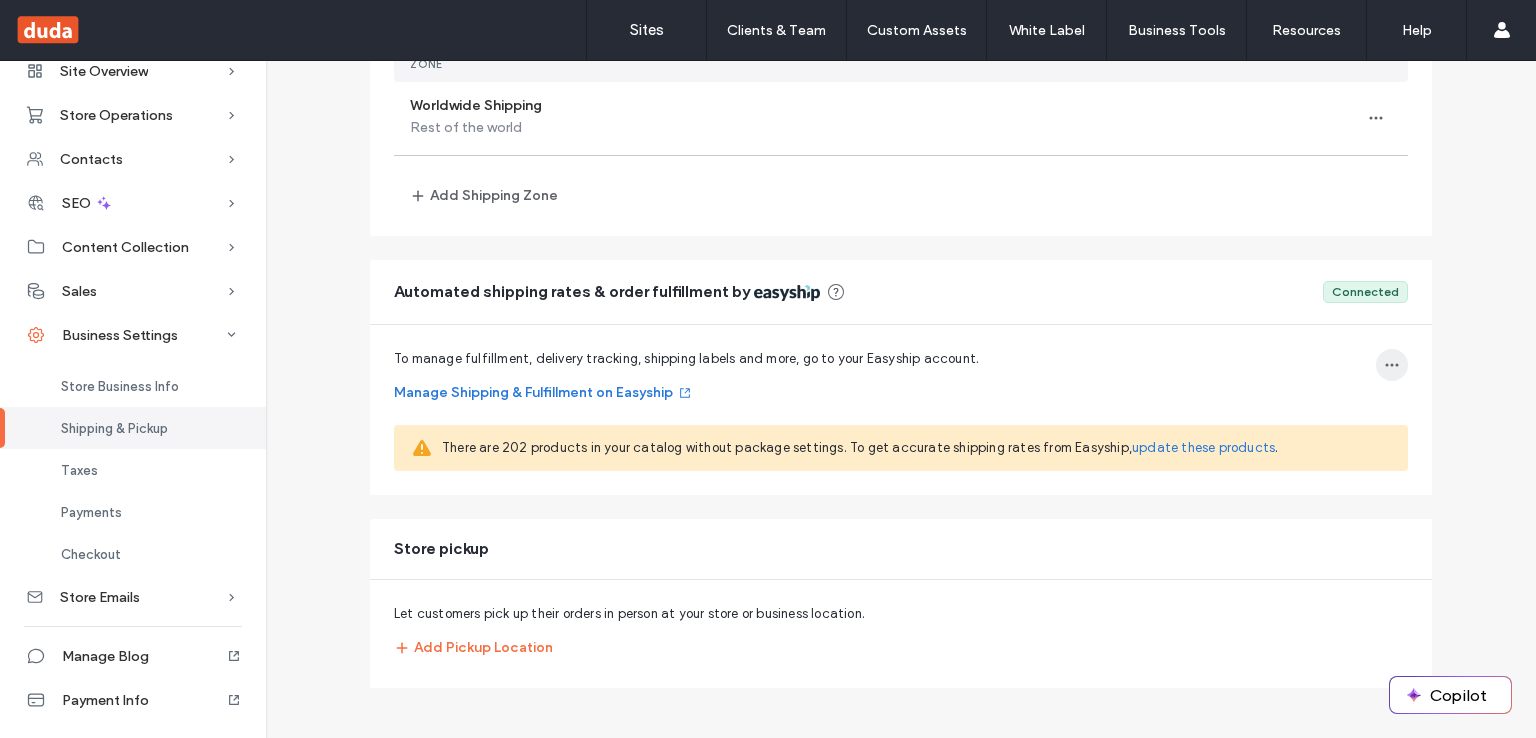 click at bounding box center (1392, 365) 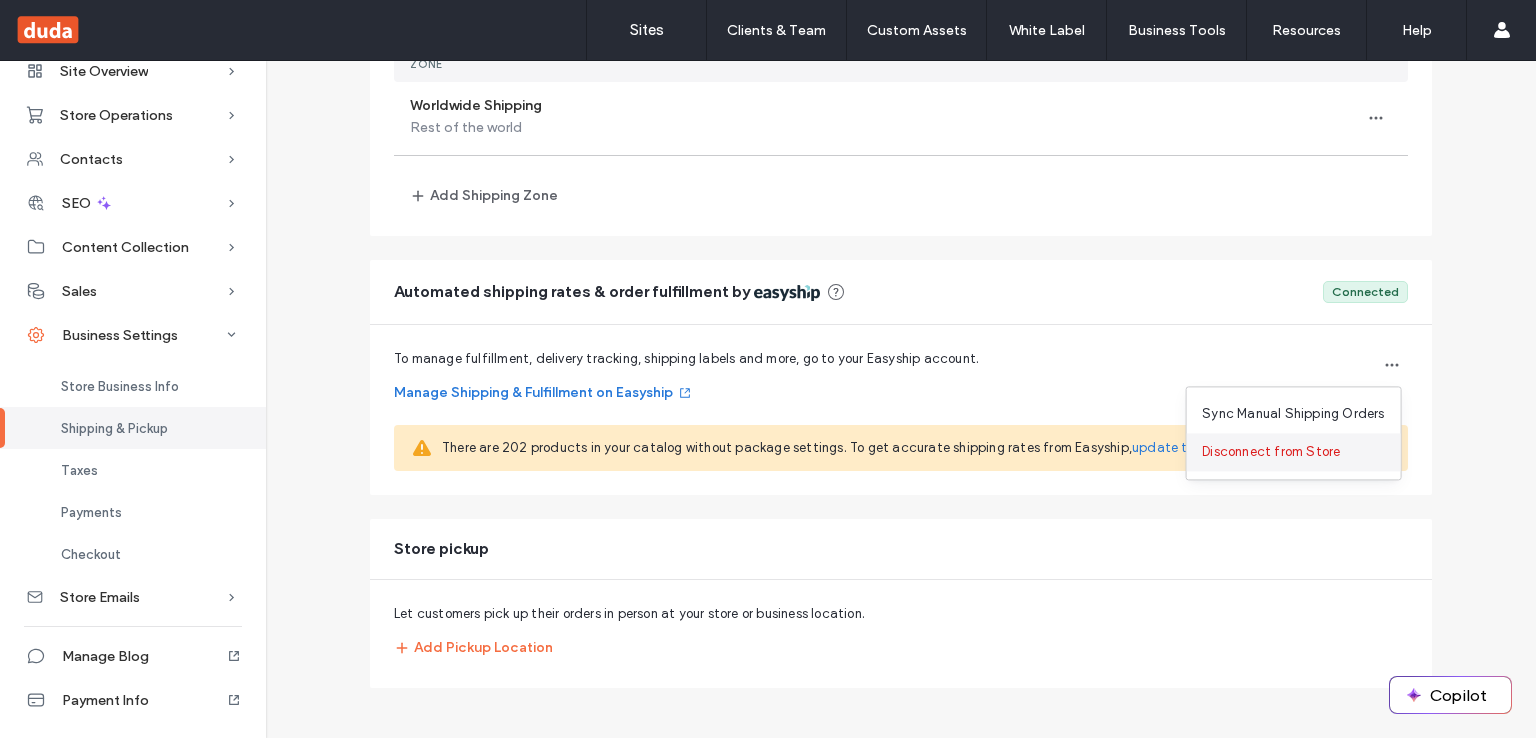 click on "Disconnect from Store" at bounding box center [1293, 452] 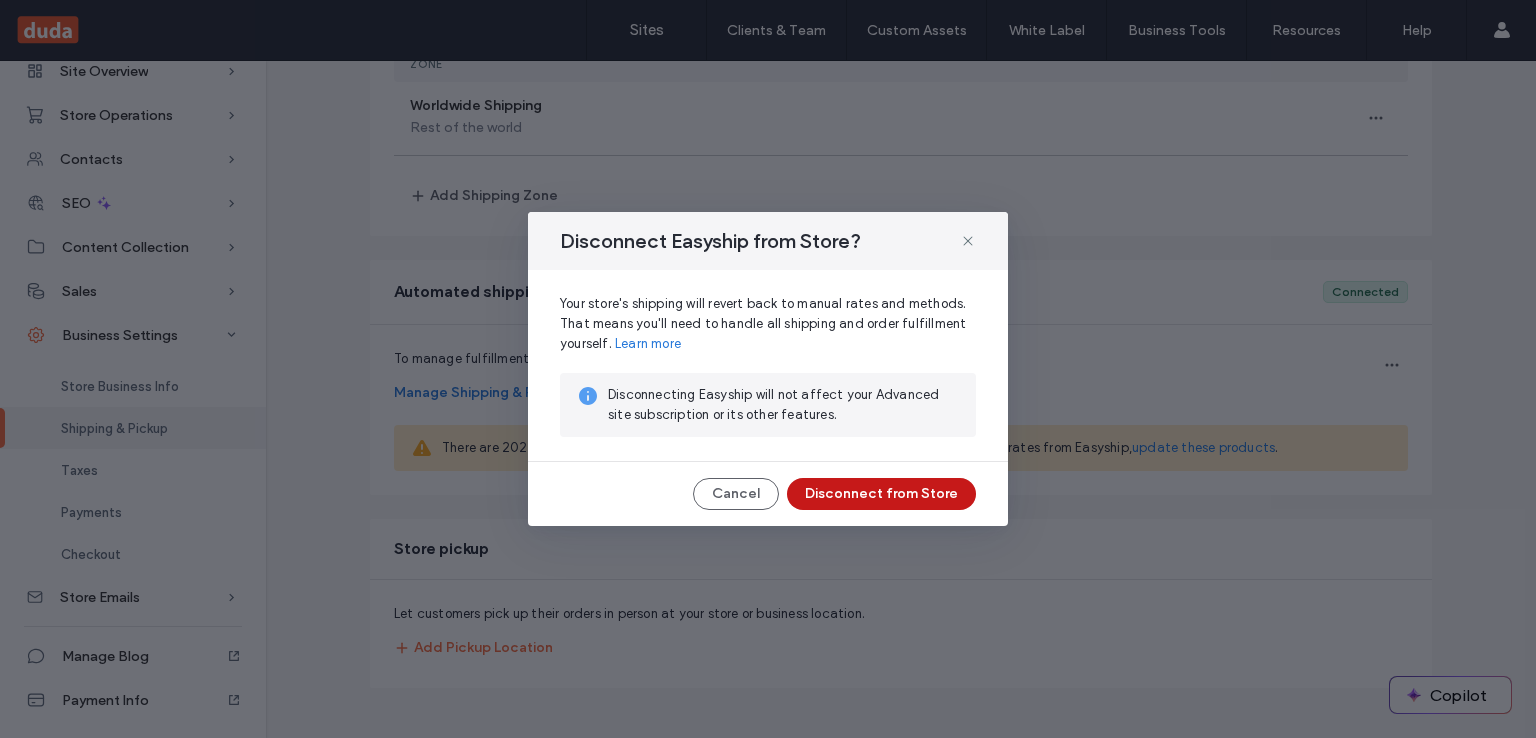 click on "Disconnect from Store" at bounding box center (881, 494) 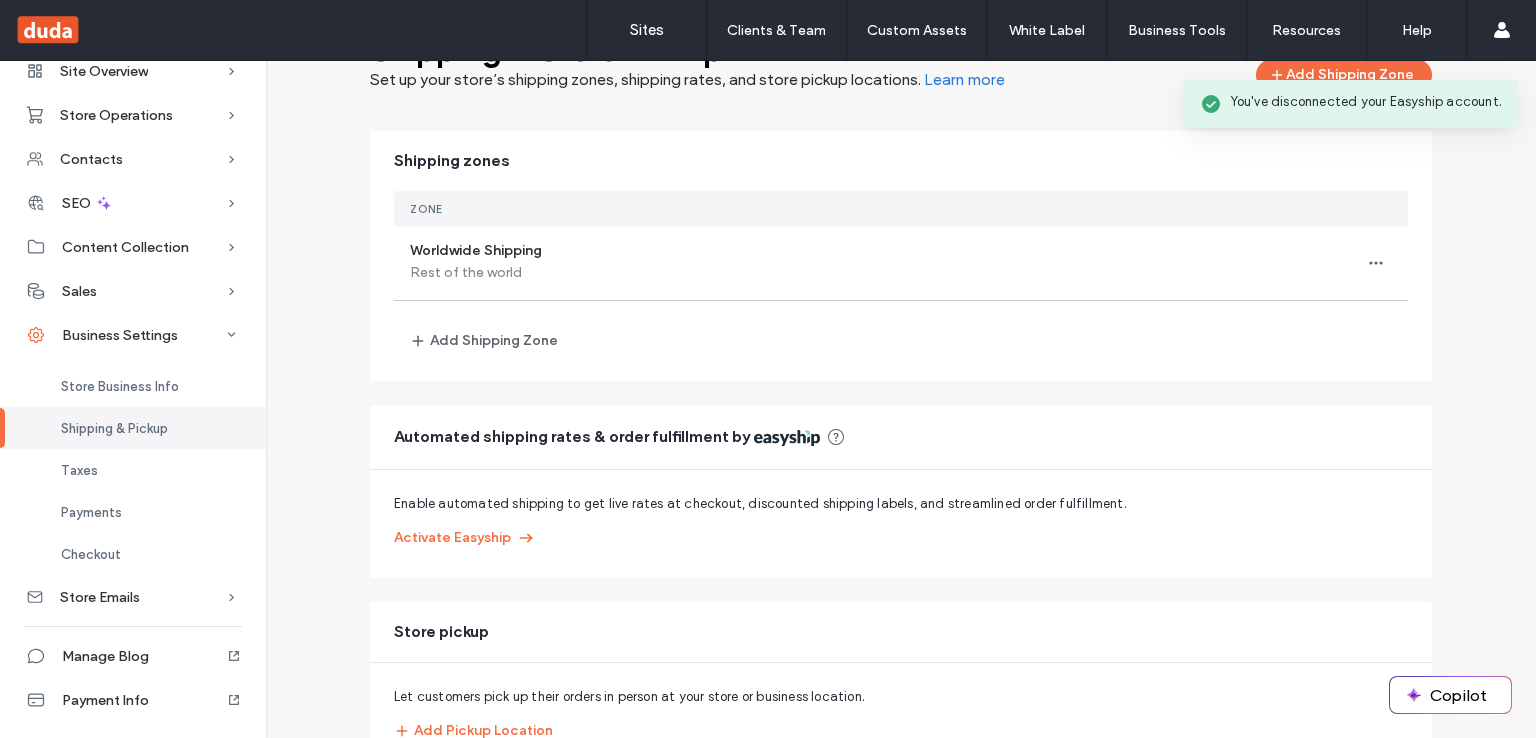 scroll, scrollTop: 0, scrollLeft: 0, axis: both 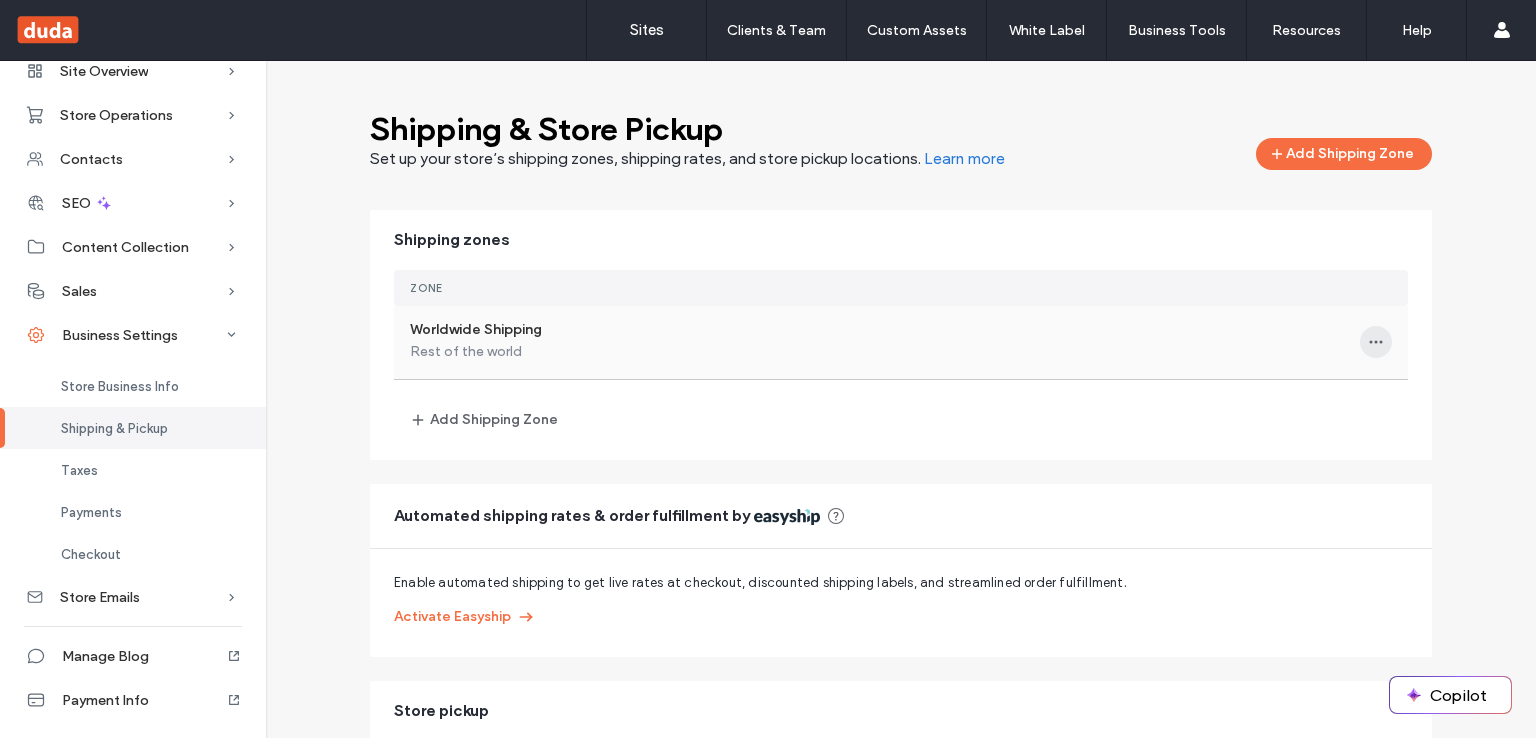click 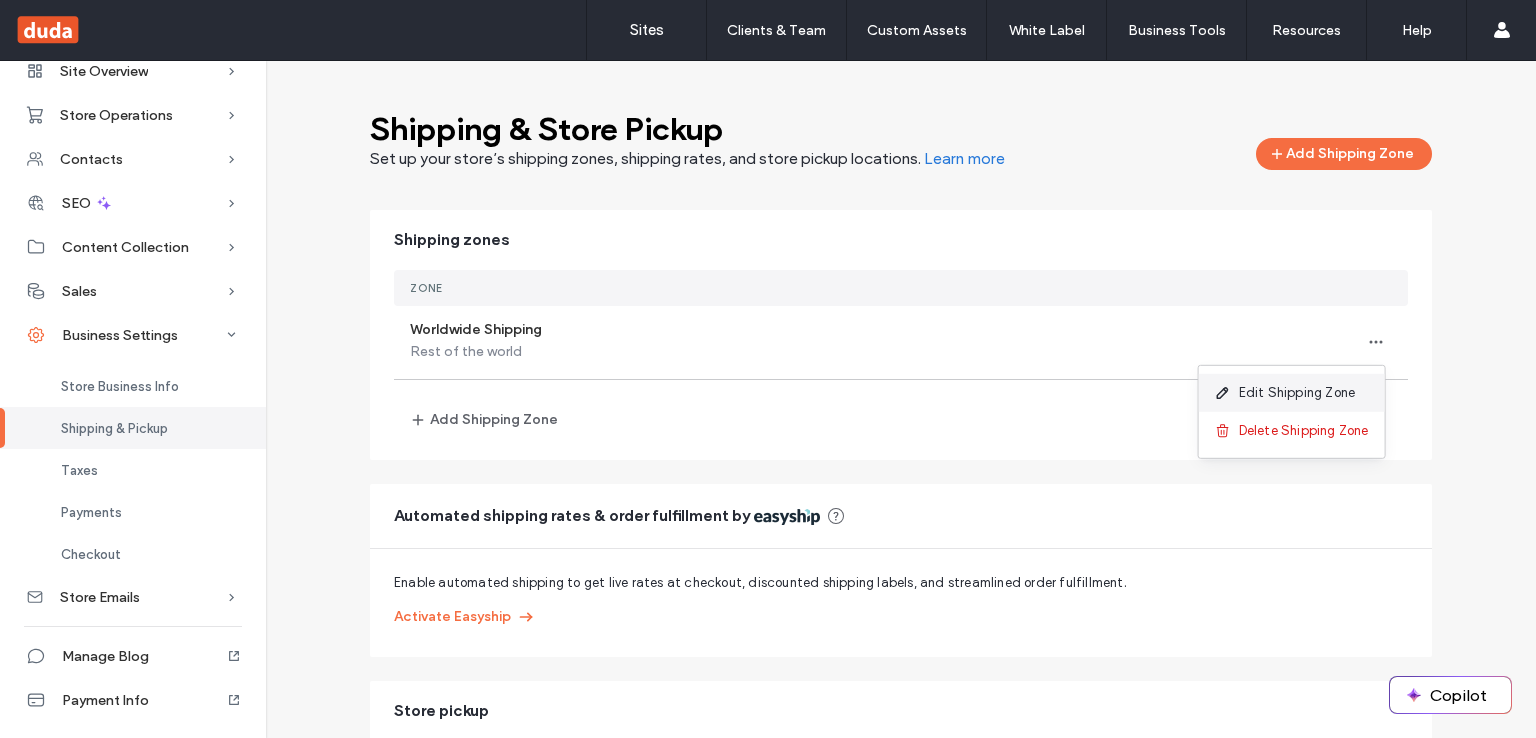 click on "Edit Shipping Zone" at bounding box center (1297, 393) 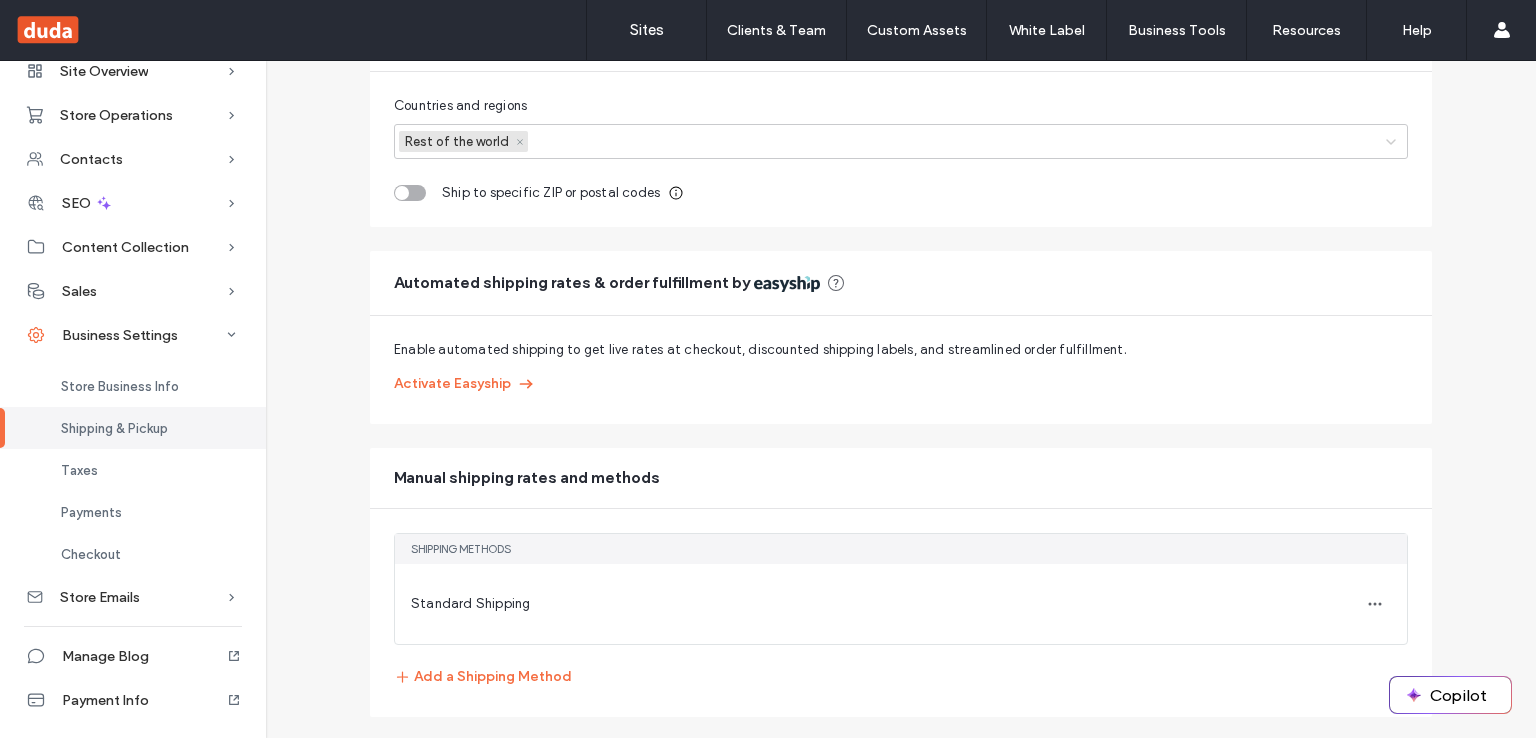 scroll, scrollTop: 420, scrollLeft: 0, axis: vertical 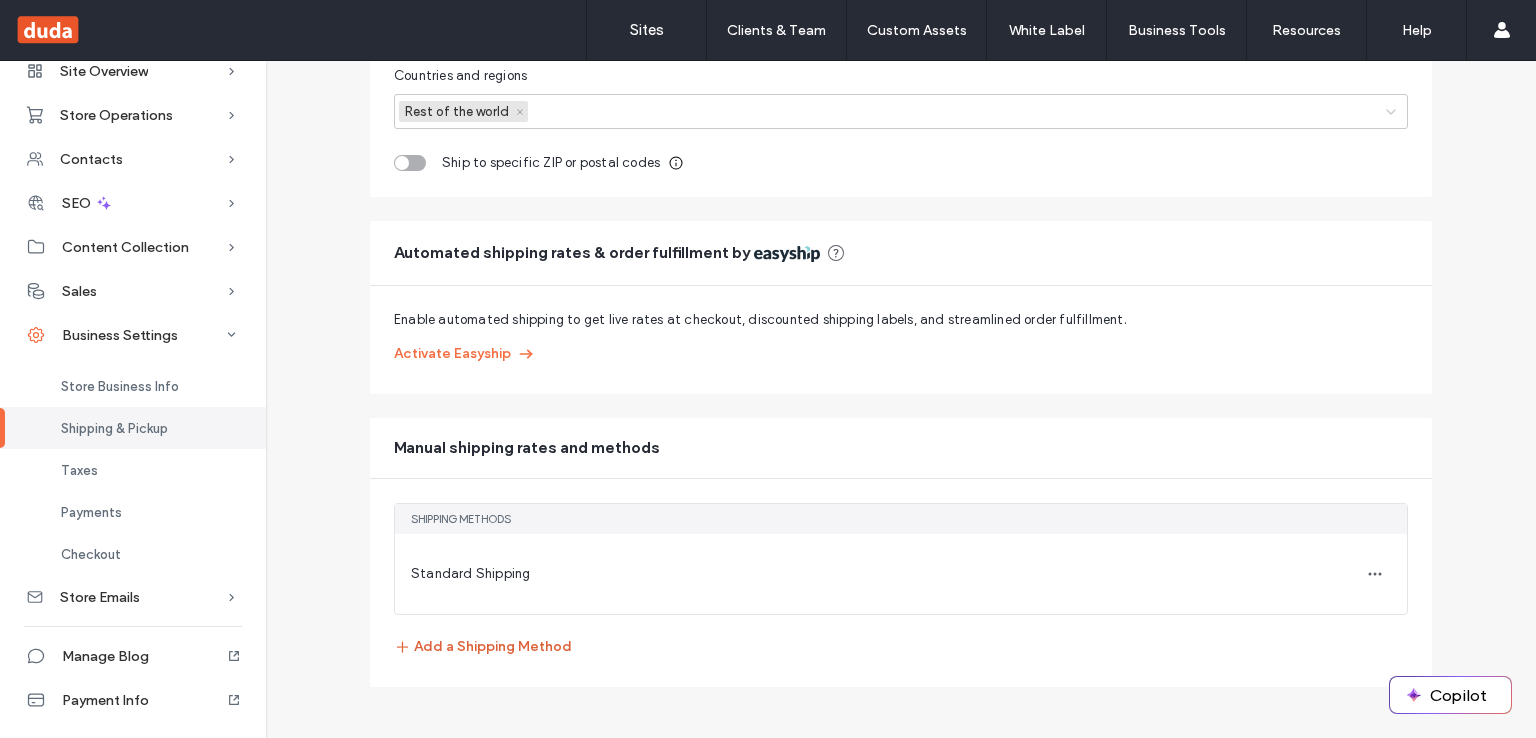 click on "Add a Shipping Method" at bounding box center (483, 647) 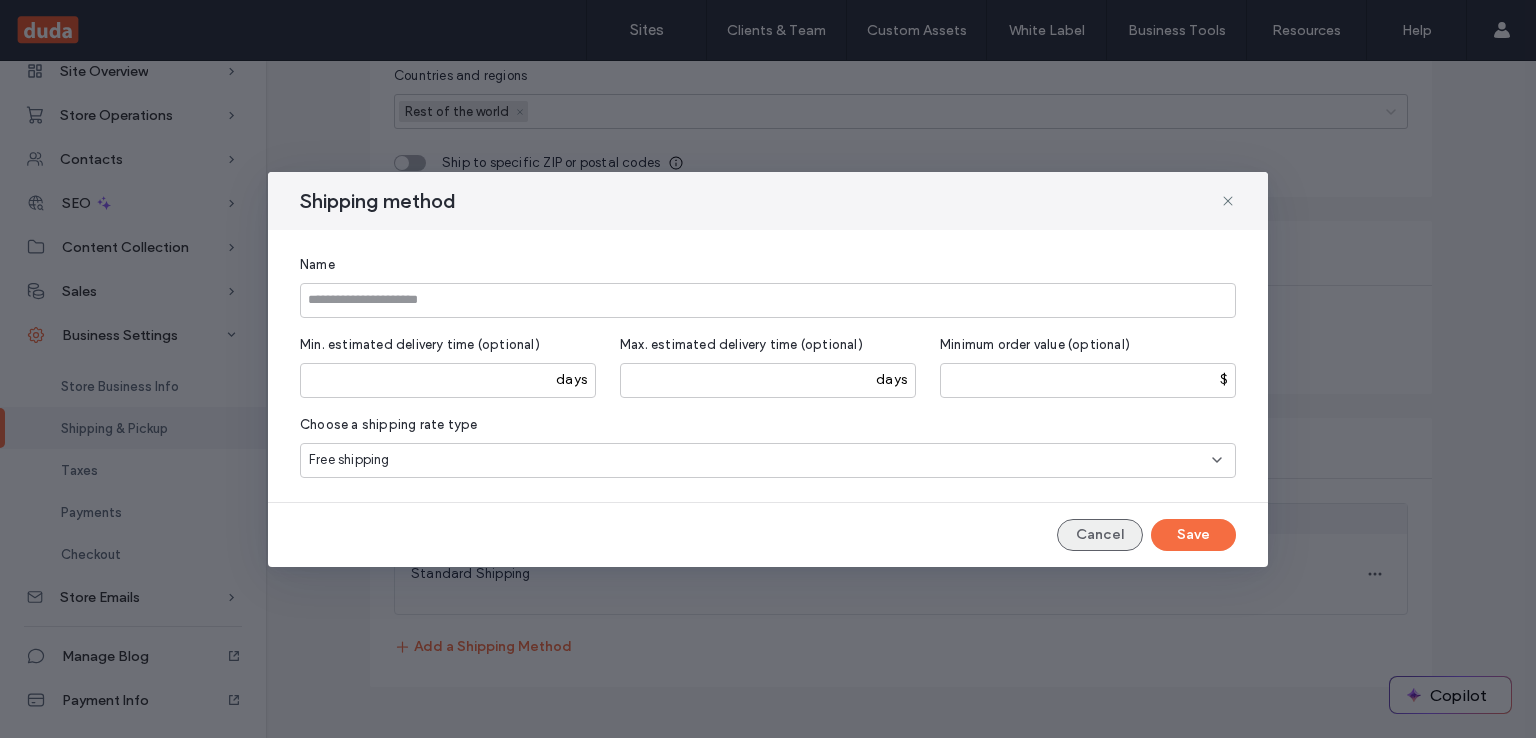 click on "Cancel" at bounding box center (1100, 535) 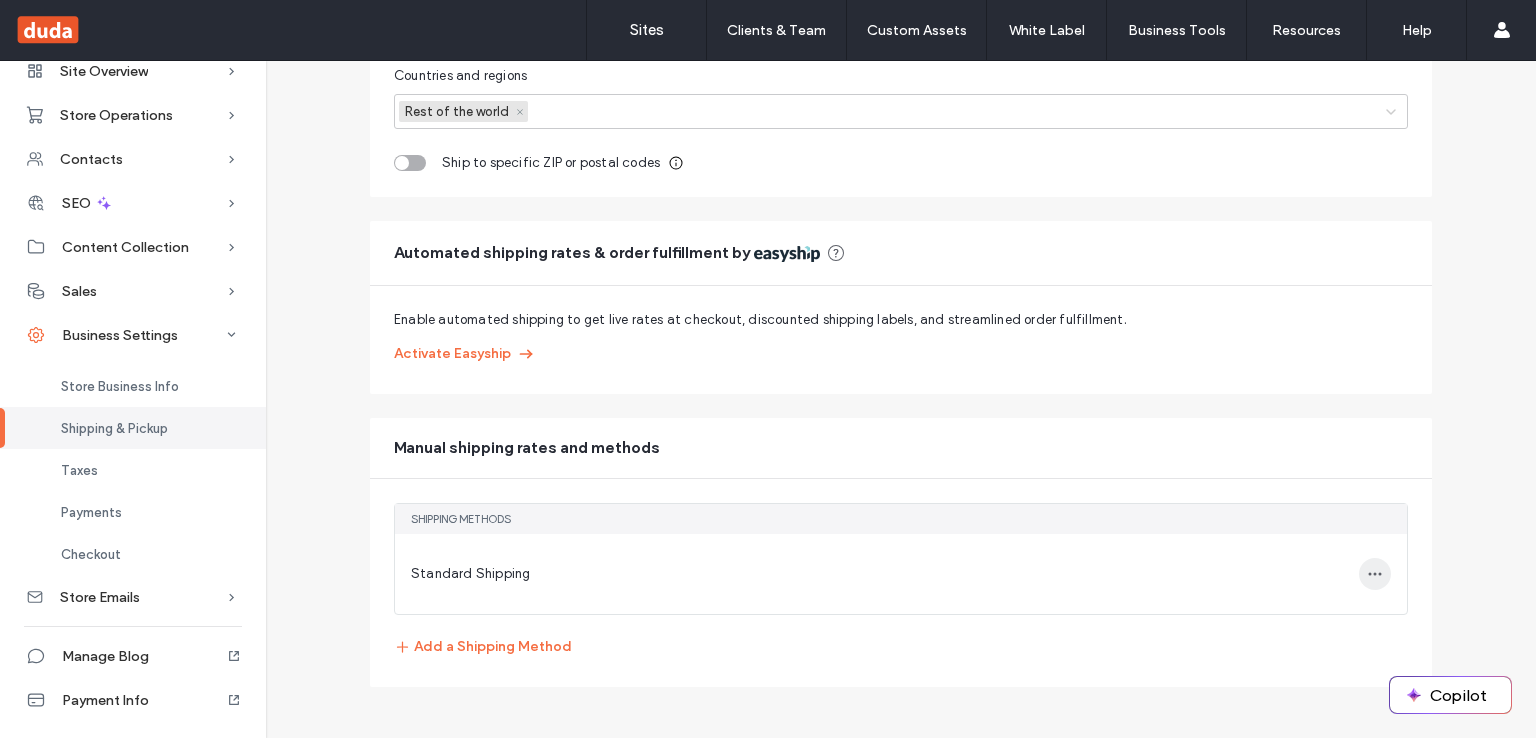 click 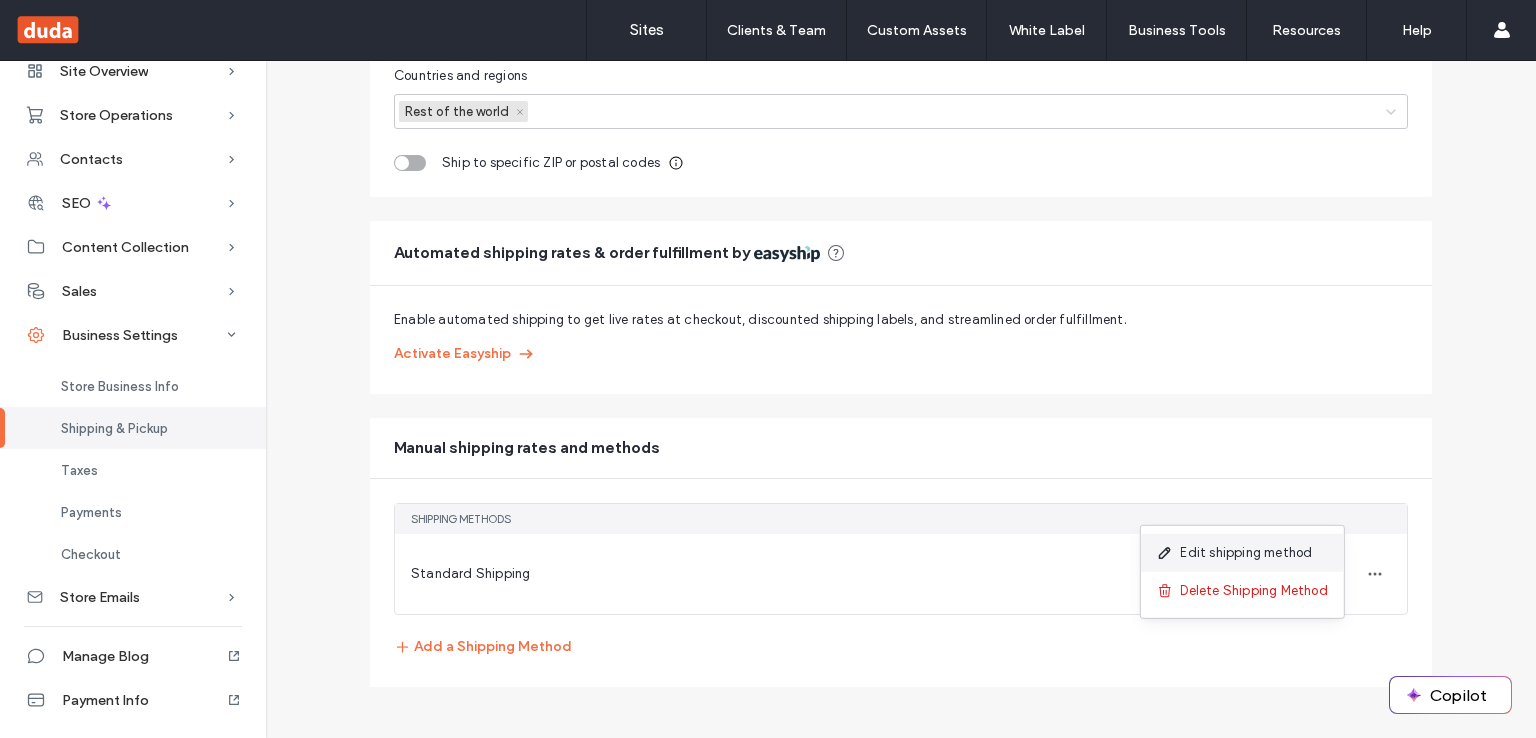 click on "Edit shipping method" at bounding box center (1241, 553) 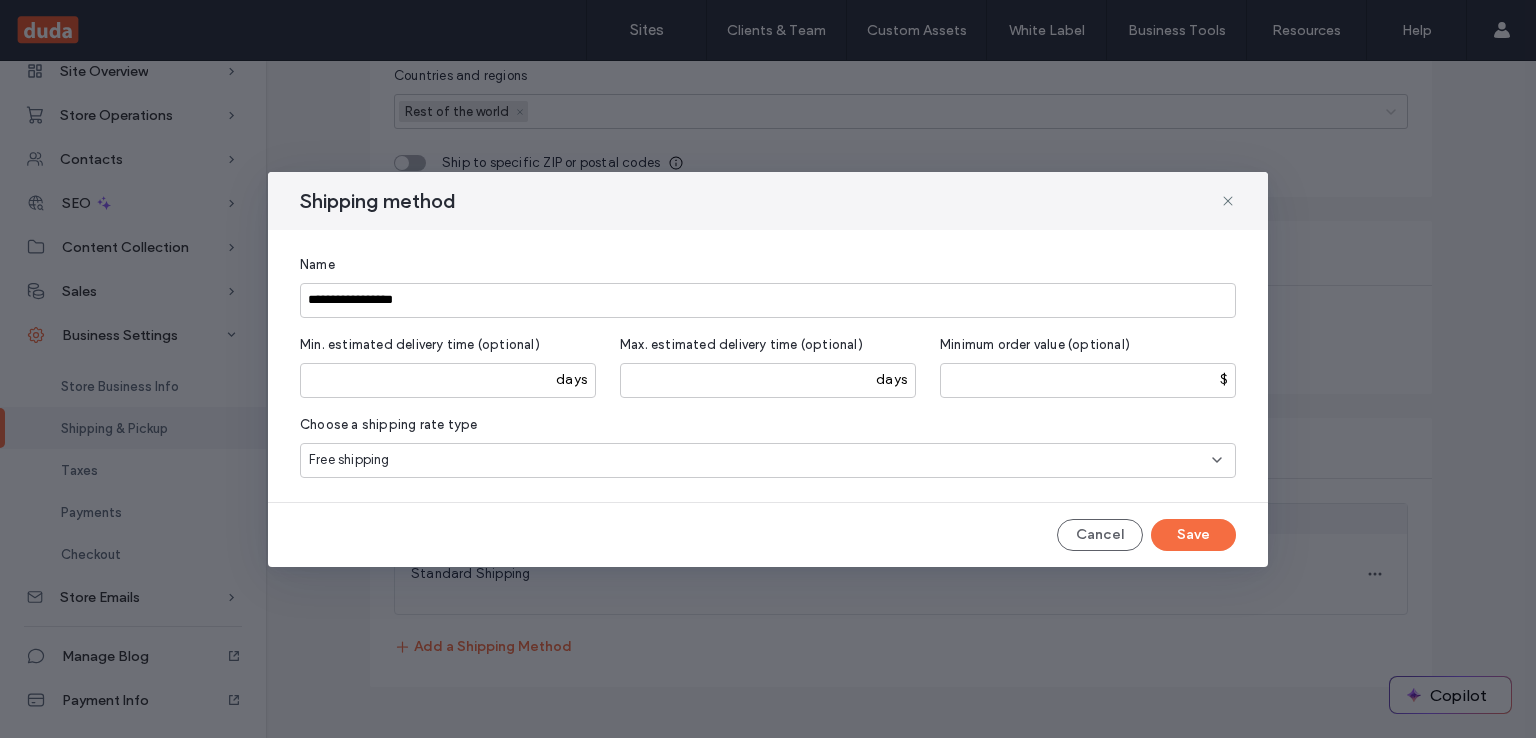 click on "Free shipping" at bounding box center [760, 460] 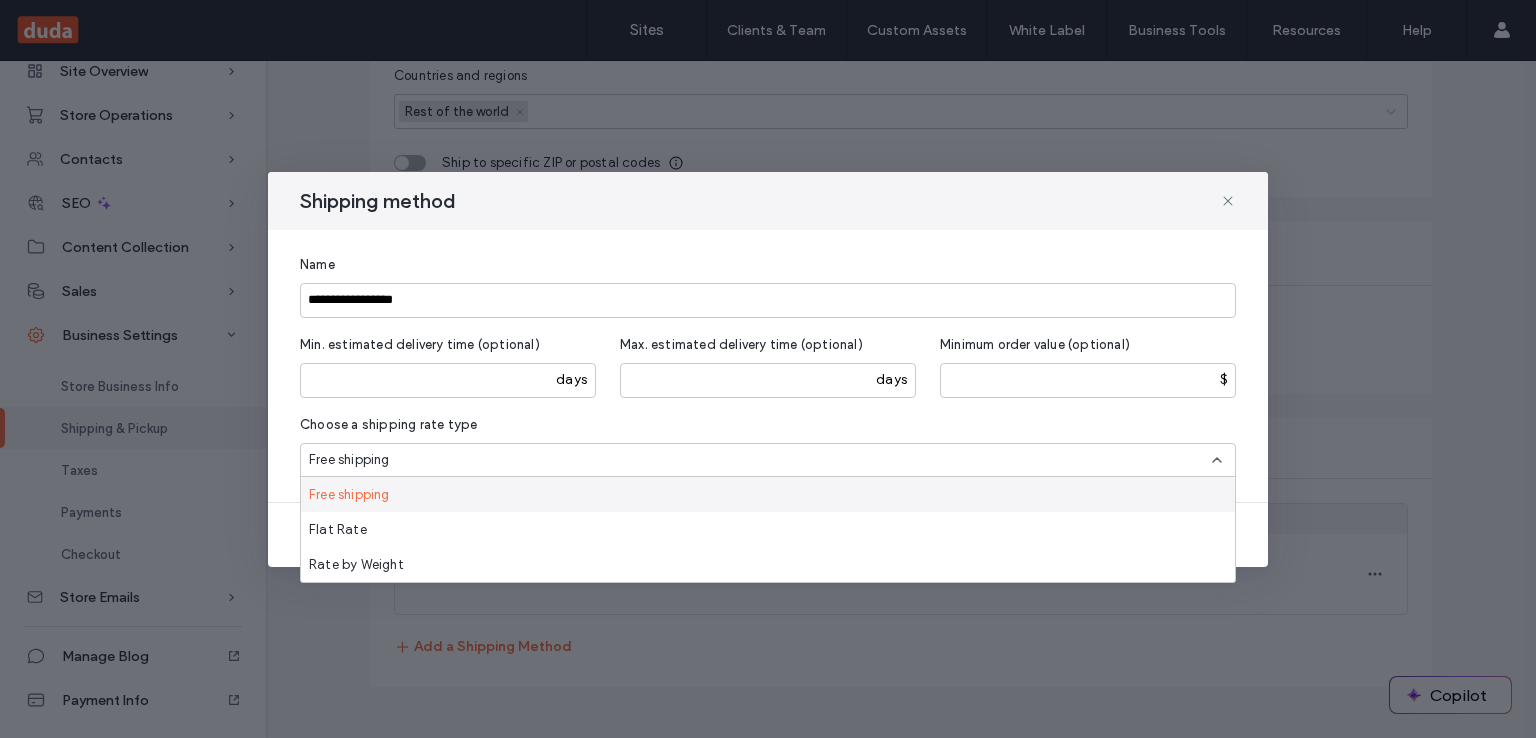 click on "Free shipping" at bounding box center (760, 460) 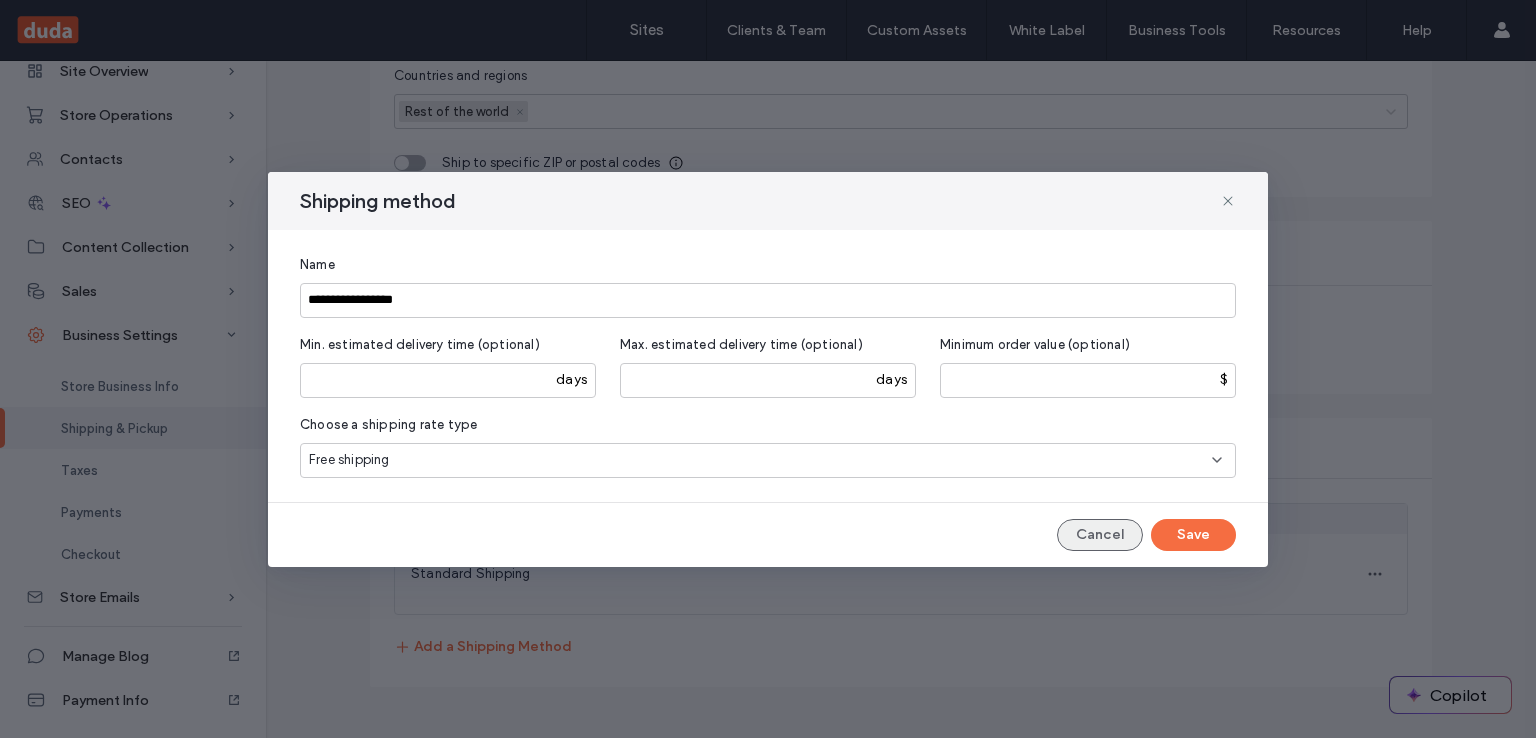 click on "Cancel" at bounding box center (1100, 535) 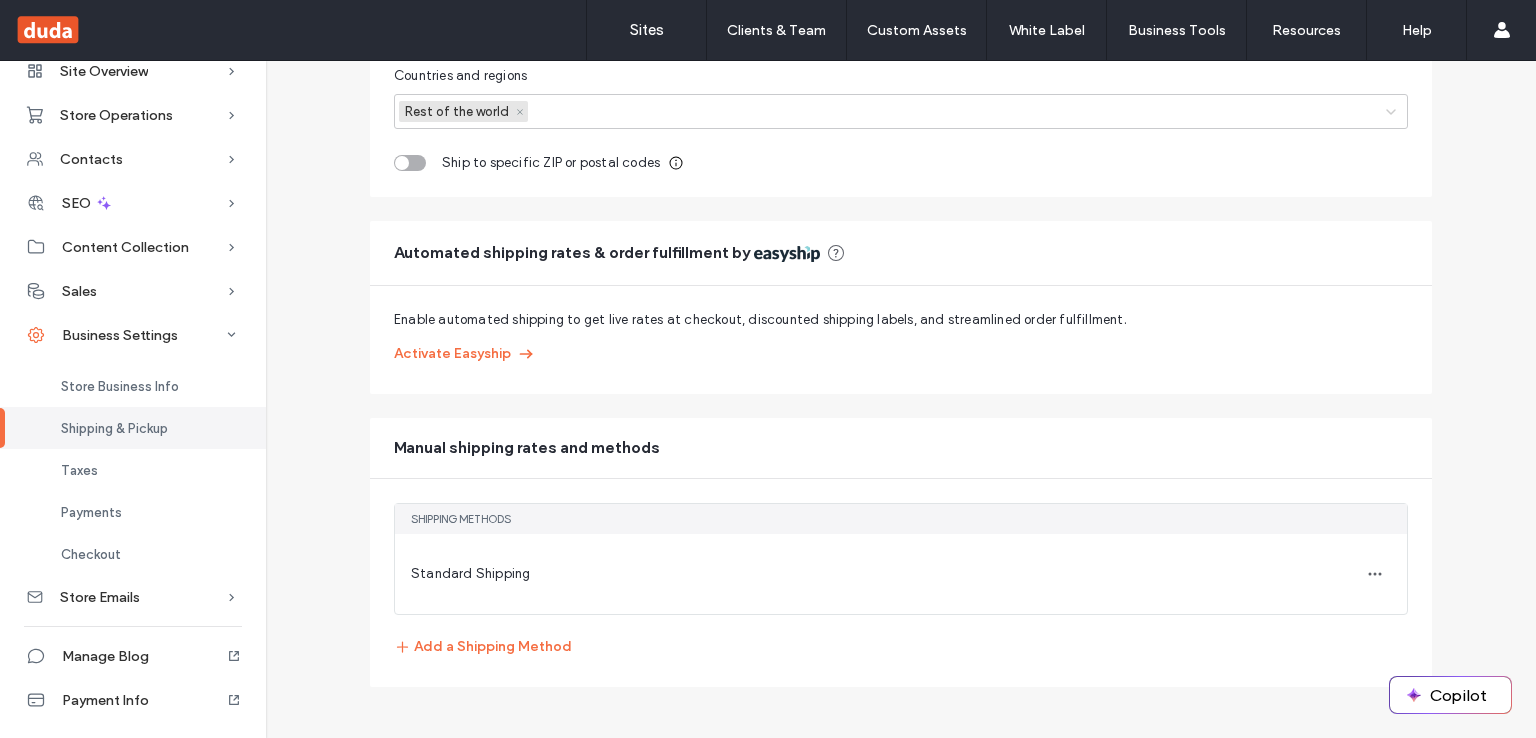 click on "Shipping Methods" at bounding box center (901, 519) 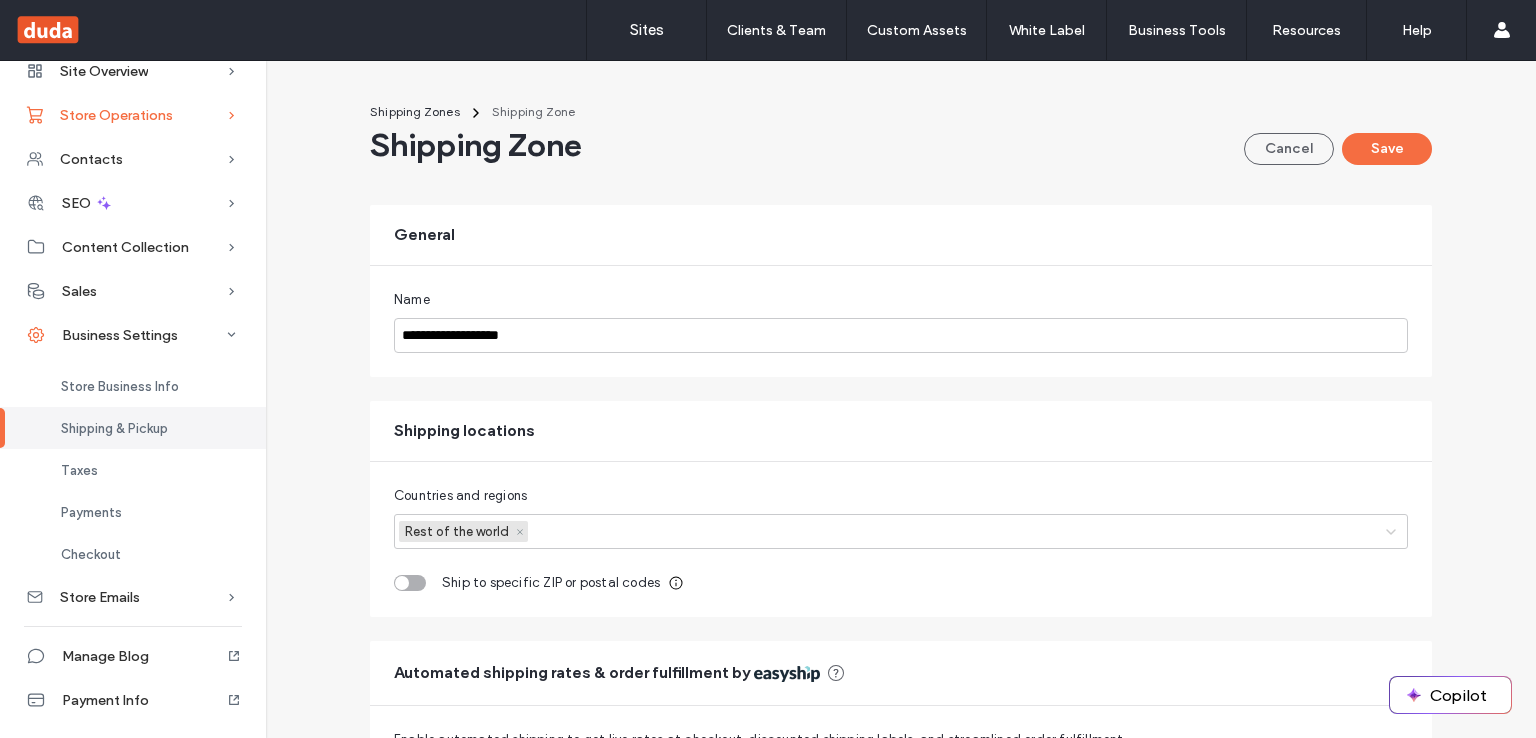 scroll, scrollTop: 0, scrollLeft: 0, axis: both 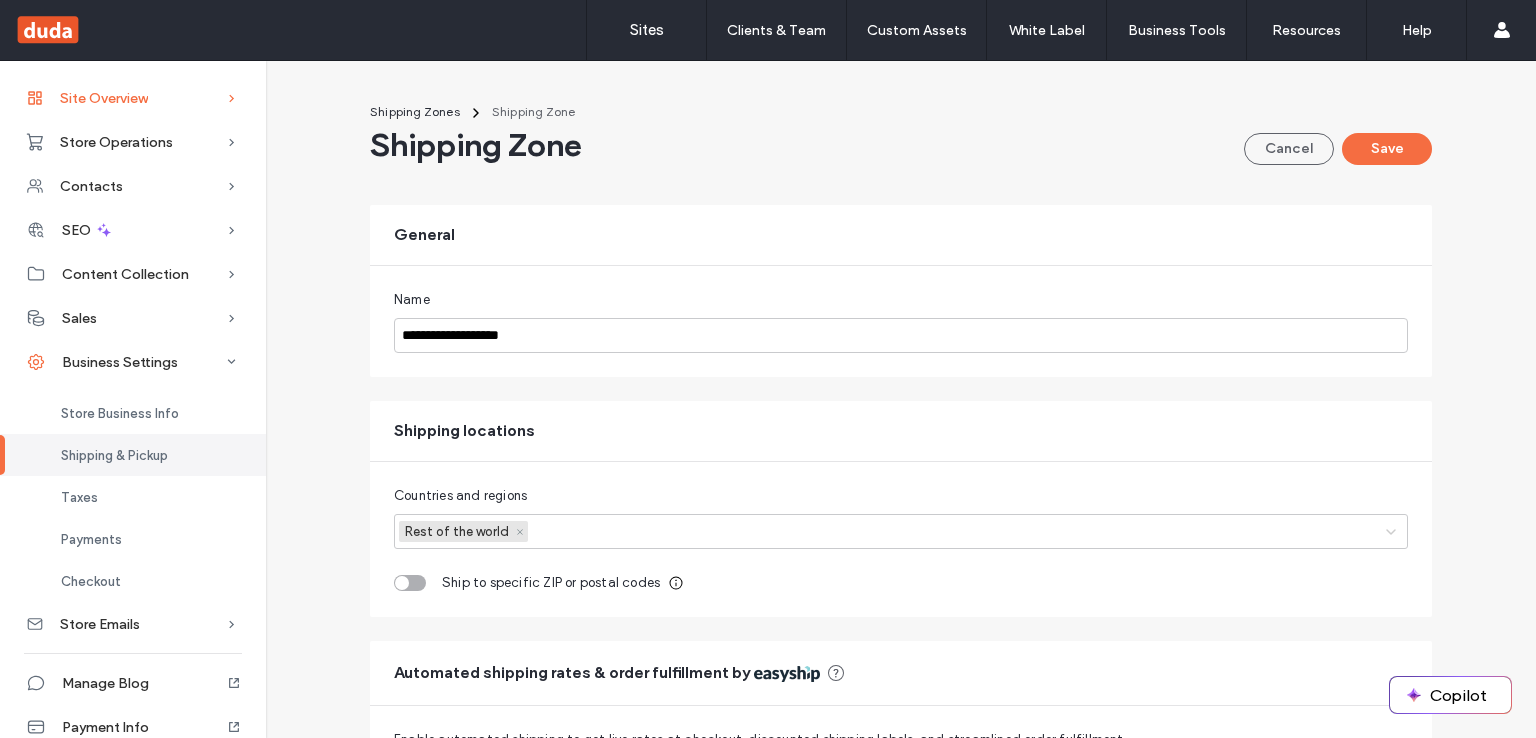 click on "Site Overview" at bounding box center [104, 98] 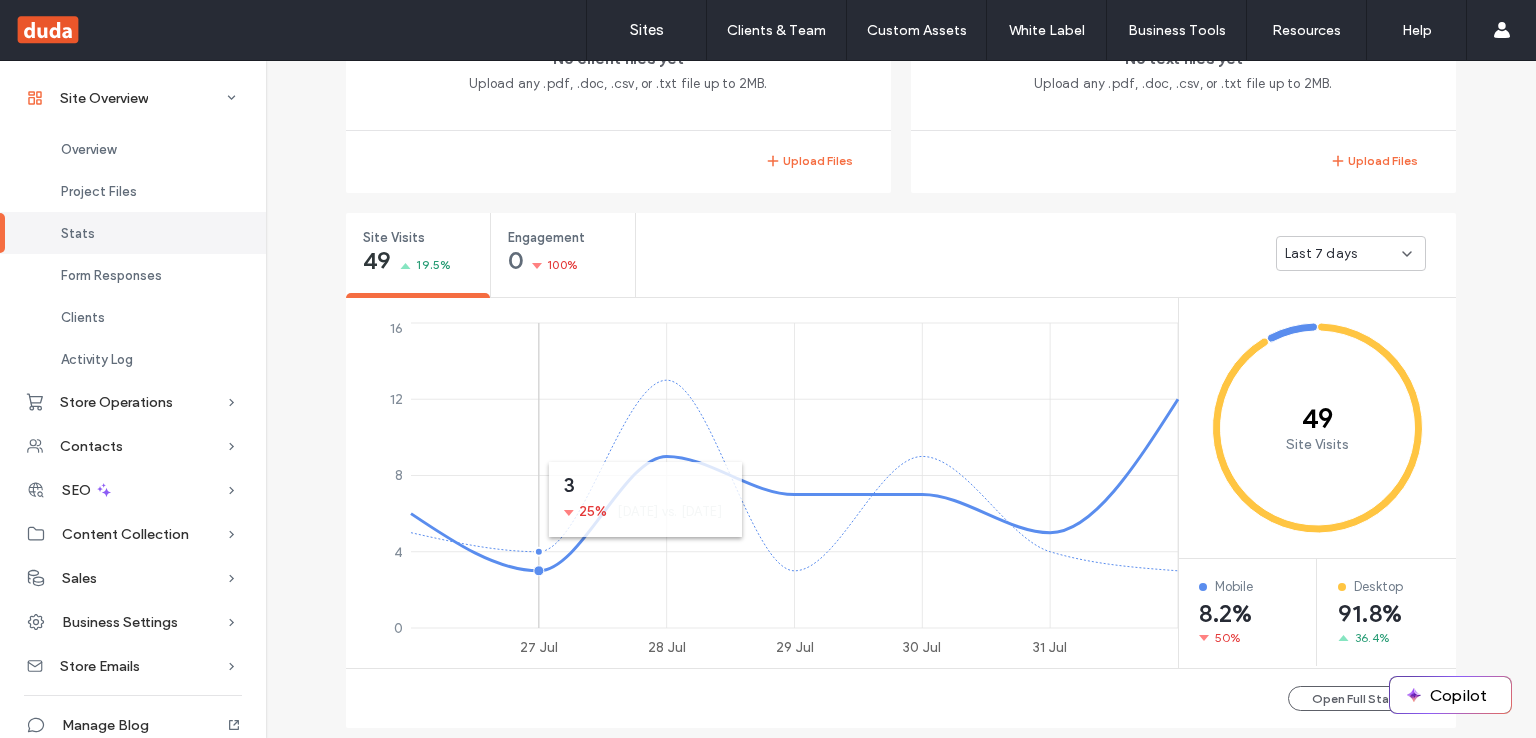 scroll, scrollTop: 719, scrollLeft: 0, axis: vertical 